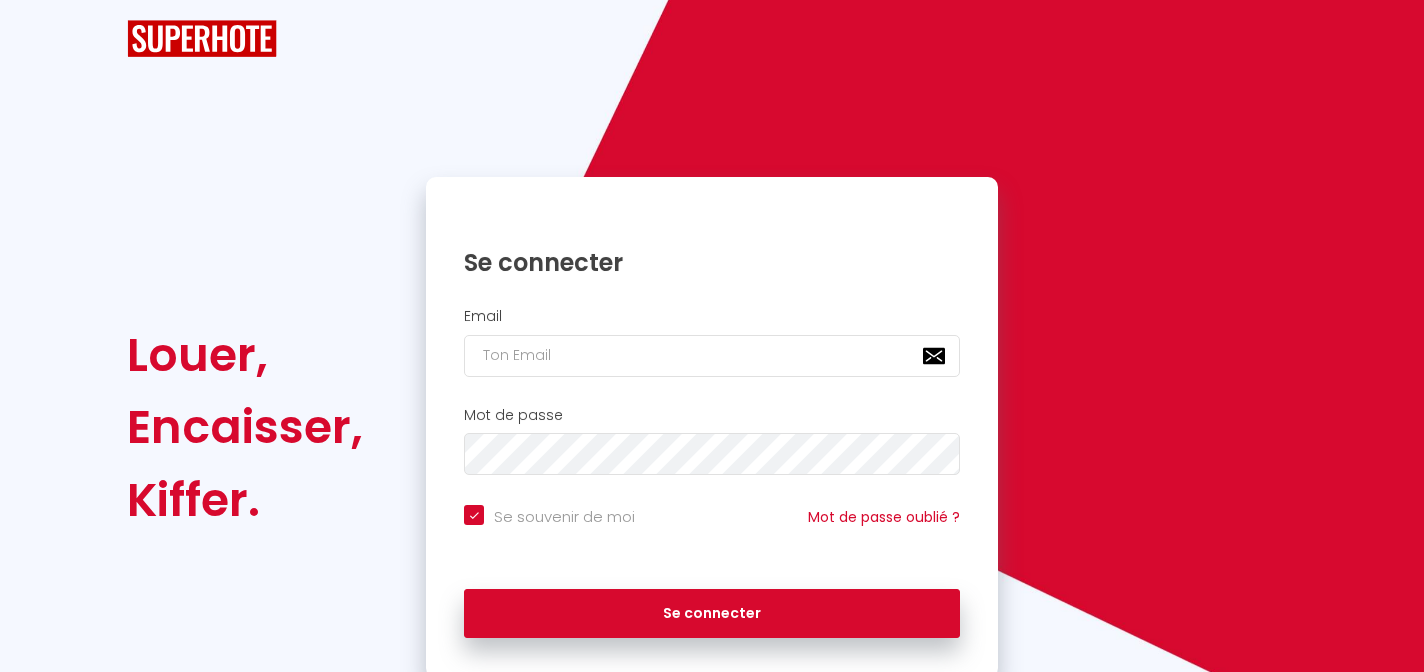 scroll, scrollTop: 0, scrollLeft: 0, axis: both 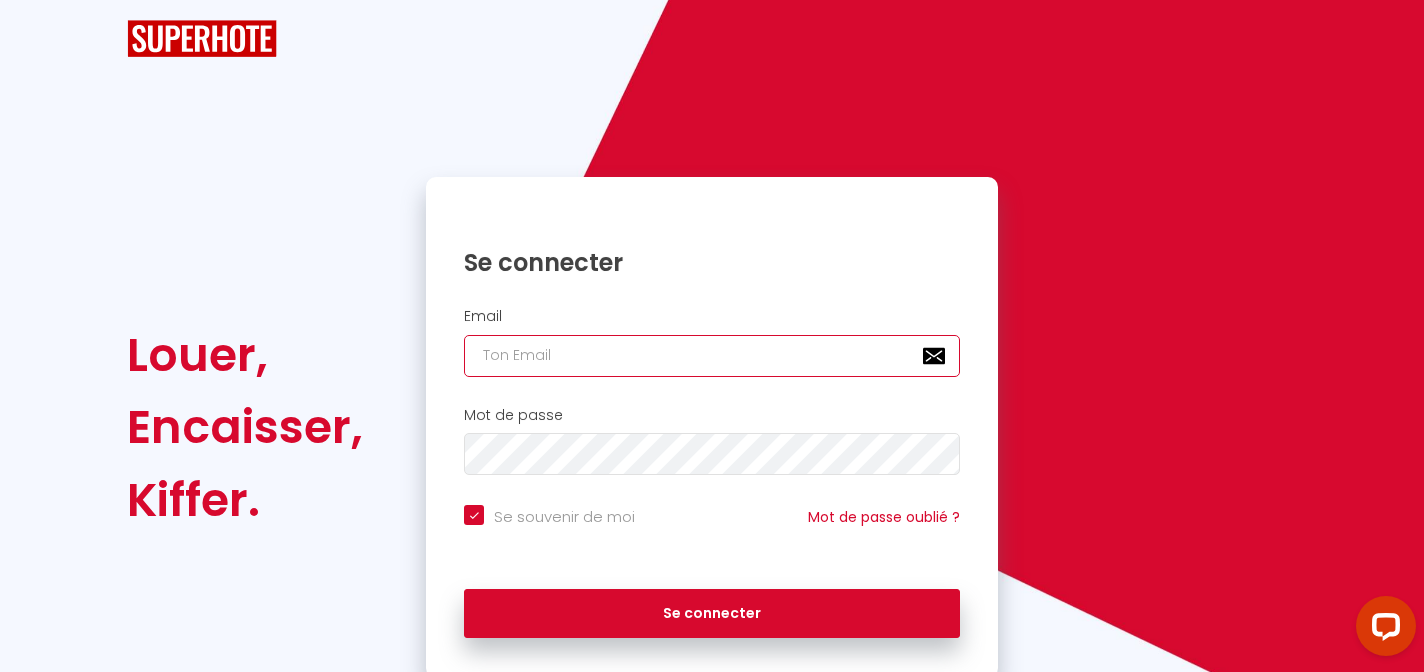 type on "[EMAIL_ADDRESS][DOMAIN_NAME]" 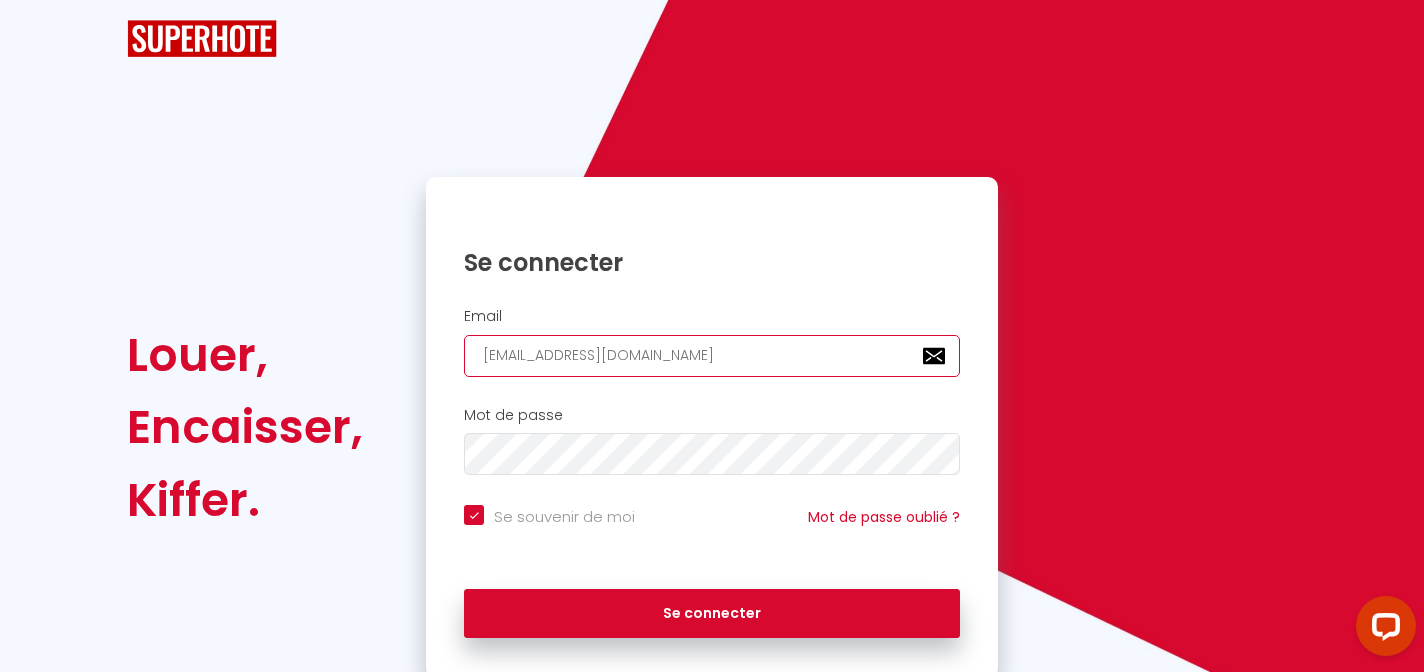 checkbox on "true" 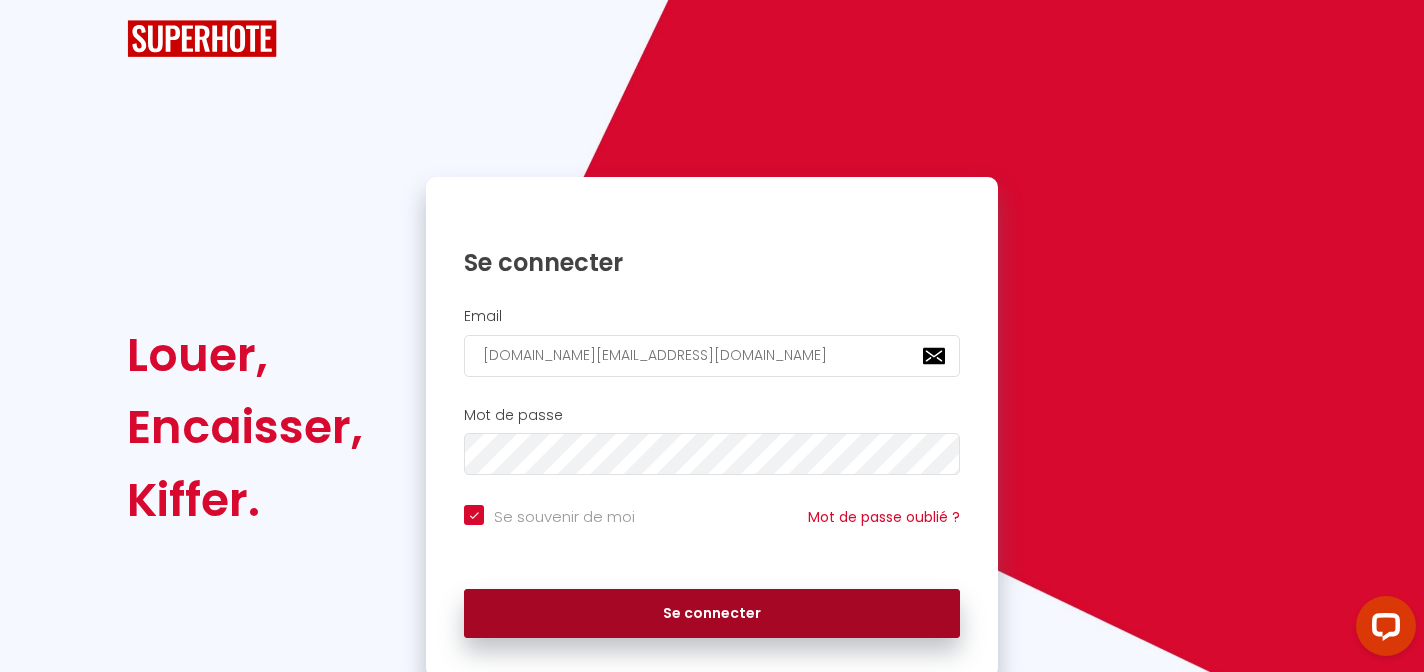 click on "Se connecter" at bounding box center (712, 614) 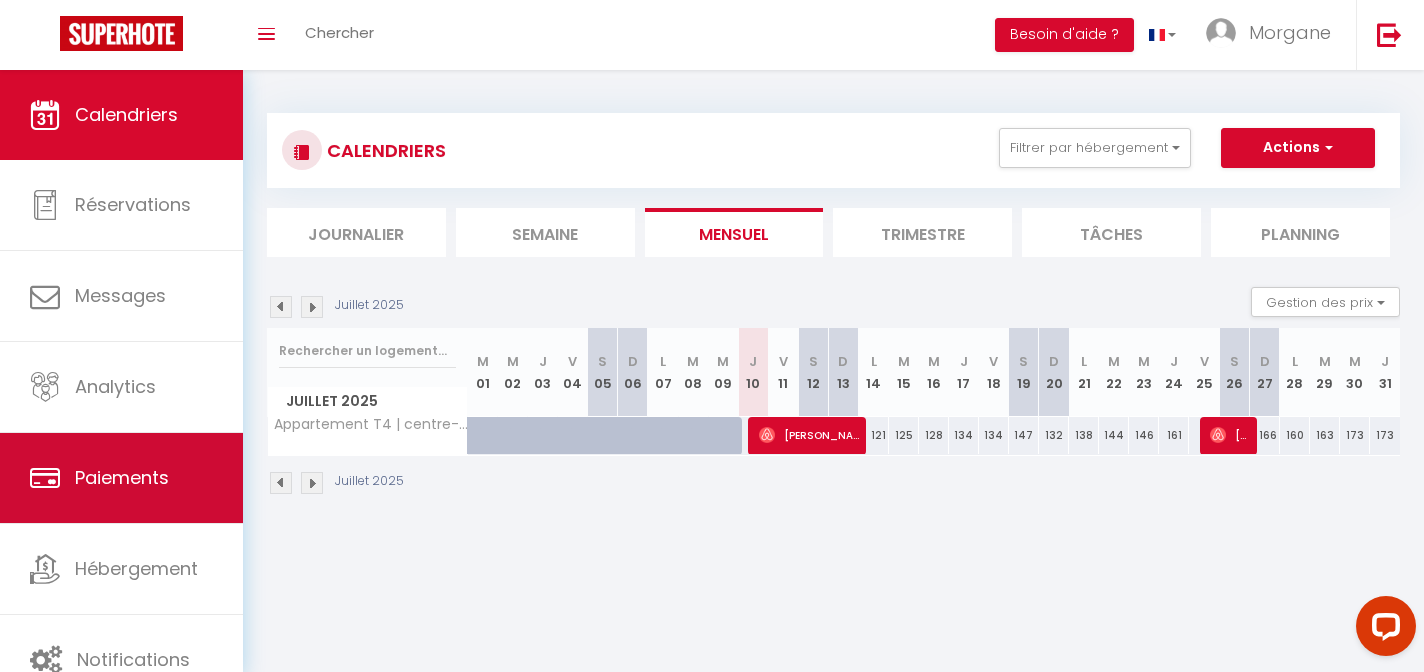 scroll, scrollTop: 30, scrollLeft: 0, axis: vertical 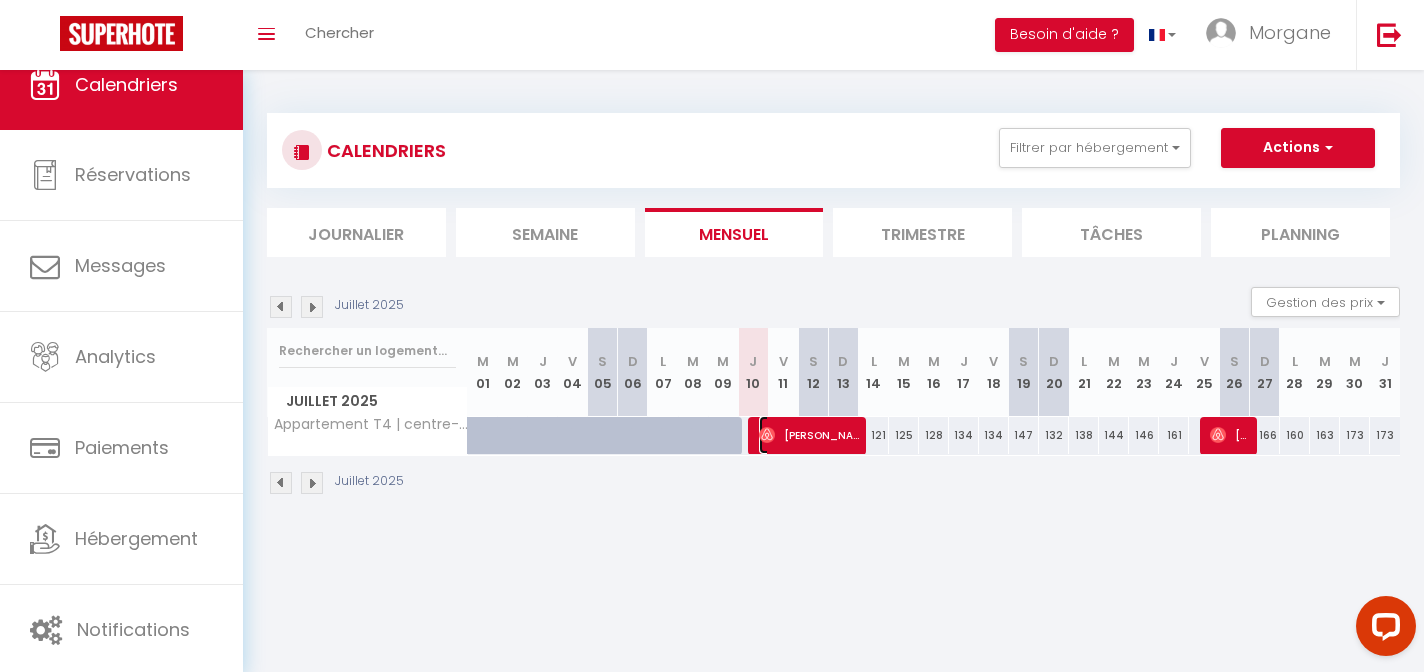 click on "[PERSON_NAME]" at bounding box center (809, 435) 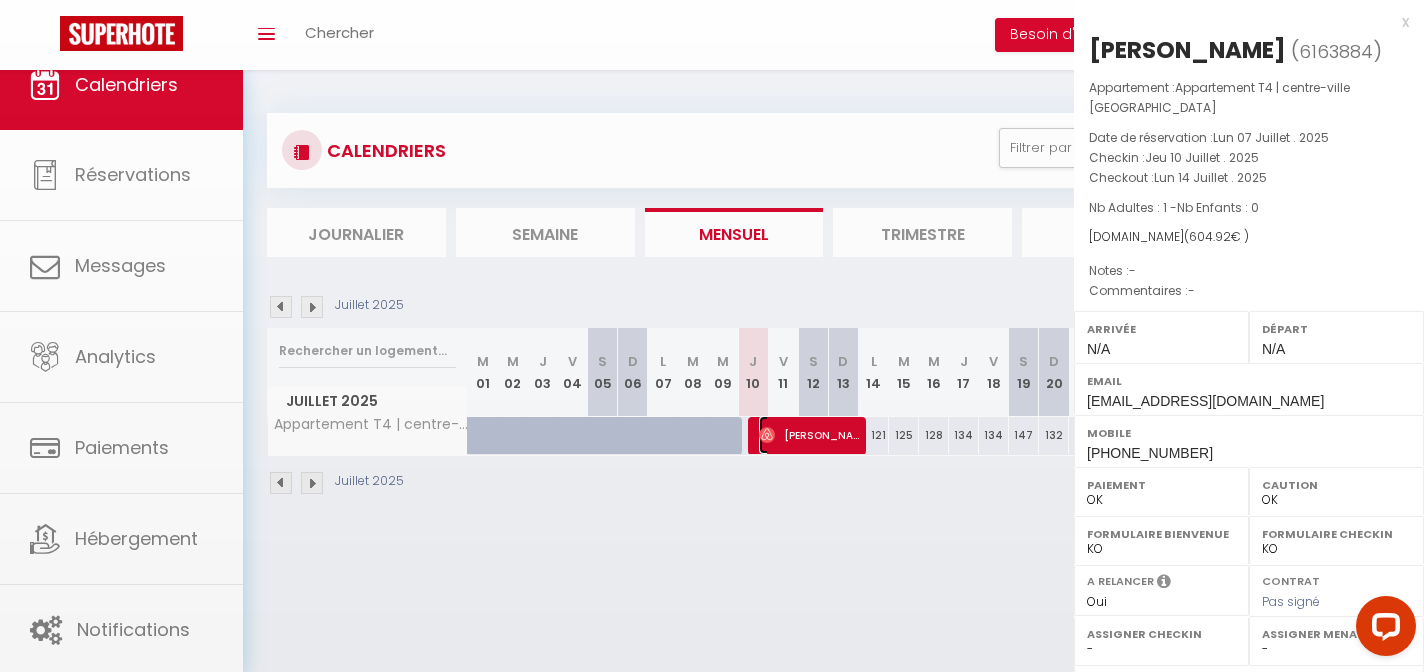 select on "49001" 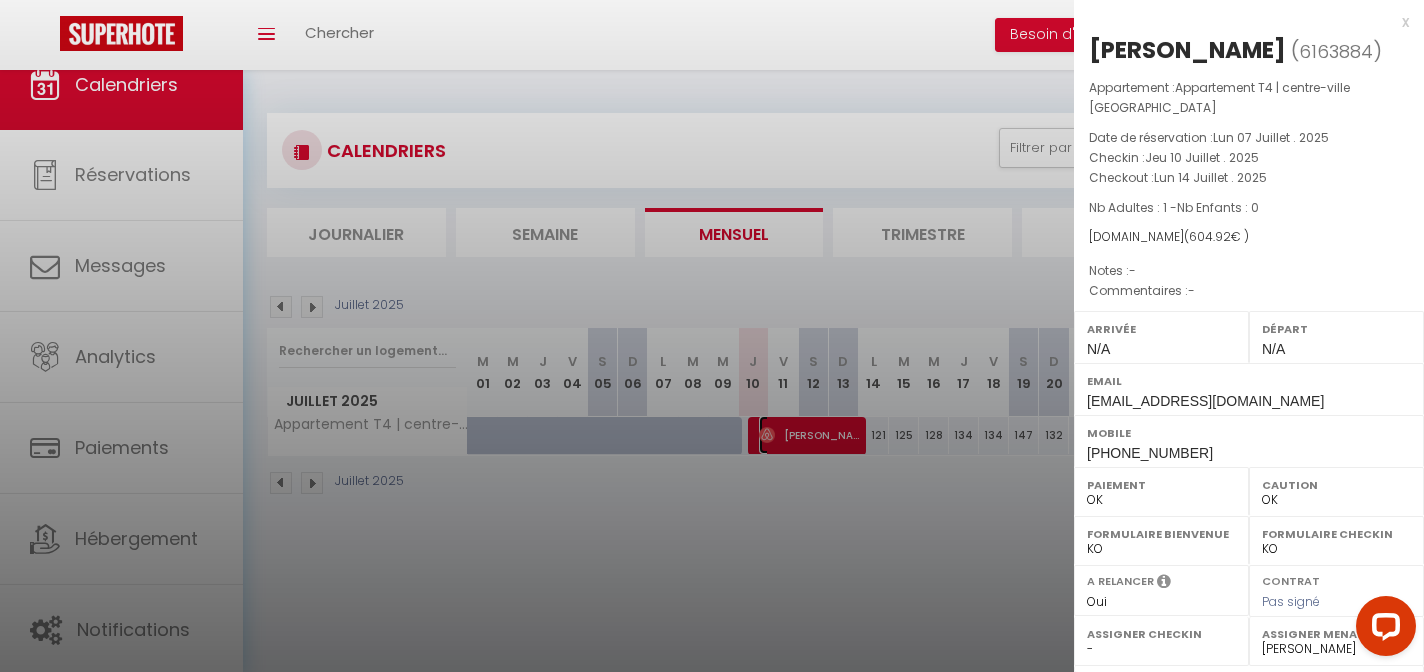 scroll, scrollTop: 280, scrollLeft: 0, axis: vertical 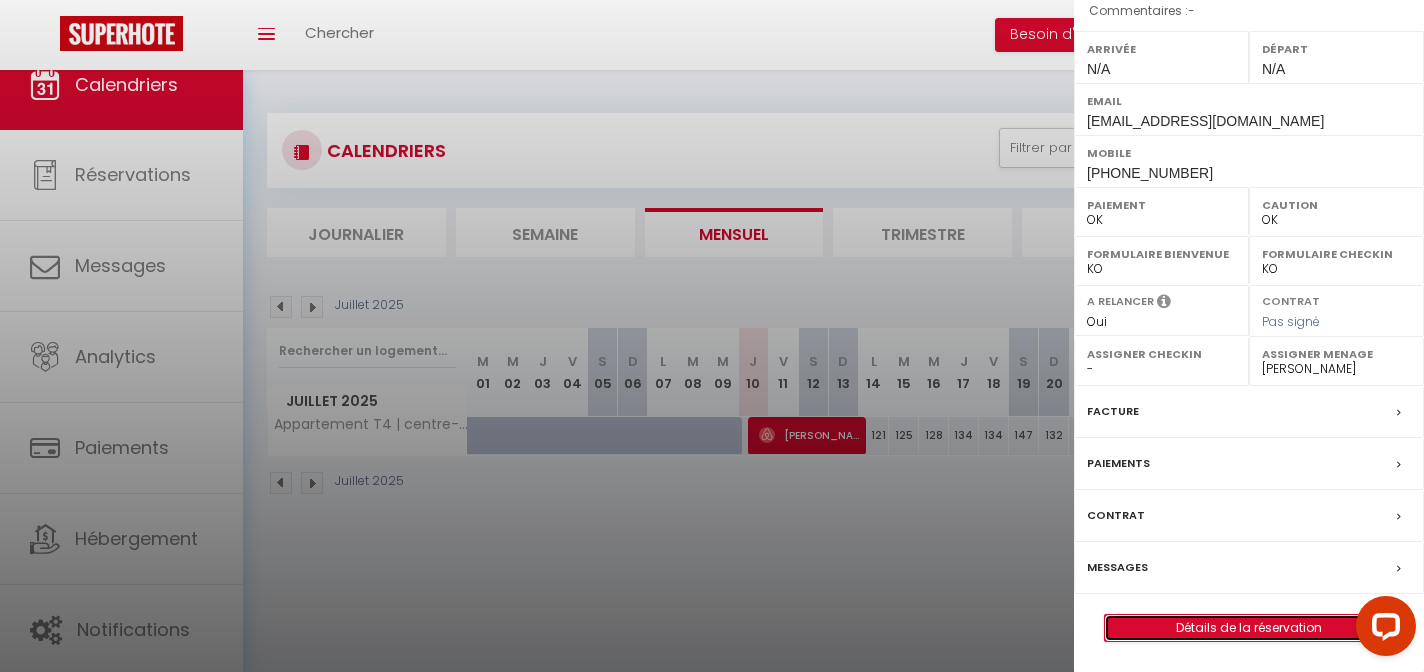 click on "Détails de la réservation" at bounding box center [1249, 628] 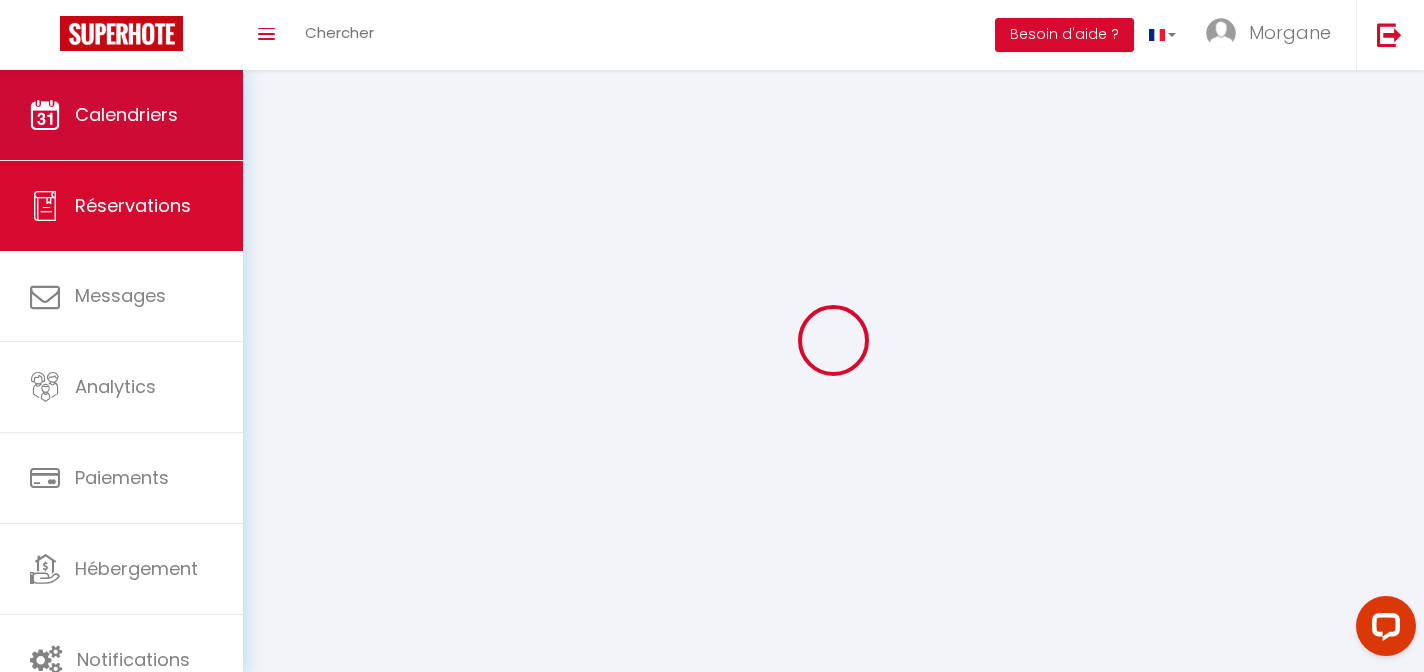 type on "Mizrab" 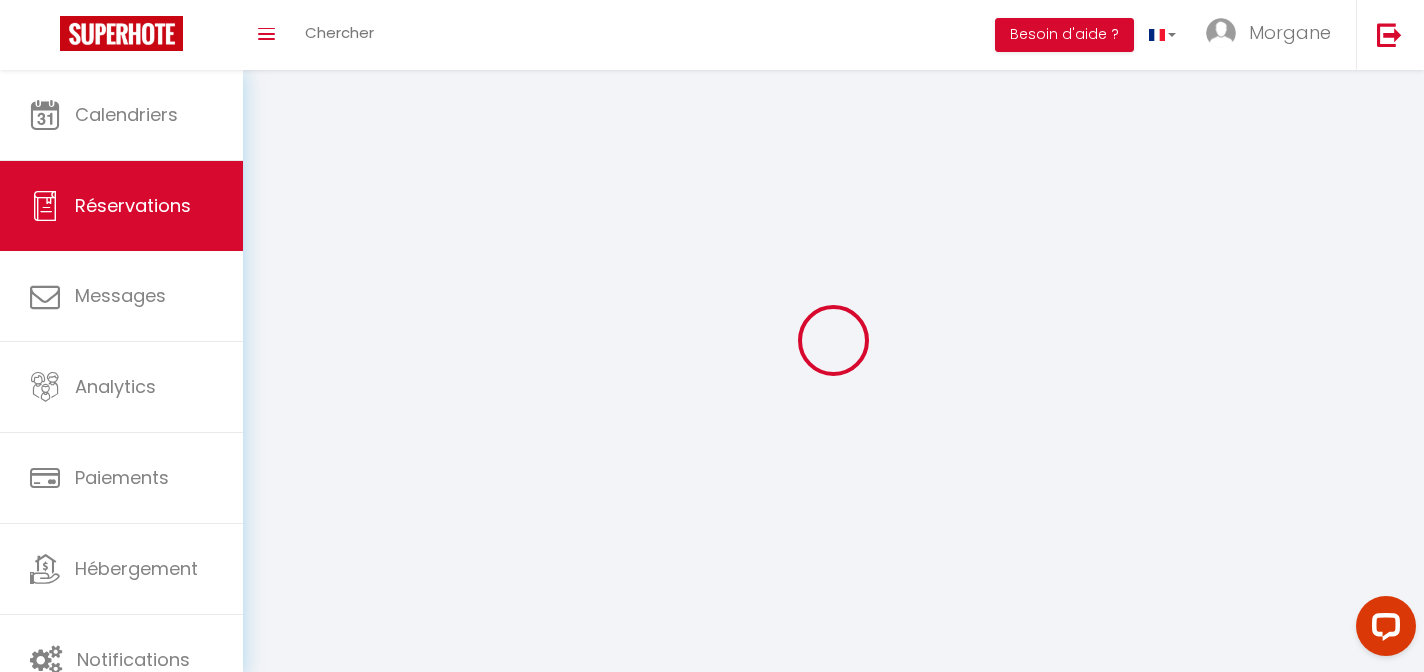 select 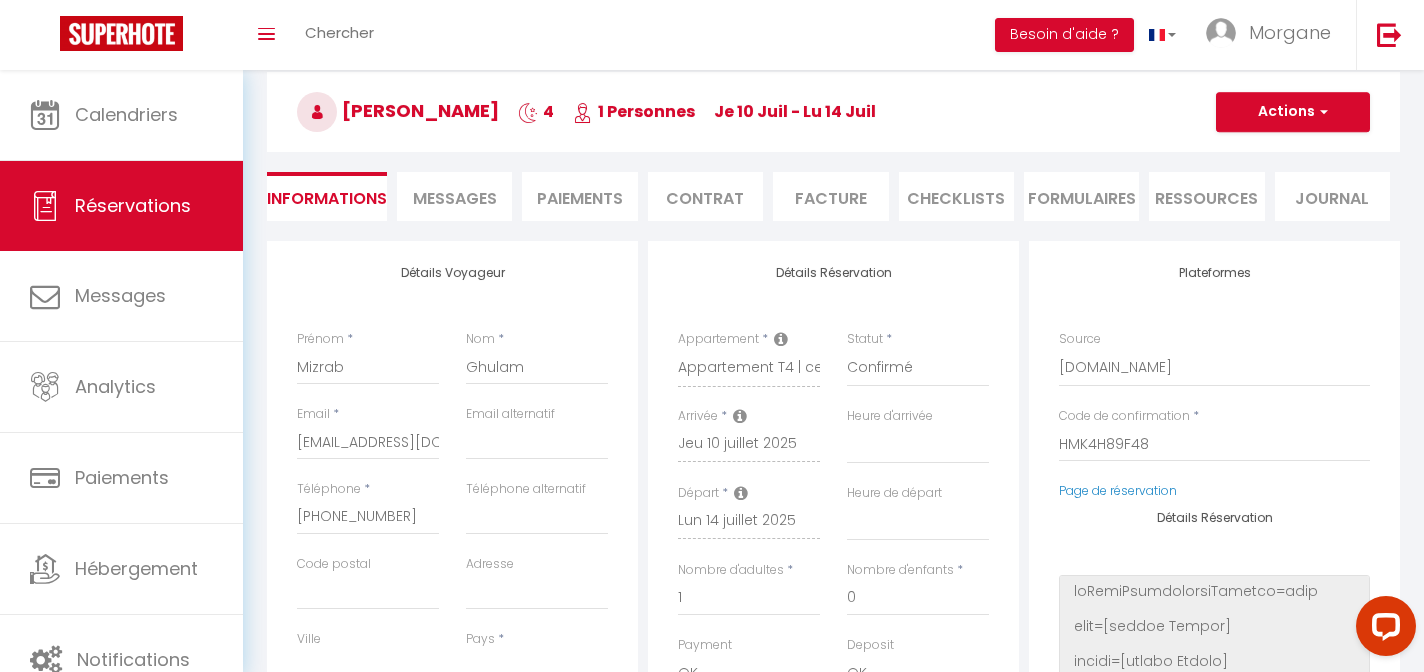 scroll, scrollTop: 198, scrollLeft: 0, axis: vertical 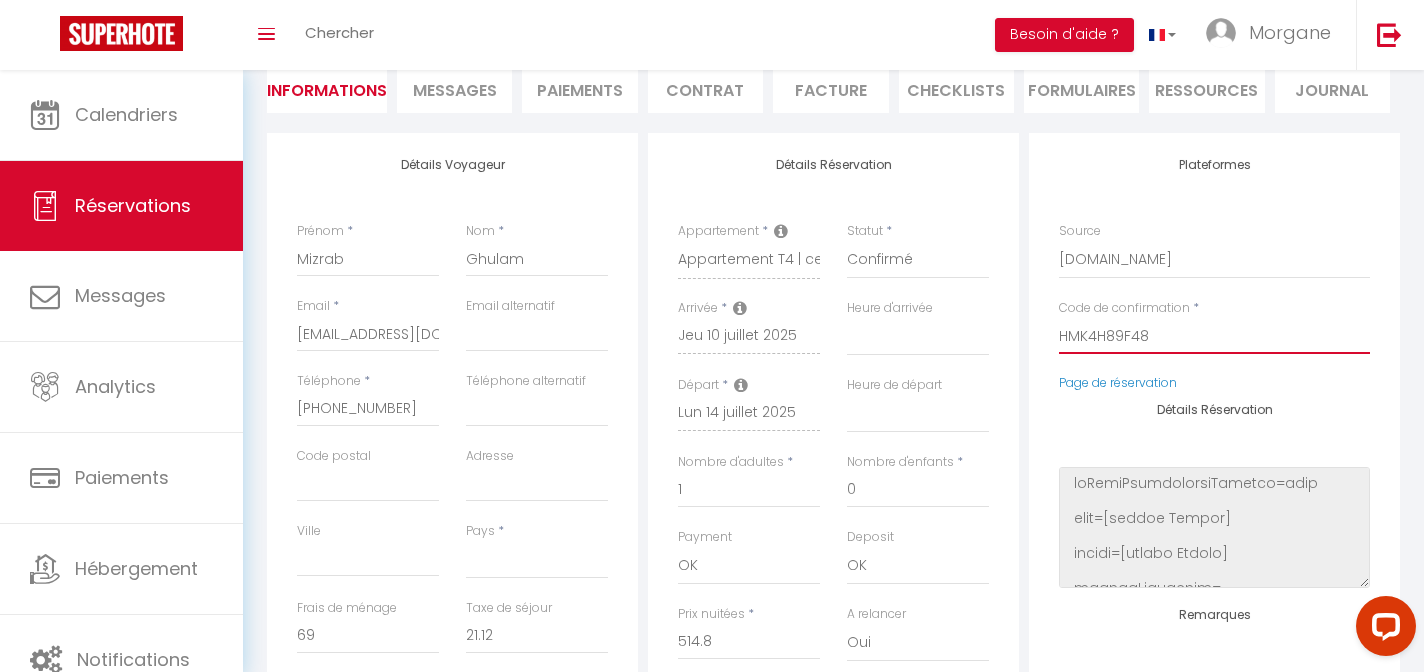 click on "HMK4H89F48" at bounding box center [1214, 336] 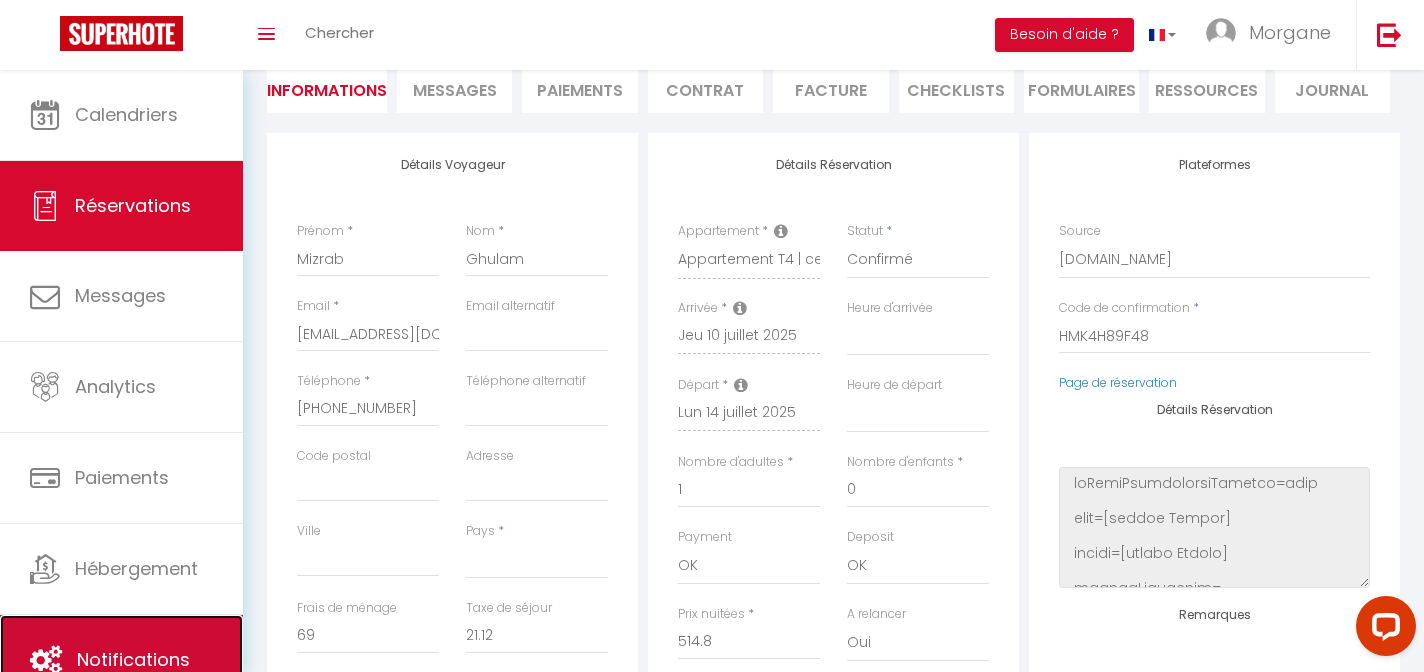 click on "Notifications" at bounding box center (121, 660) 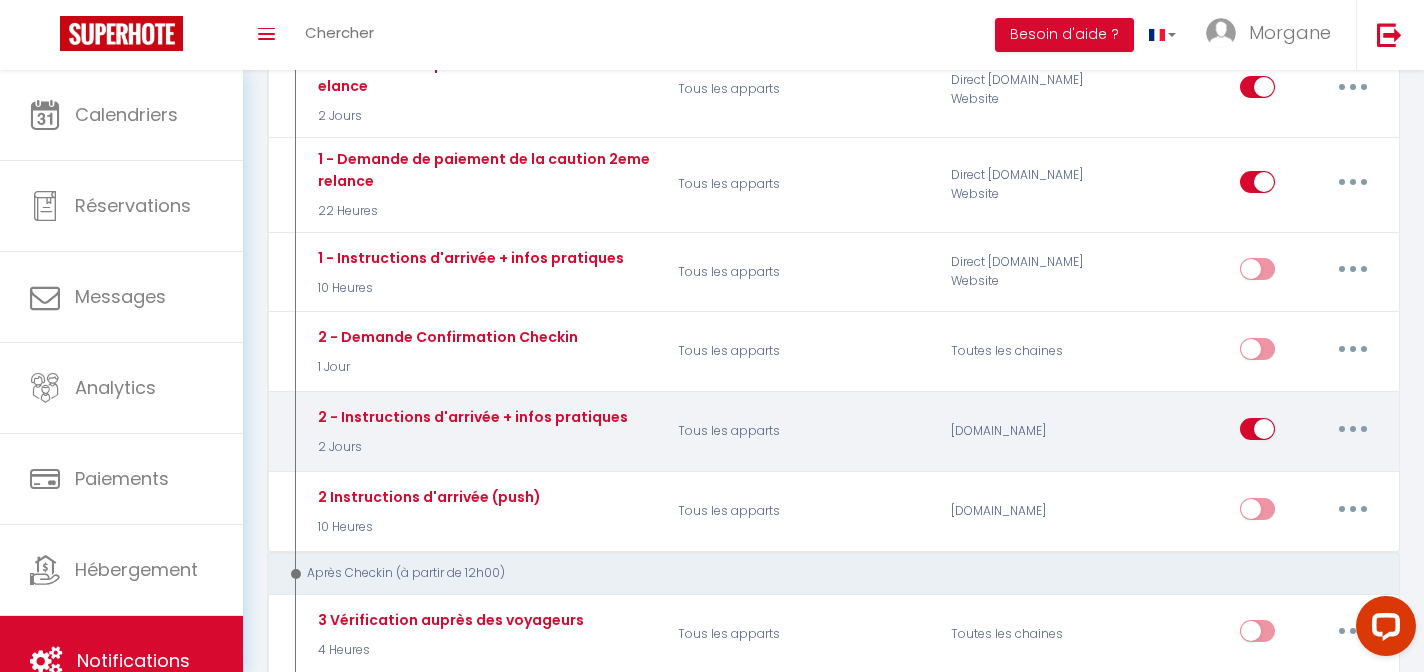 scroll, scrollTop: 702, scrollLeft: 0, axis: vertical 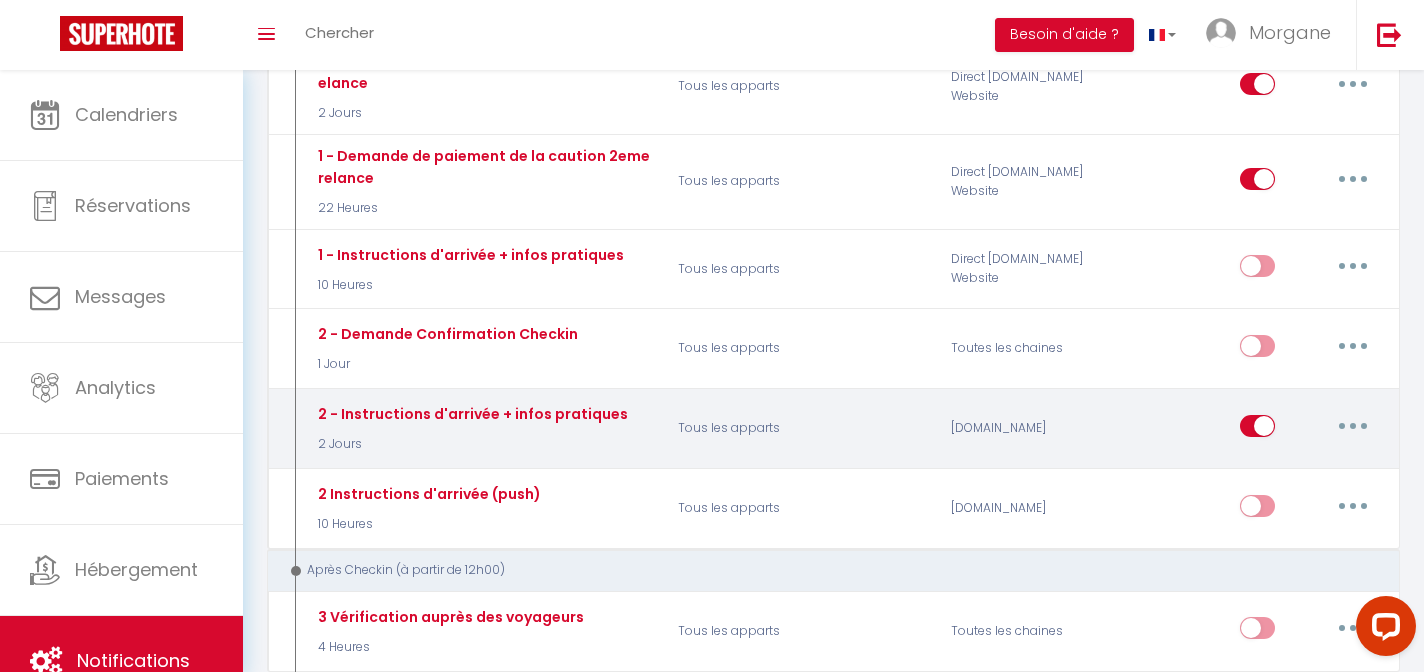 click at bounding box center [1353, 426] 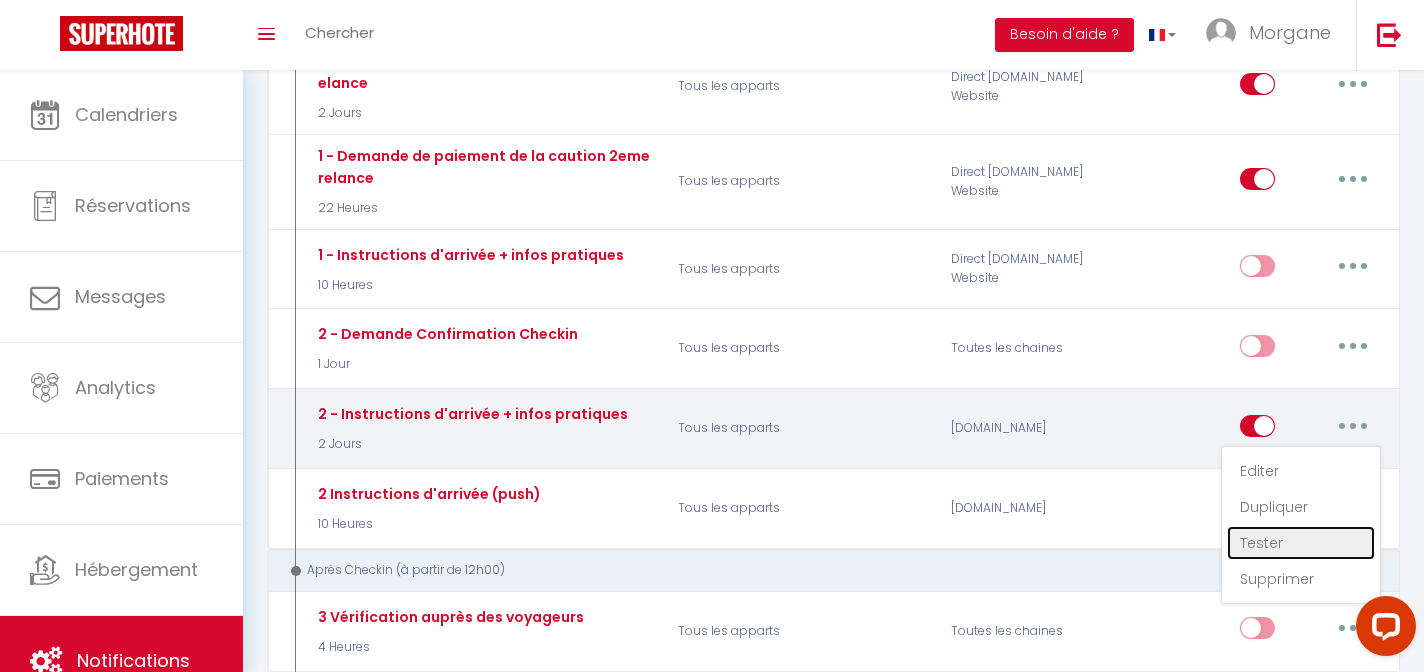 click on "Tester" at bounding box center (1301, 543) 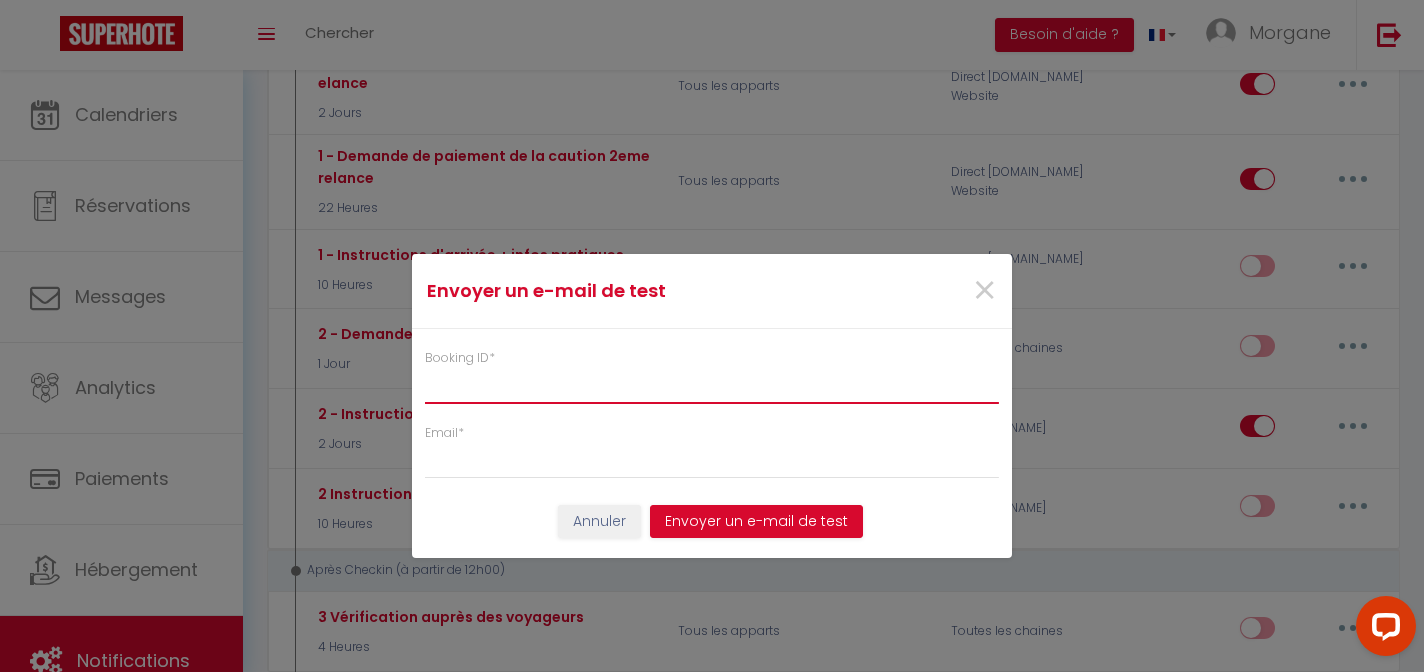 click on "Booking ID
*" at bounding box center (712, 386) 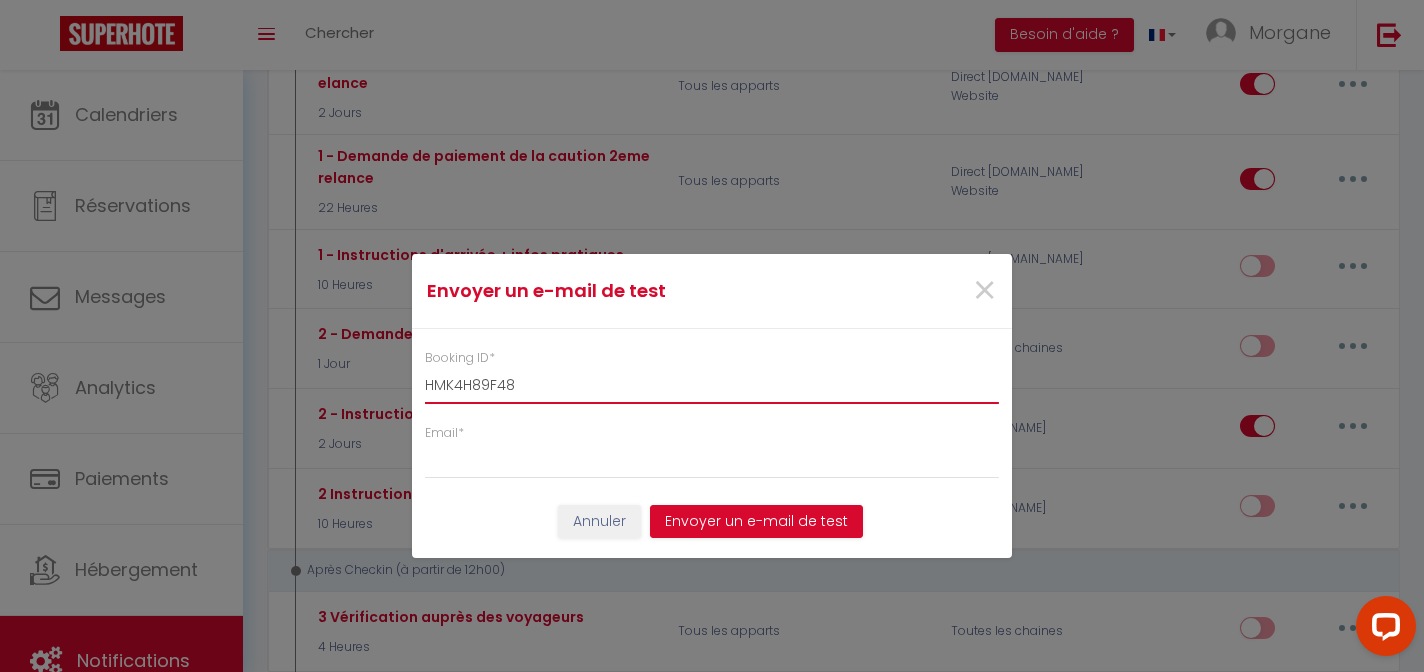 type on "HMK4H89F48" 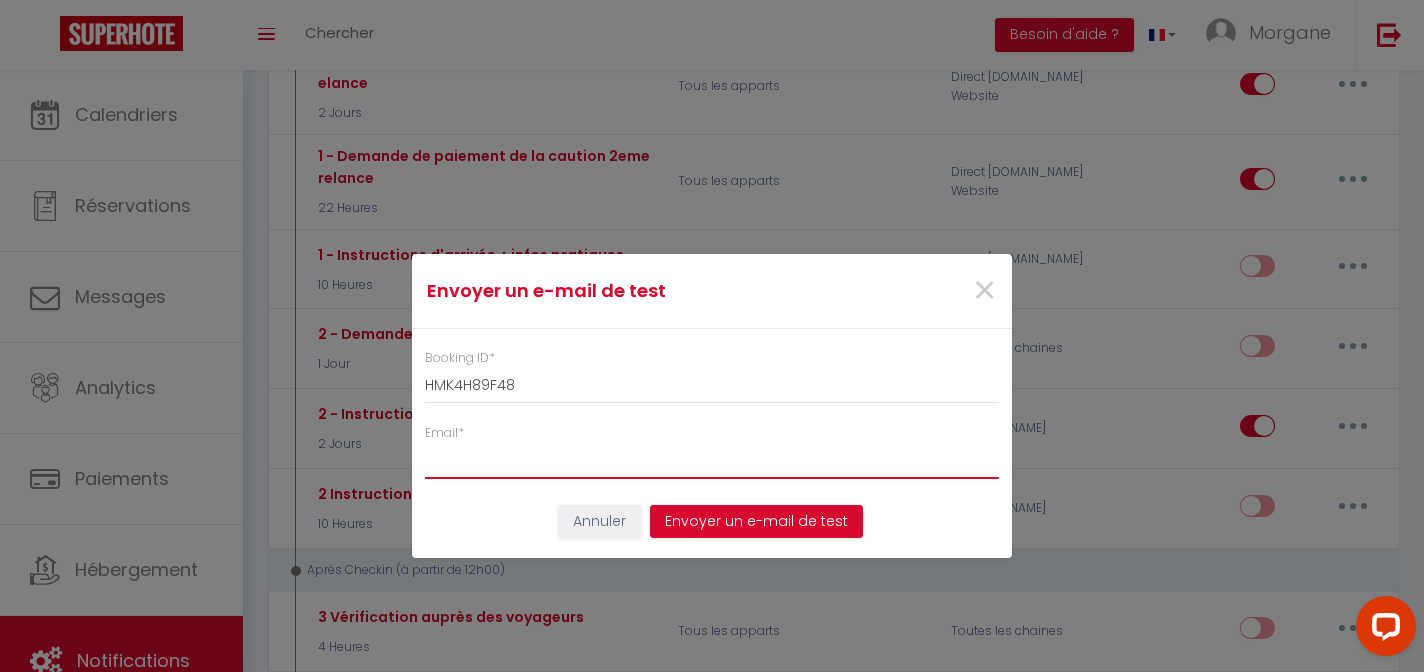 click on "Email
*" at bounding box center (712, 461) 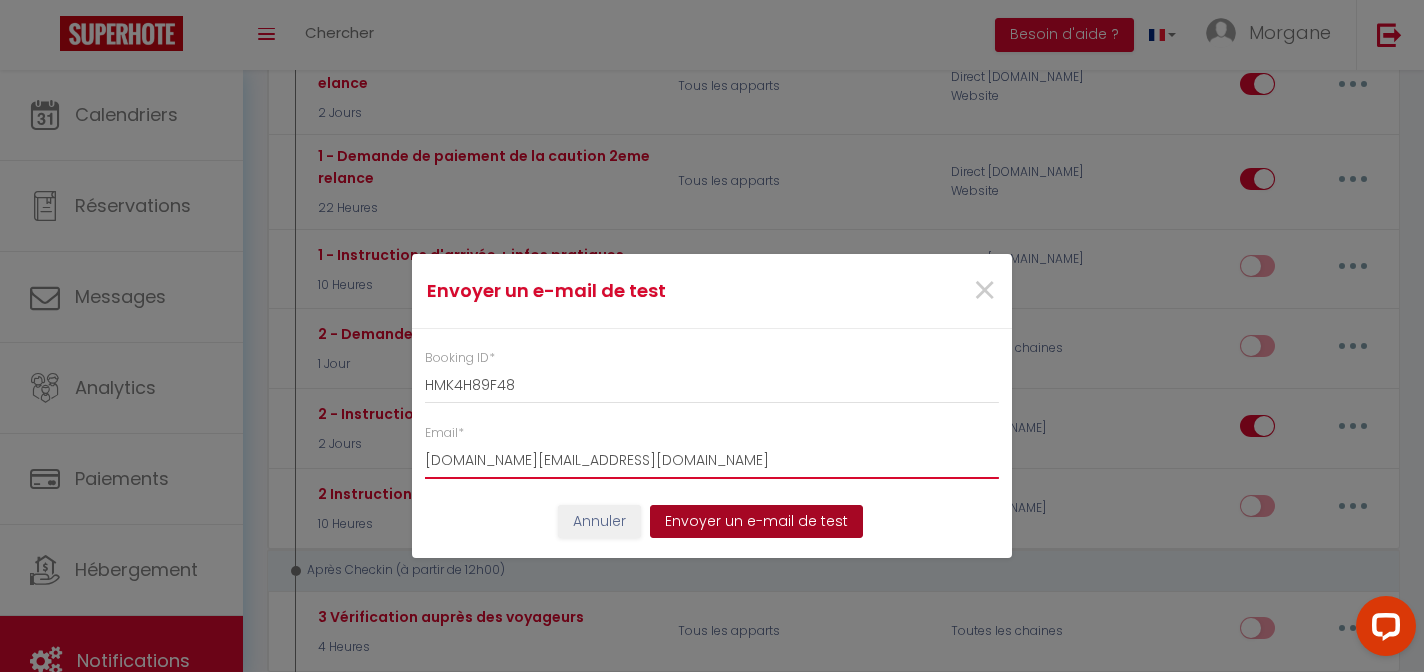 type on "[DOMAIN_NAME][EMAIL_ADDRESS][DOMAIN_NAME]" 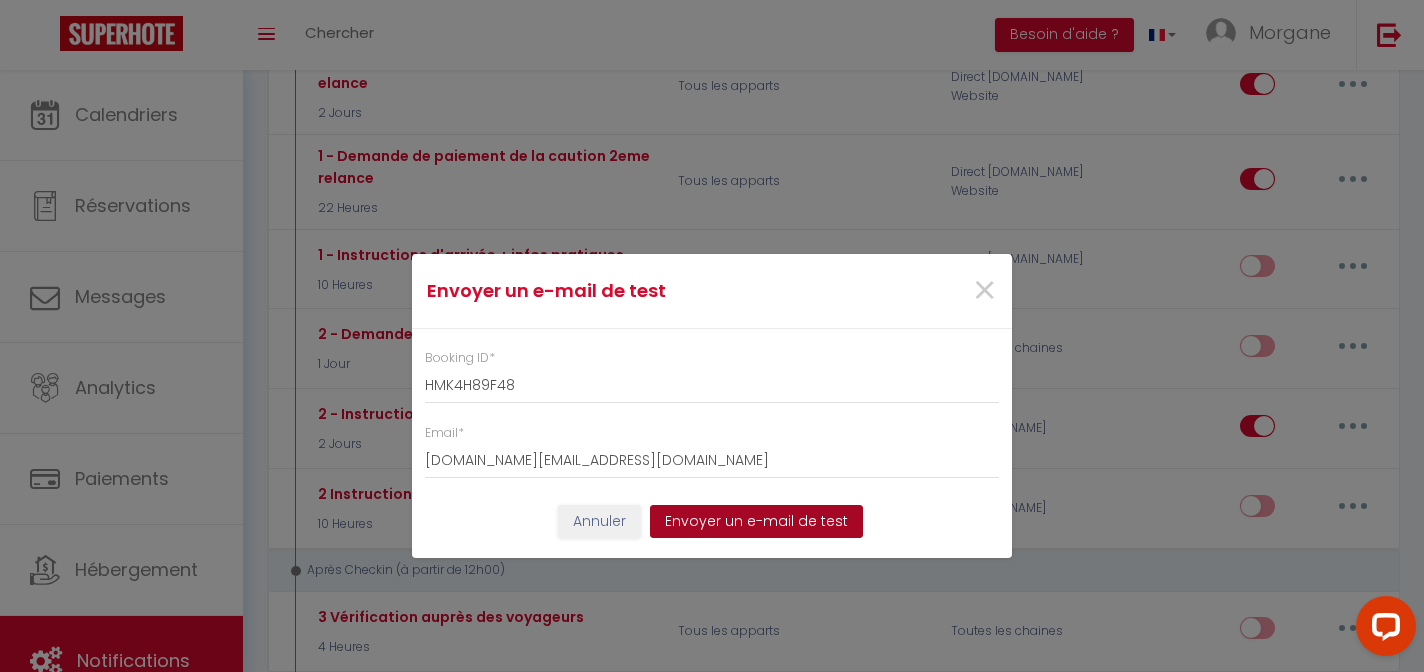 click on "Envoyer un e-mail de test" at bounding box center [756, 522] 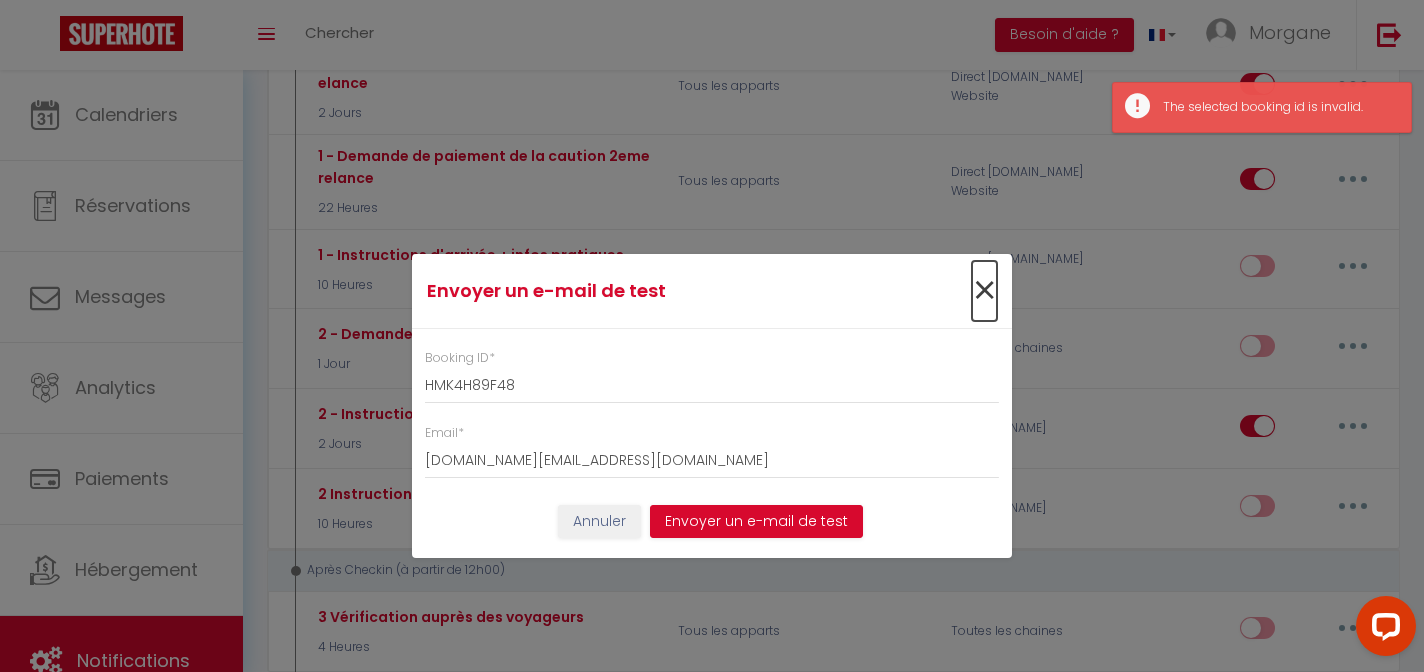 click on "×" at bounding box center (984, 291) 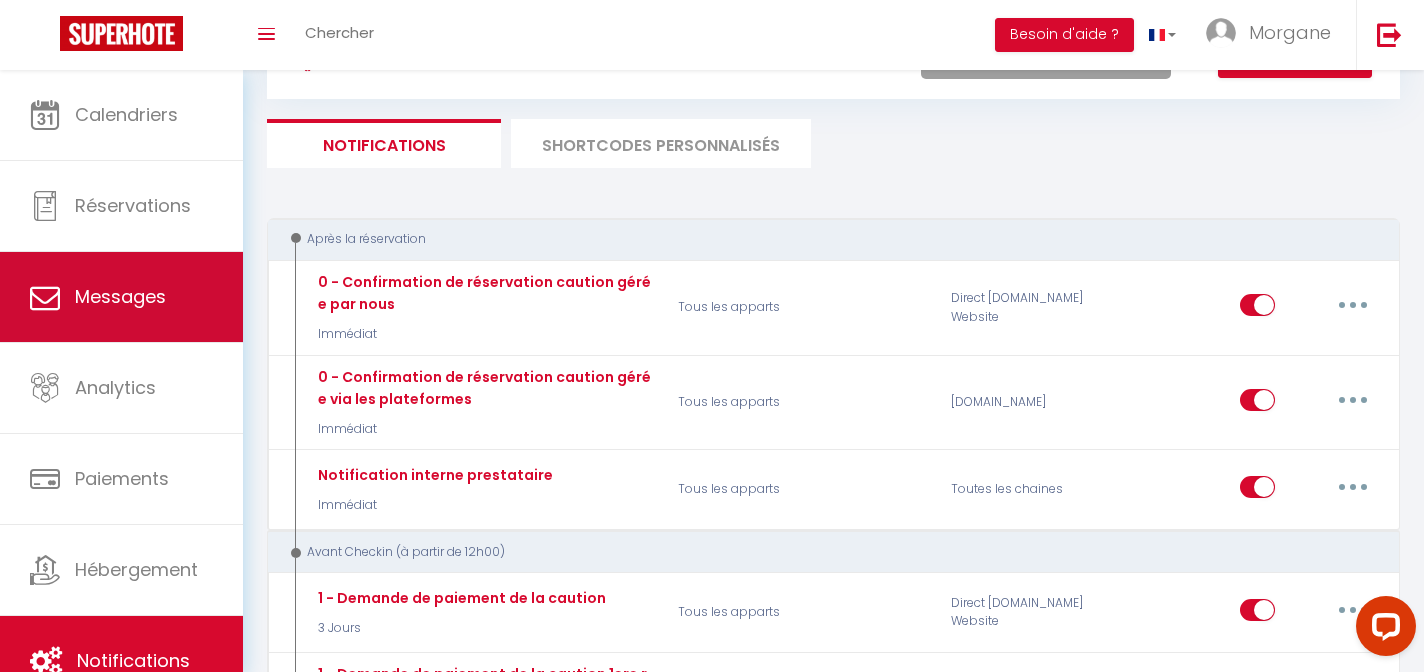 scroll, scrollTop: 0, scrollLeft: 0, axis: both 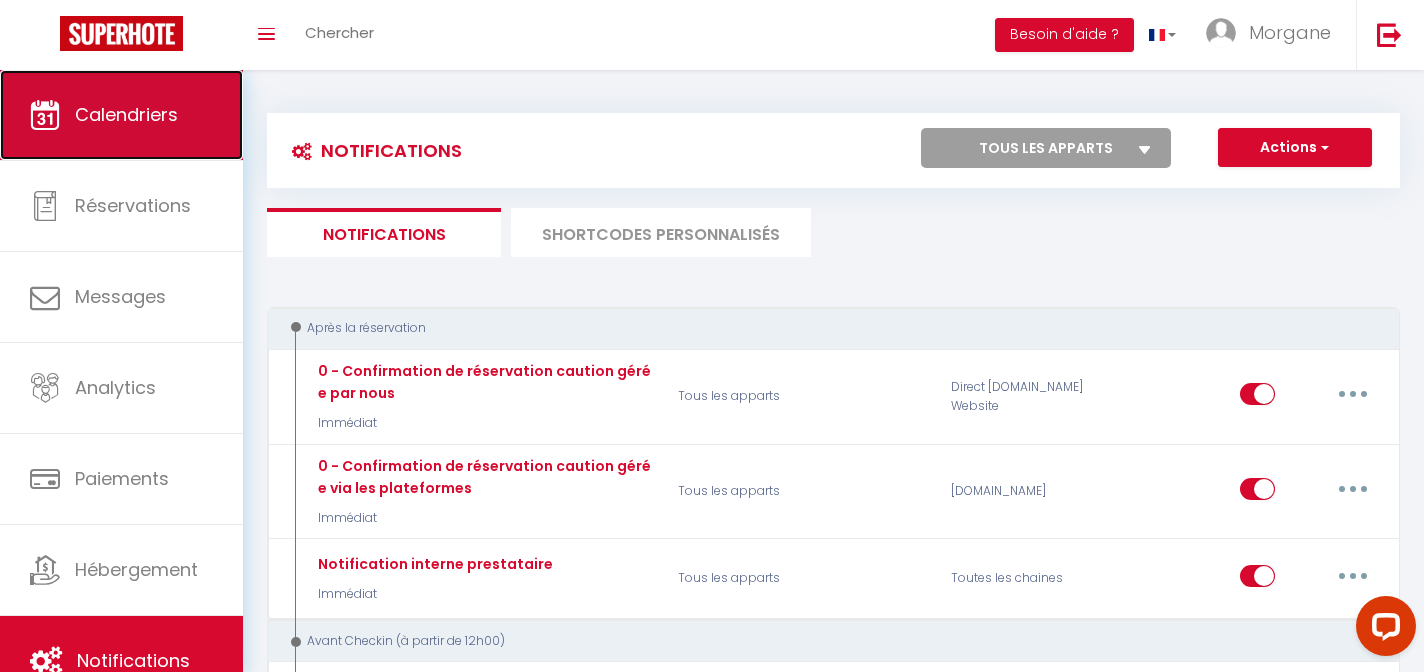 click on "Calendriers" at bounding box center [121, 115] 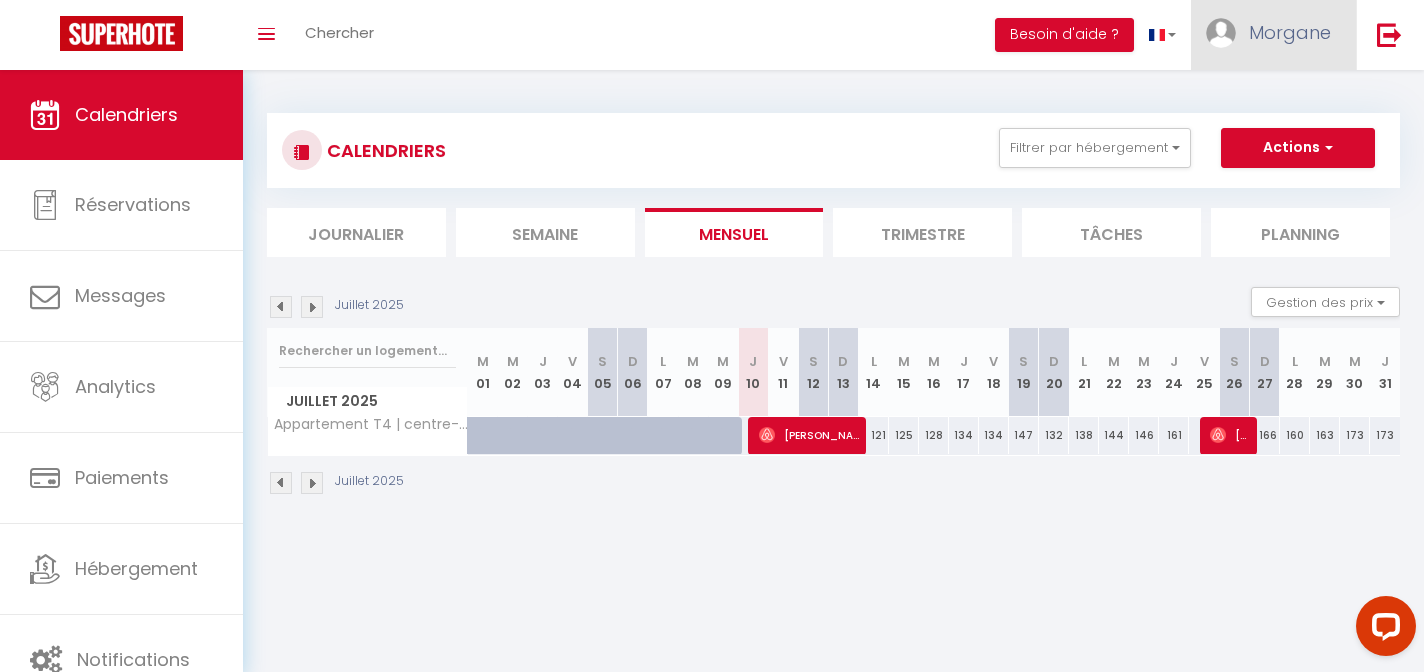 click on "Morgane" at bounding box center (1290, 32) 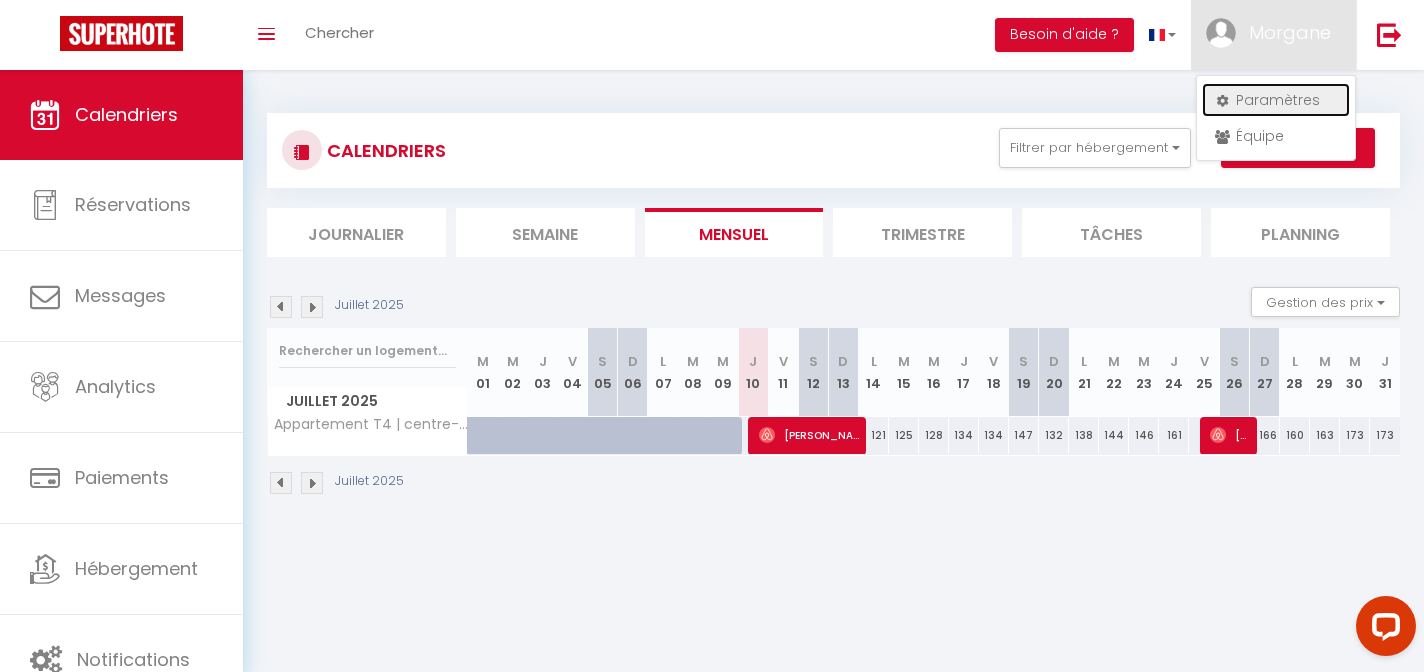 click on "Paramètres" at bounding box center (1276, 100) 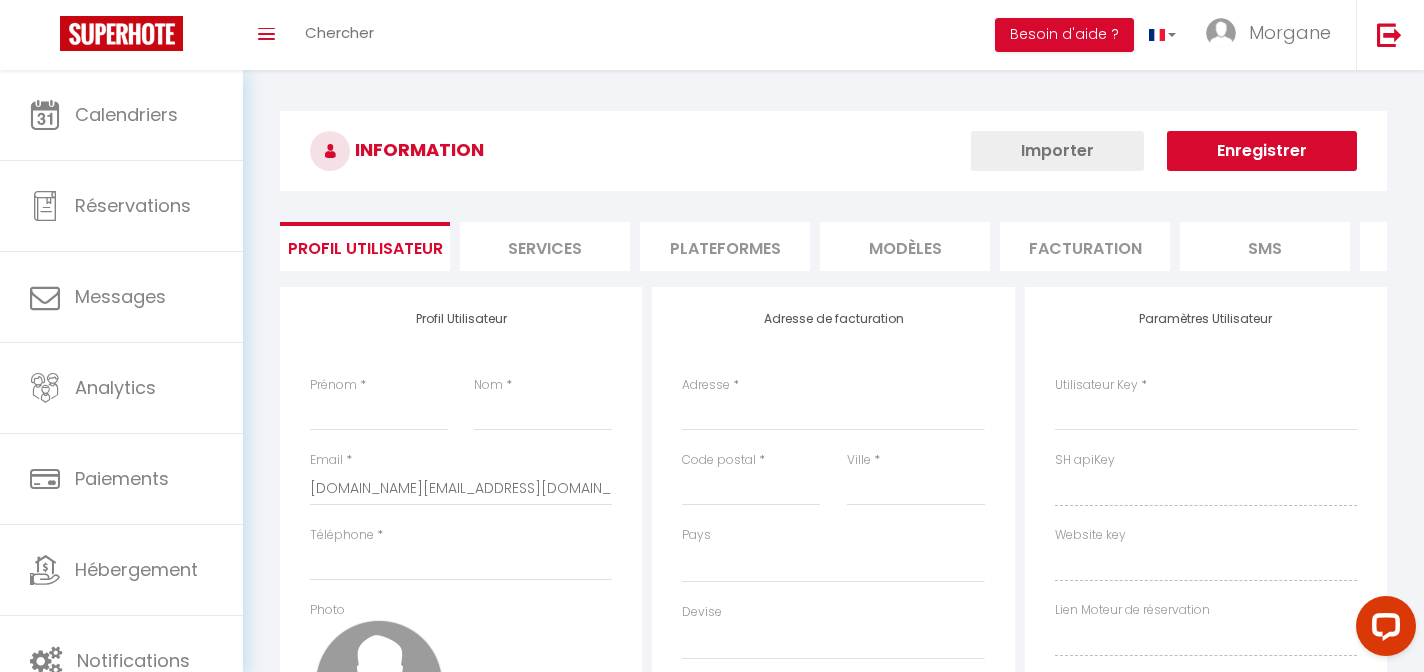 select 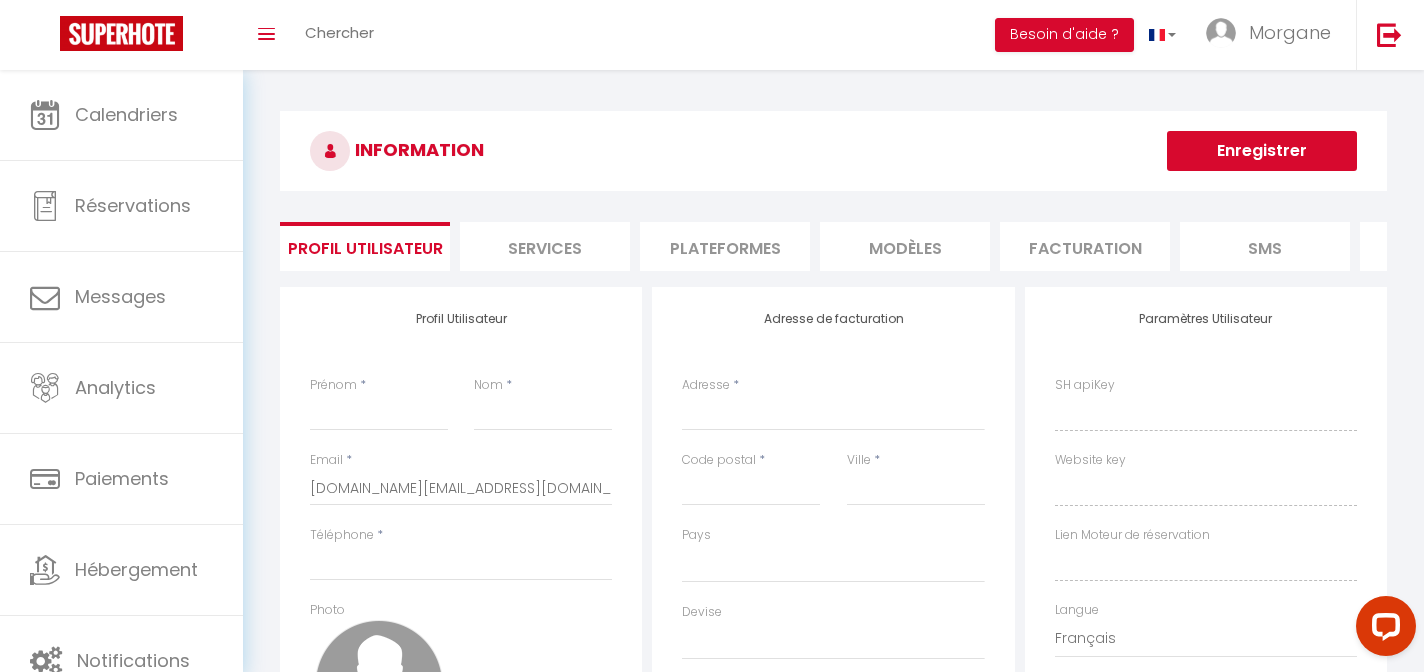 select 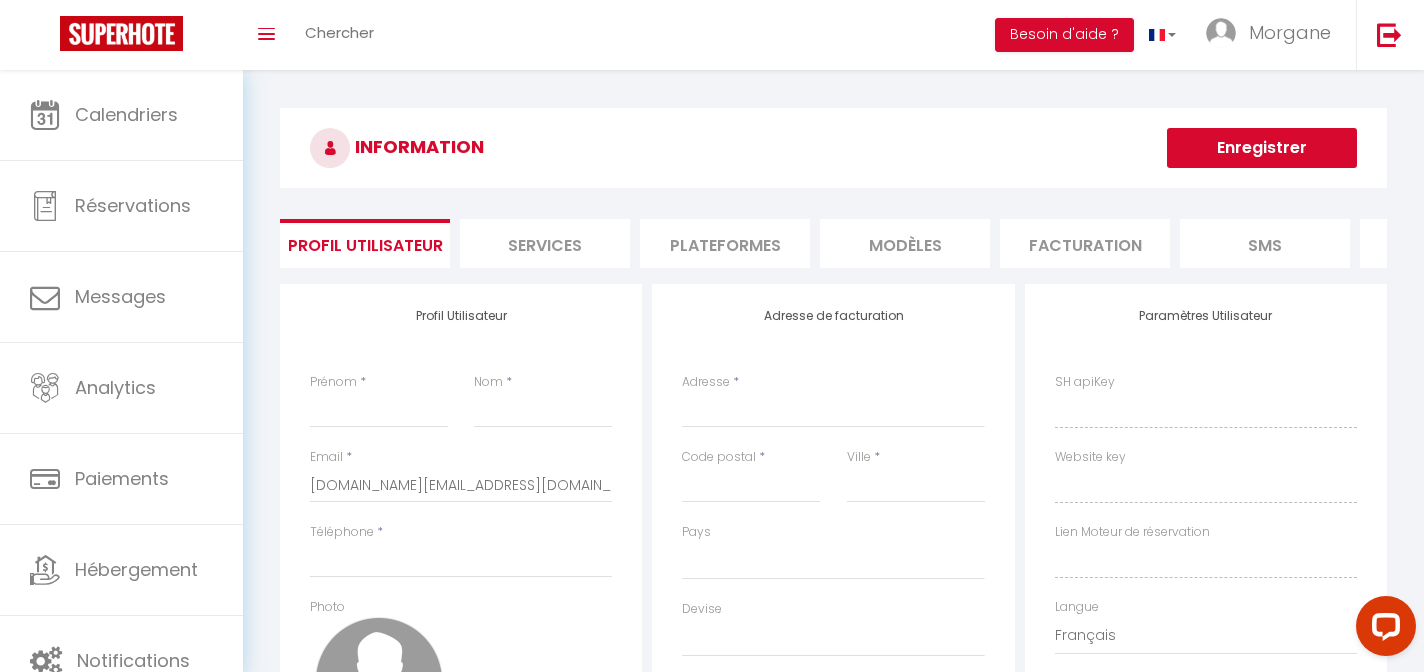 scroll, scrollTop: 0, scrollLeft: 0, axis: both 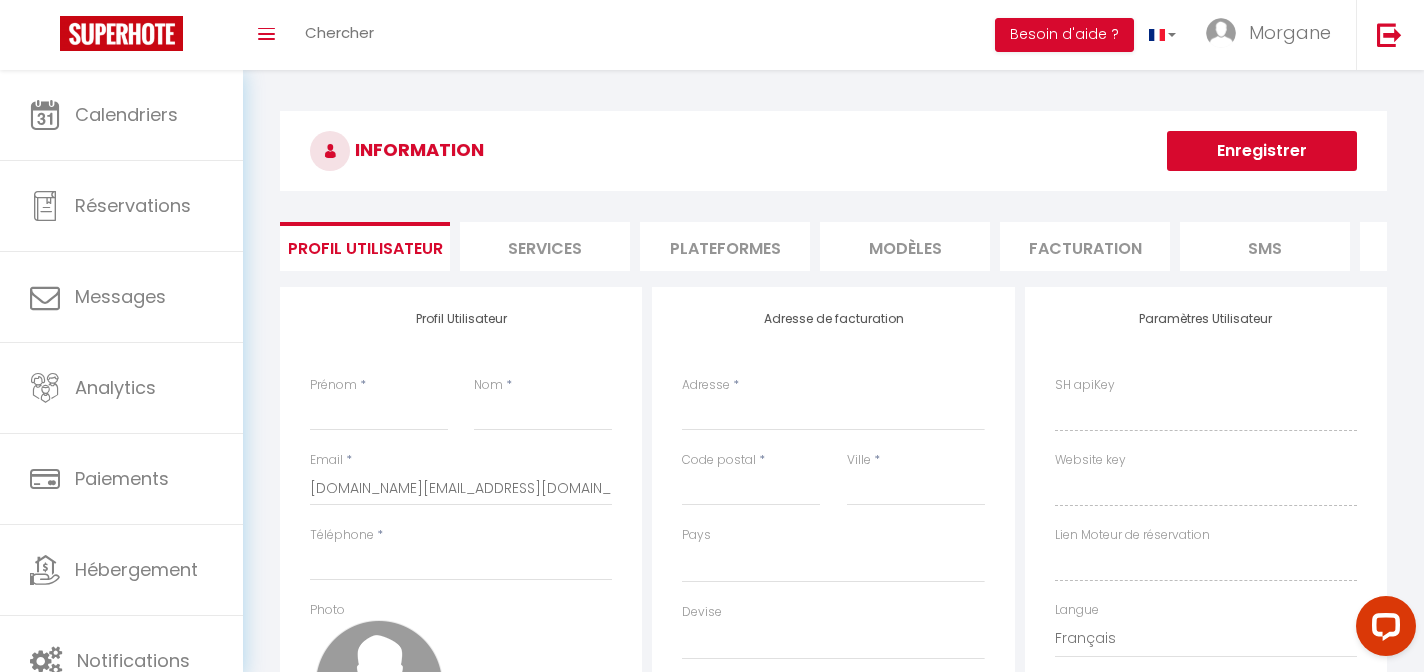 click on "Plateformes" at bounding box center [725, 246] 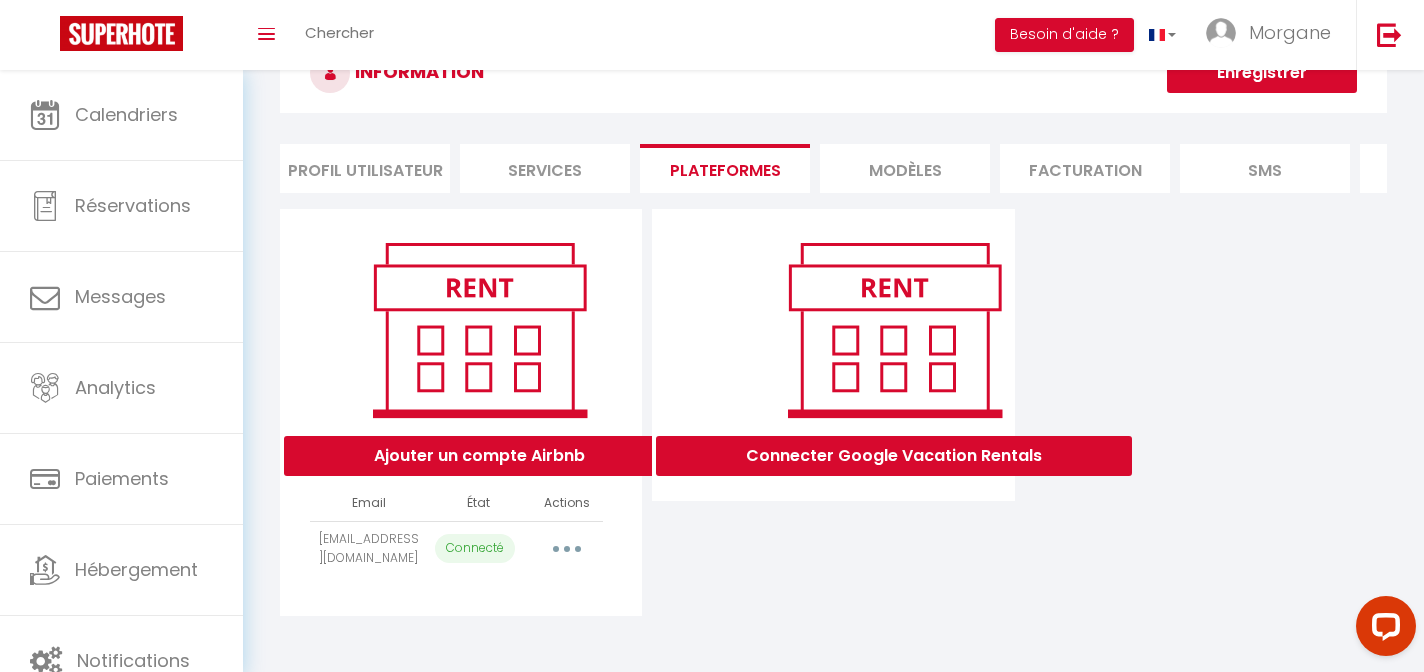 scroll, scrollTop: 0, scrollLeft: 0, axis: both 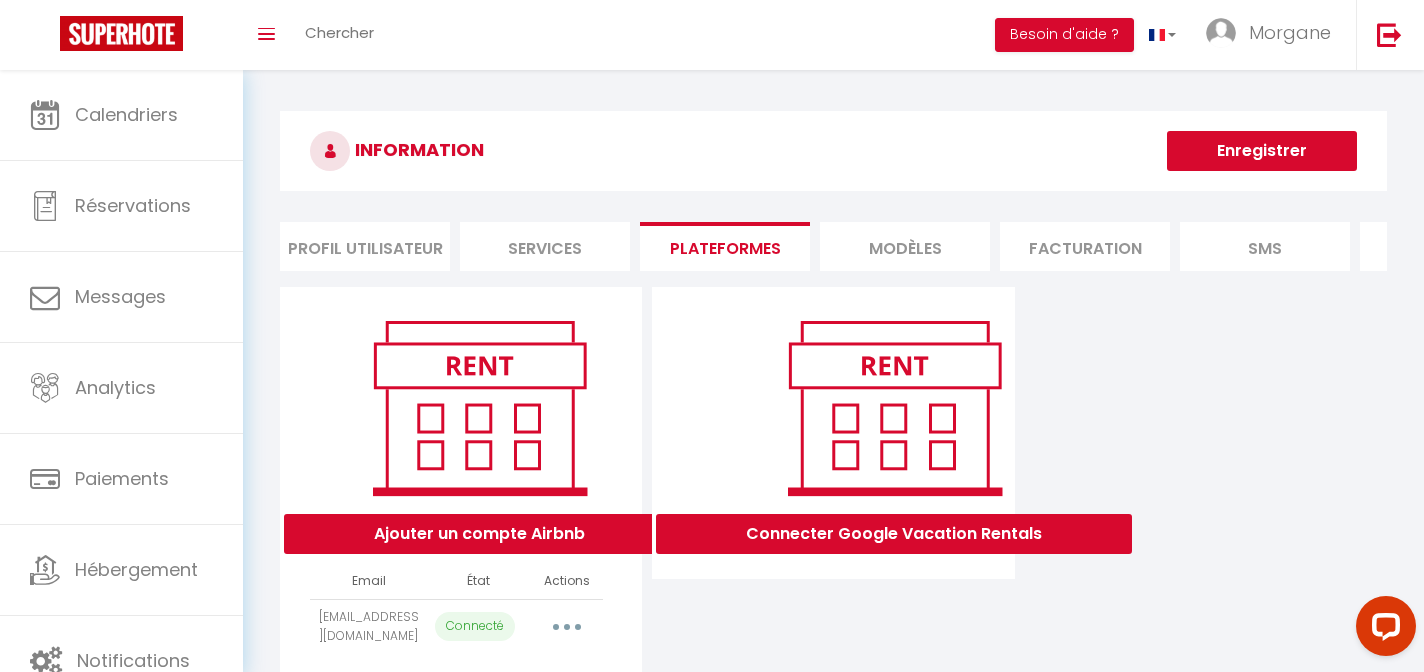 click on "Services" at bounding box center (545, 246) 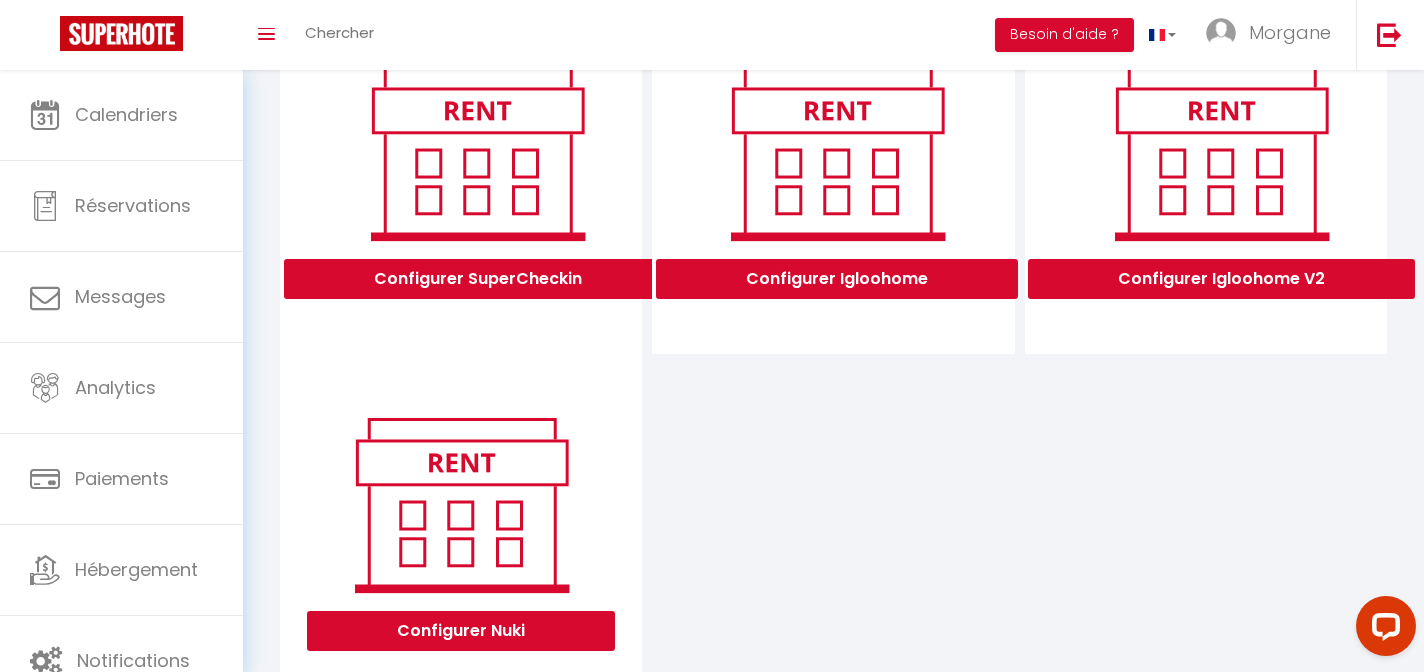 scroll, scrollTop: 662, scrollLeft: 0, axis: vertical 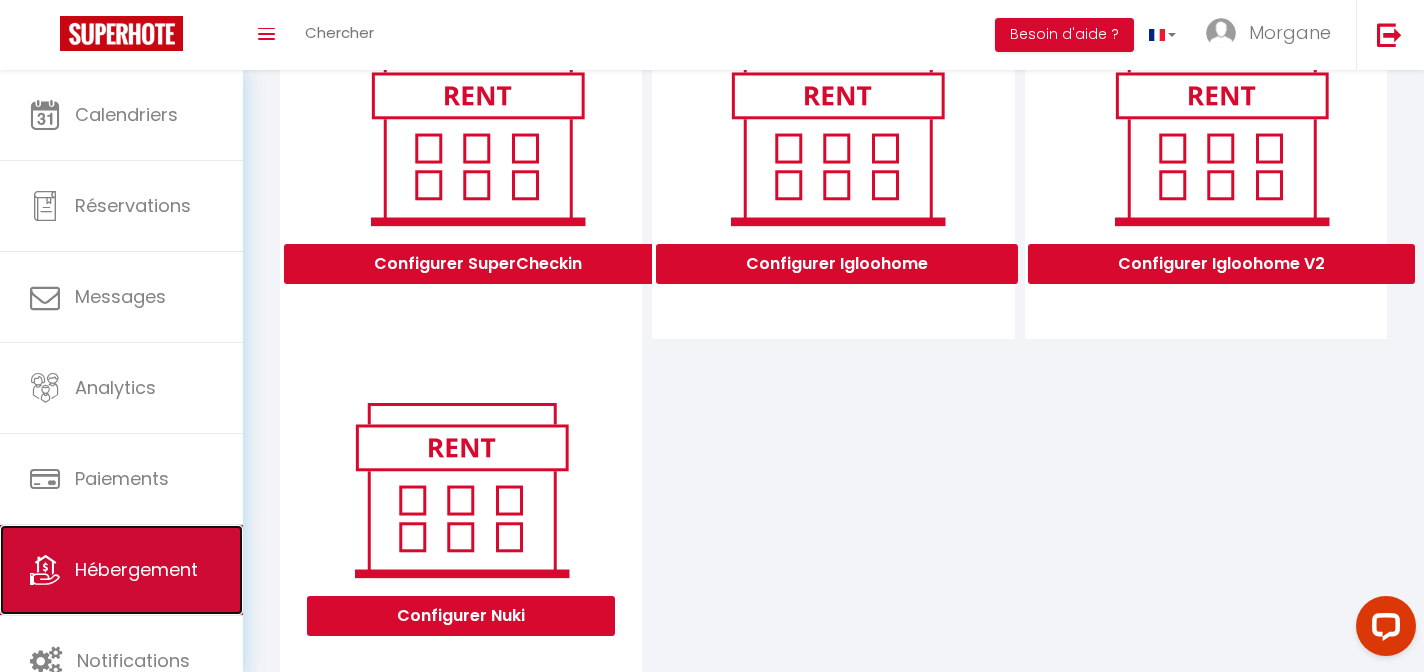 click on "Hébergement" at bounding box center [136, 569] 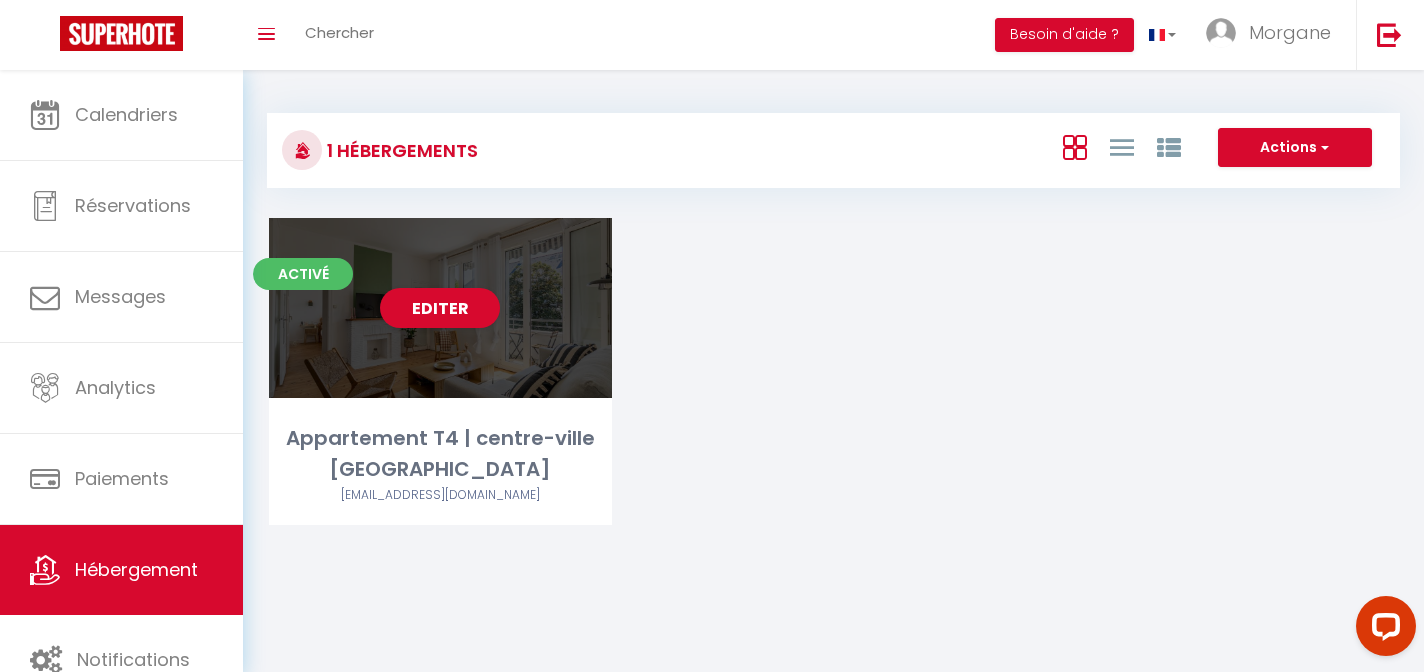 scroll, scrollTop: 70, scrollLeft: 0, axis: vertical 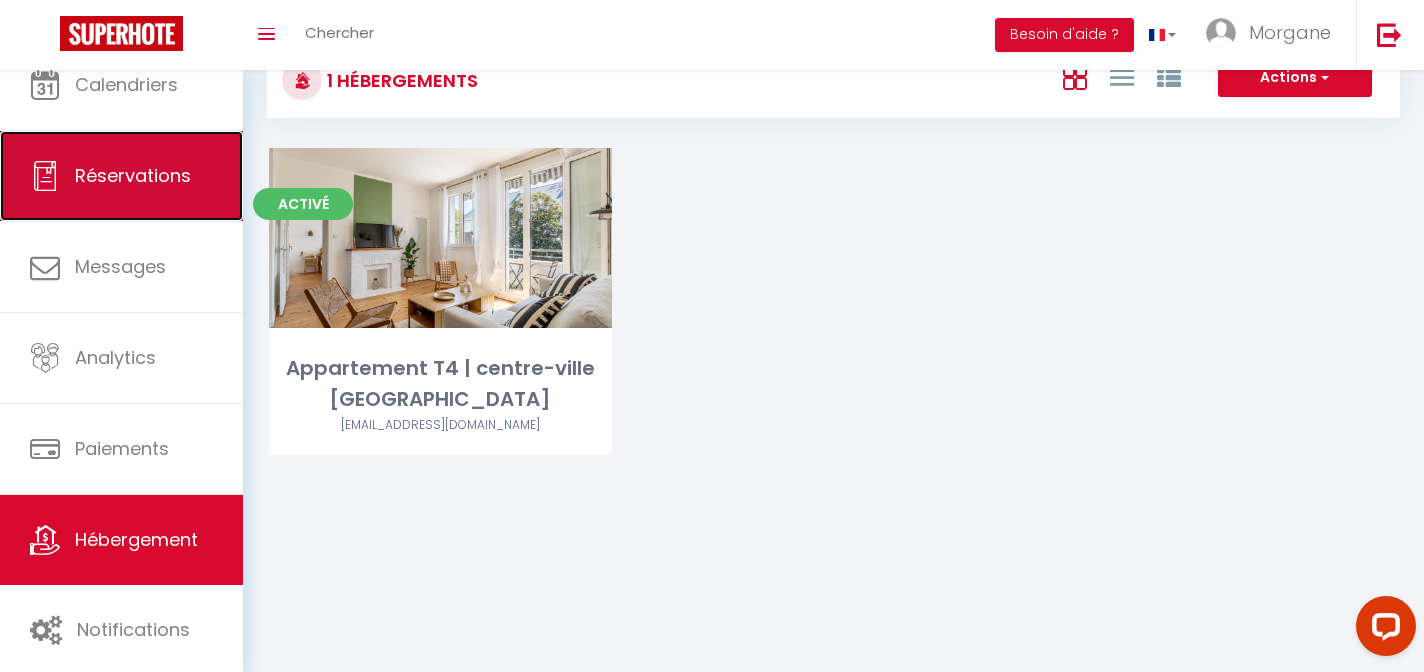 click on "Réservations" at bounding box center [121, 176] 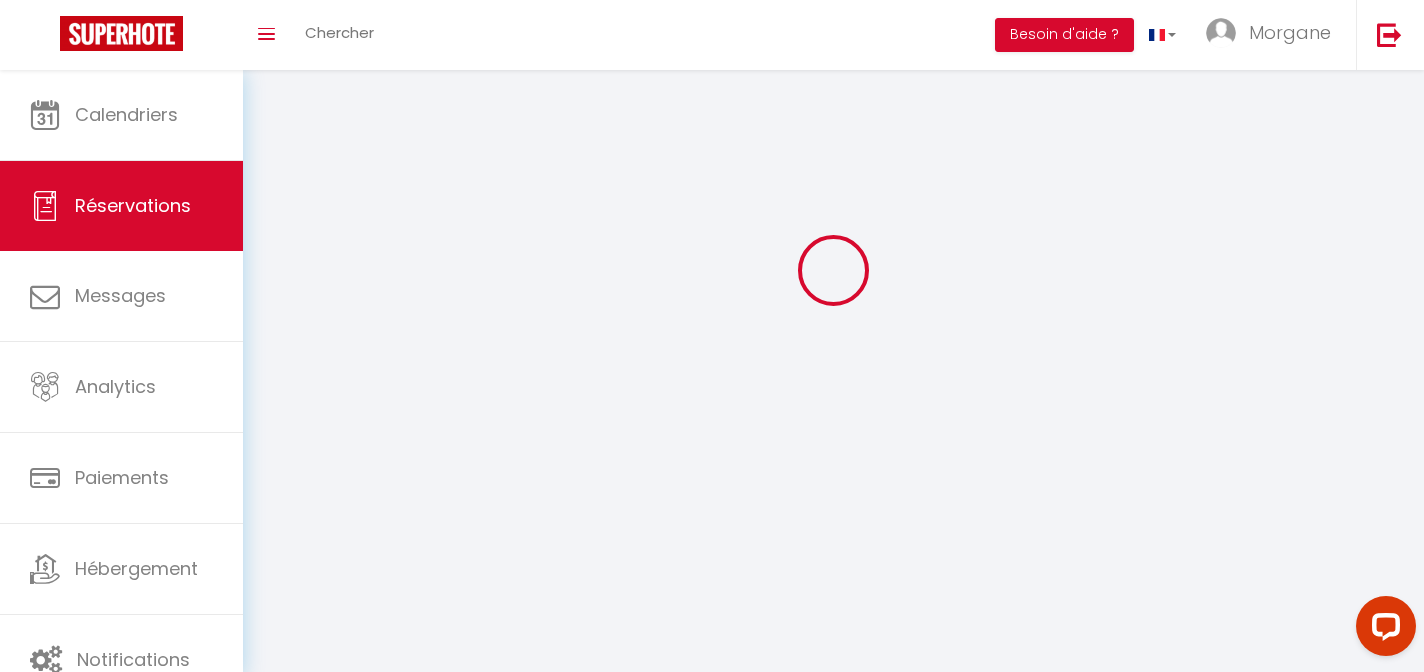 scroll, scrollTop: 0, scrollLeft: 0, axis: both 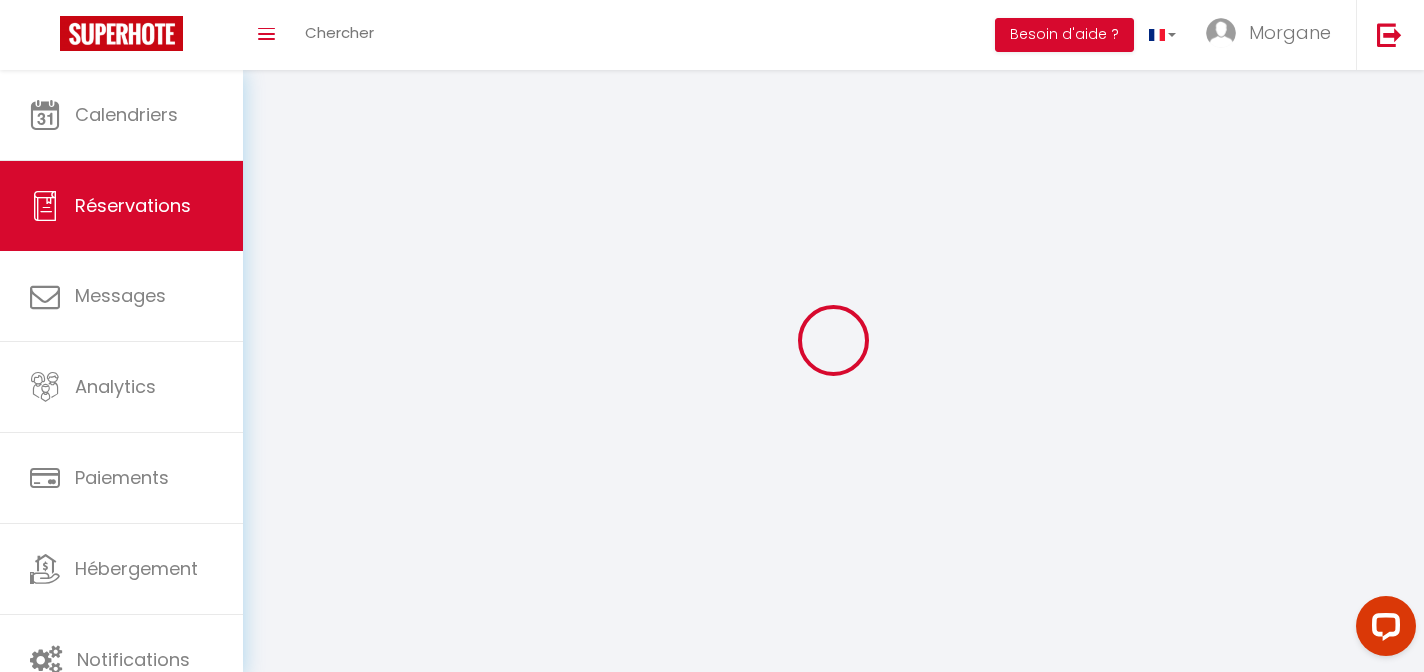 select on "all" 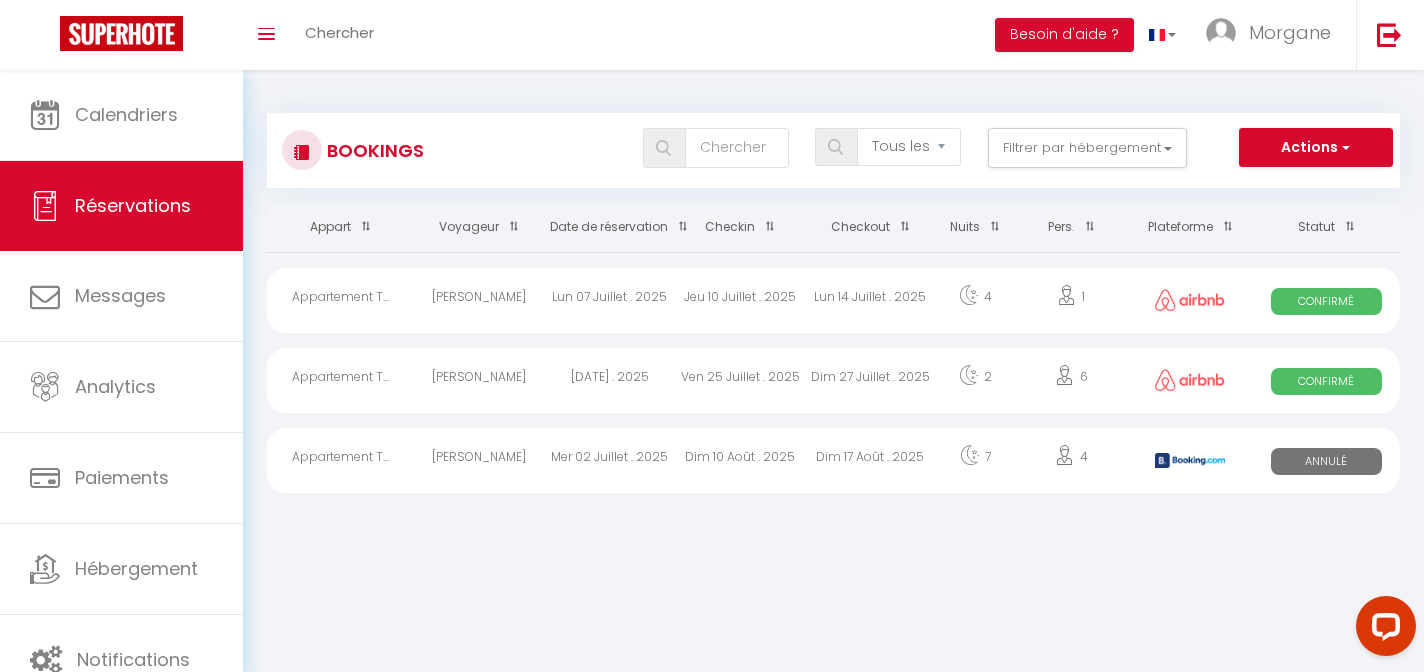 click at bounding box center [1190, 300] 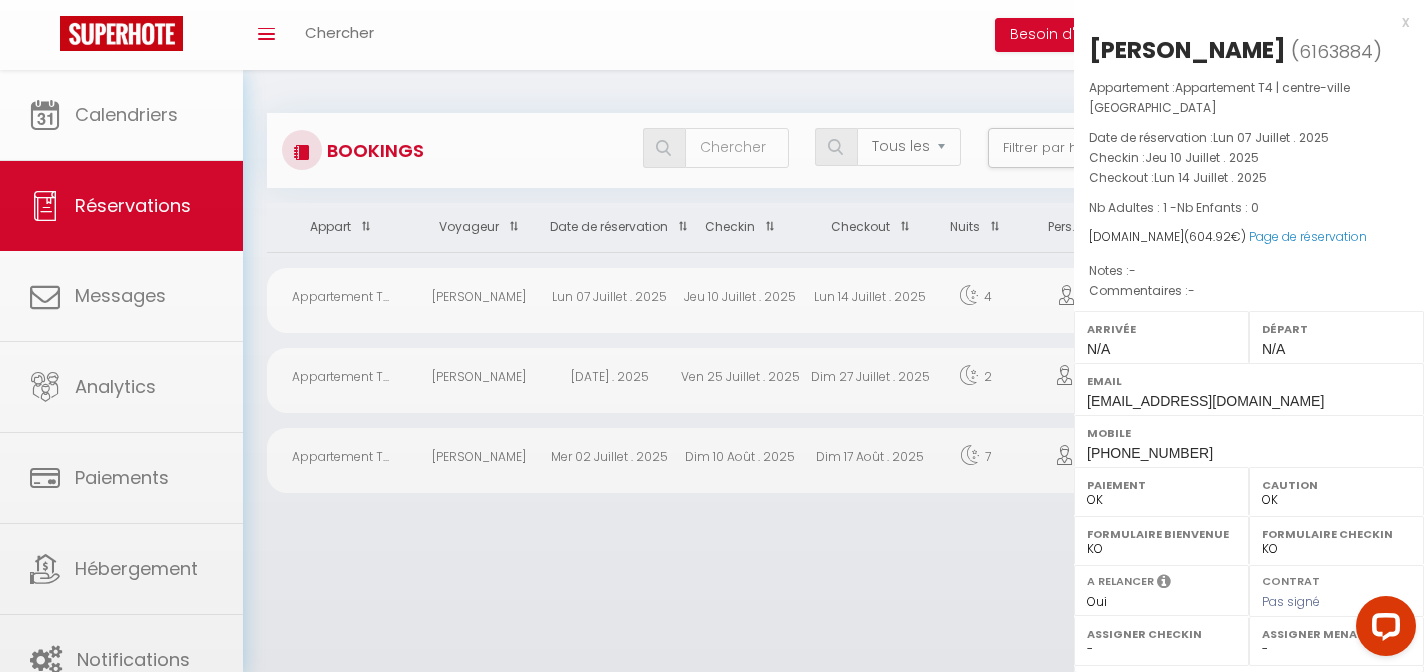 select on "49001" 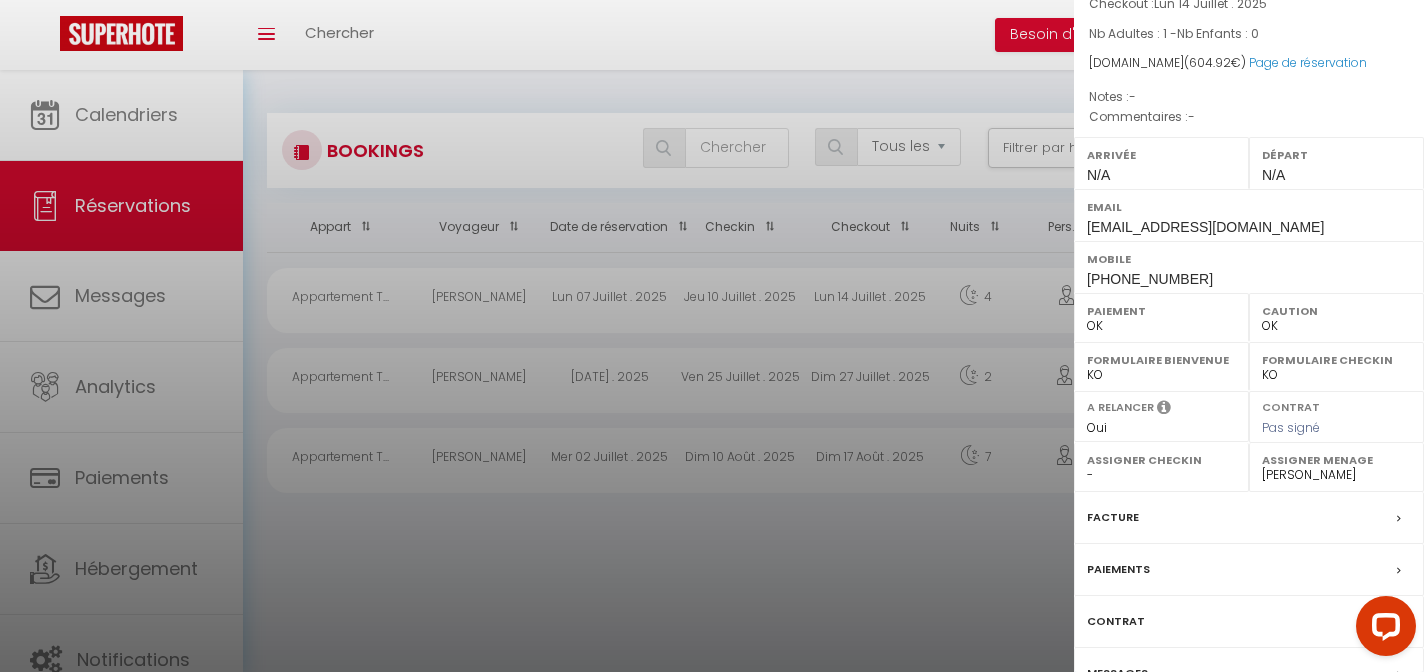 scroll, scrollTop: 280, scrollLeft: 0, axis: vertical 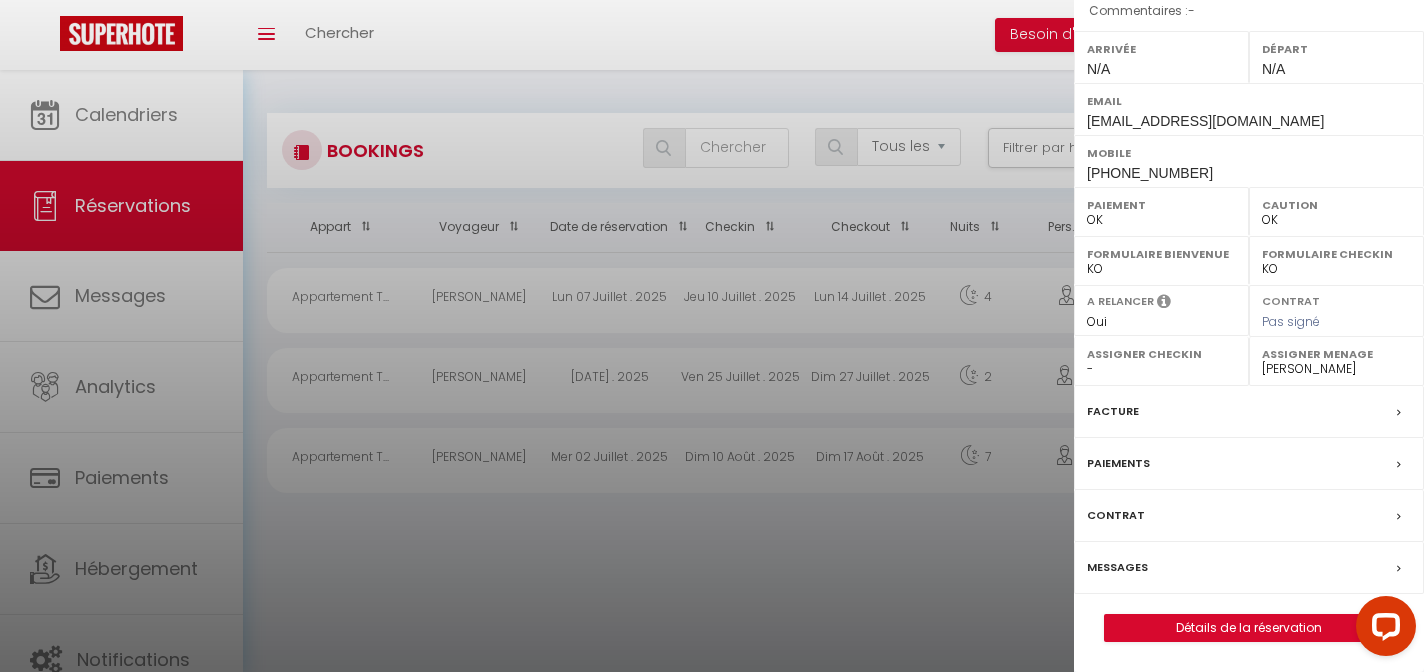 click on "Messages" at bounding box center [1249, 568] 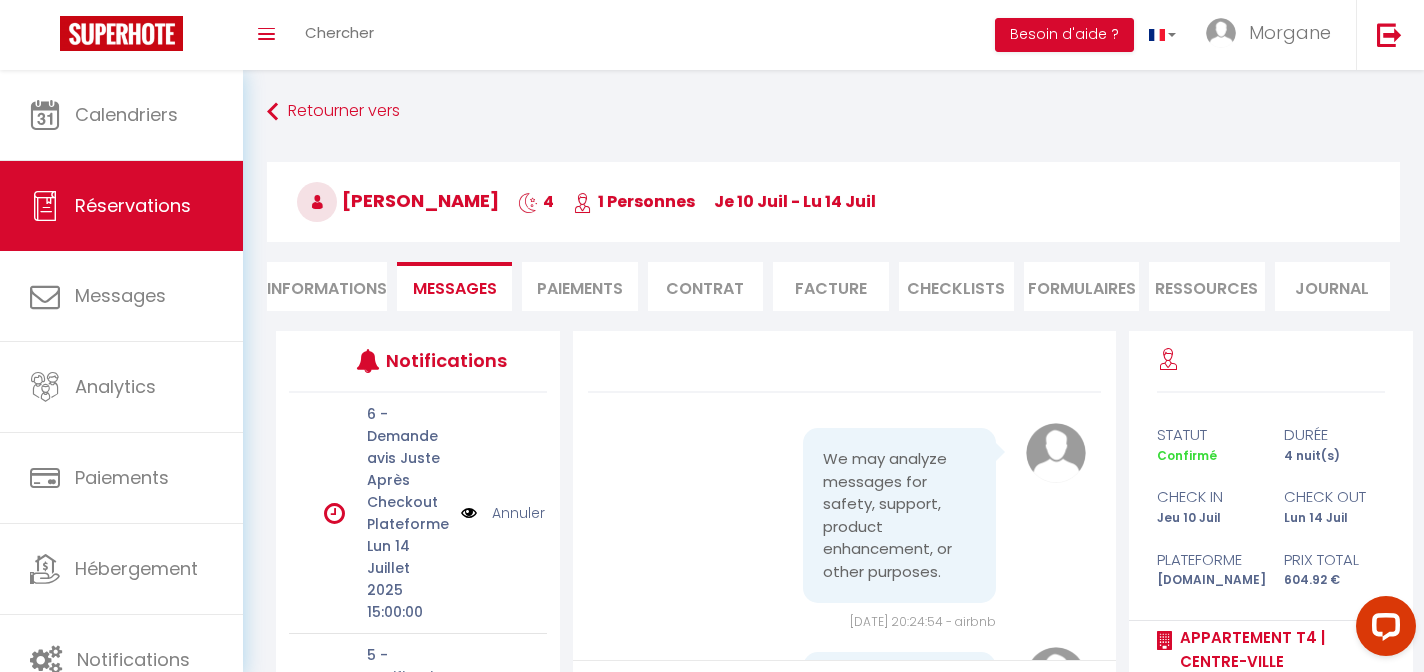 scroll, scrollTop: 3557, scrollLeft: 0, axis: vertical 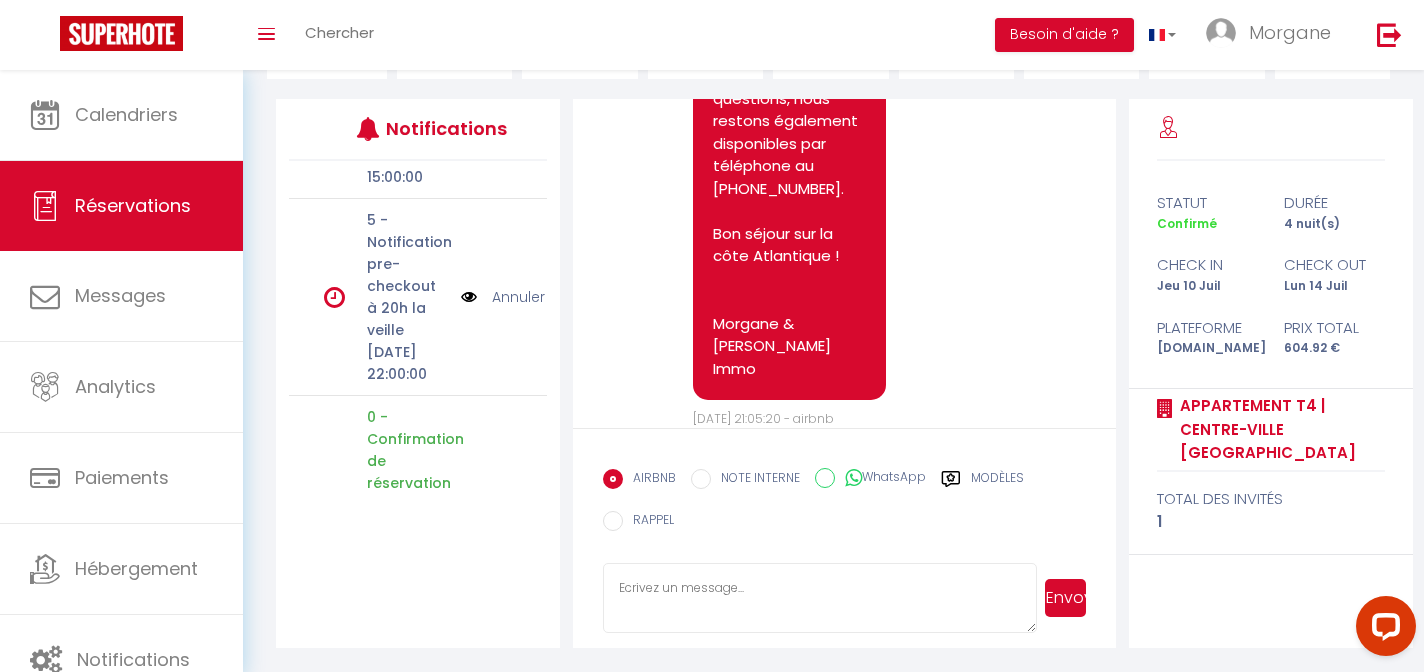 click at bounding box center [820, 598] 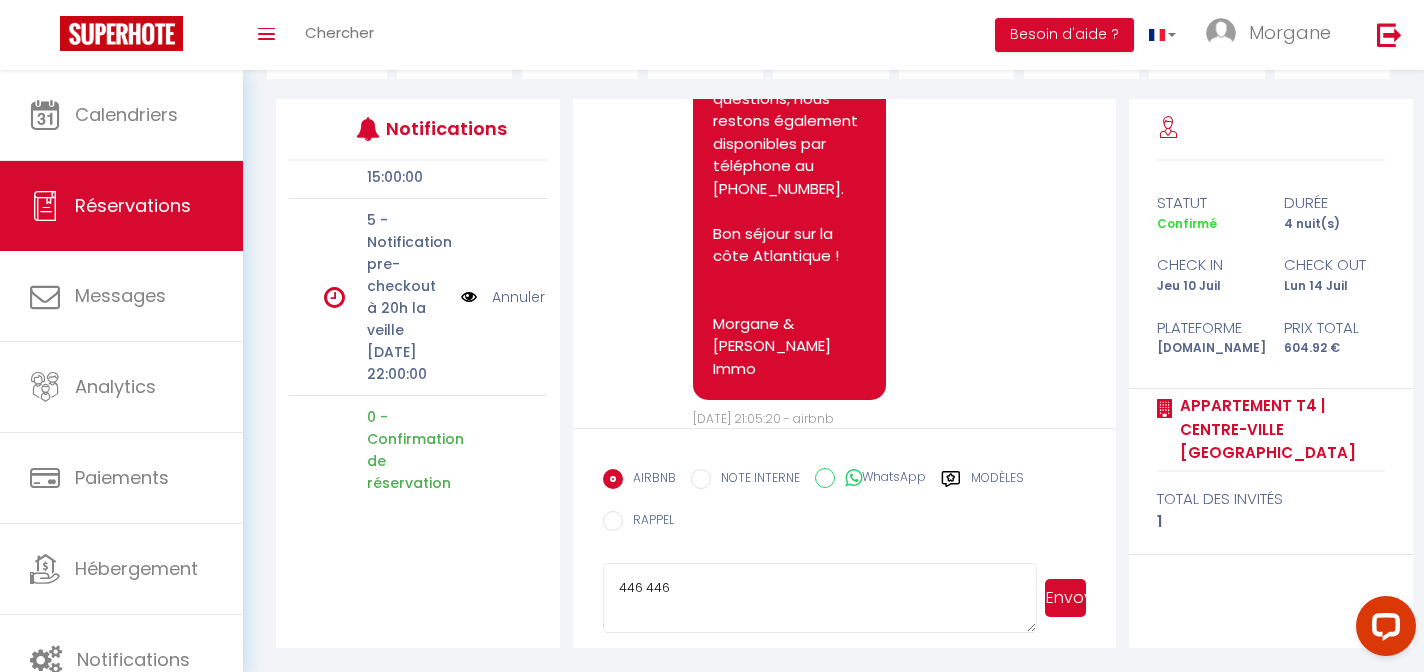 drag, startPoint x: 694, startPoint y: 579, endPoint x: 599, endPoint y: 578, distance: 95.005264 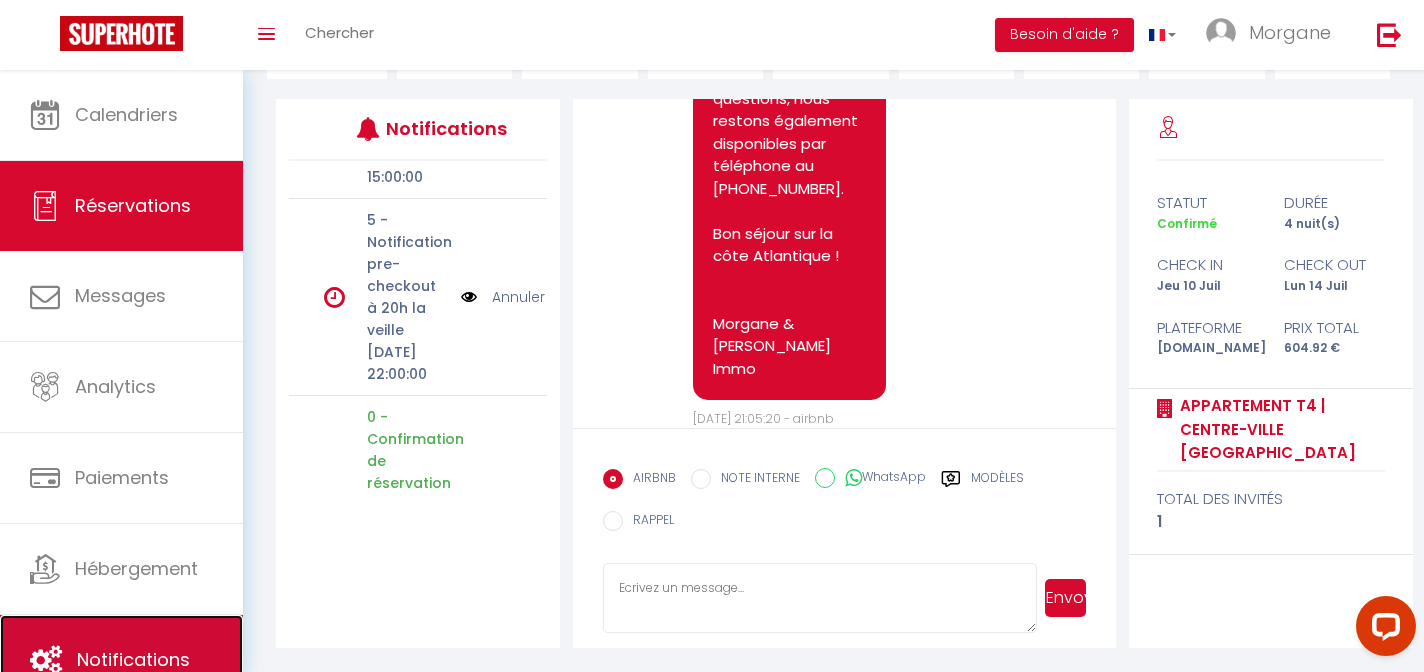 click on "Notifications" at bounding box center [121, 660] 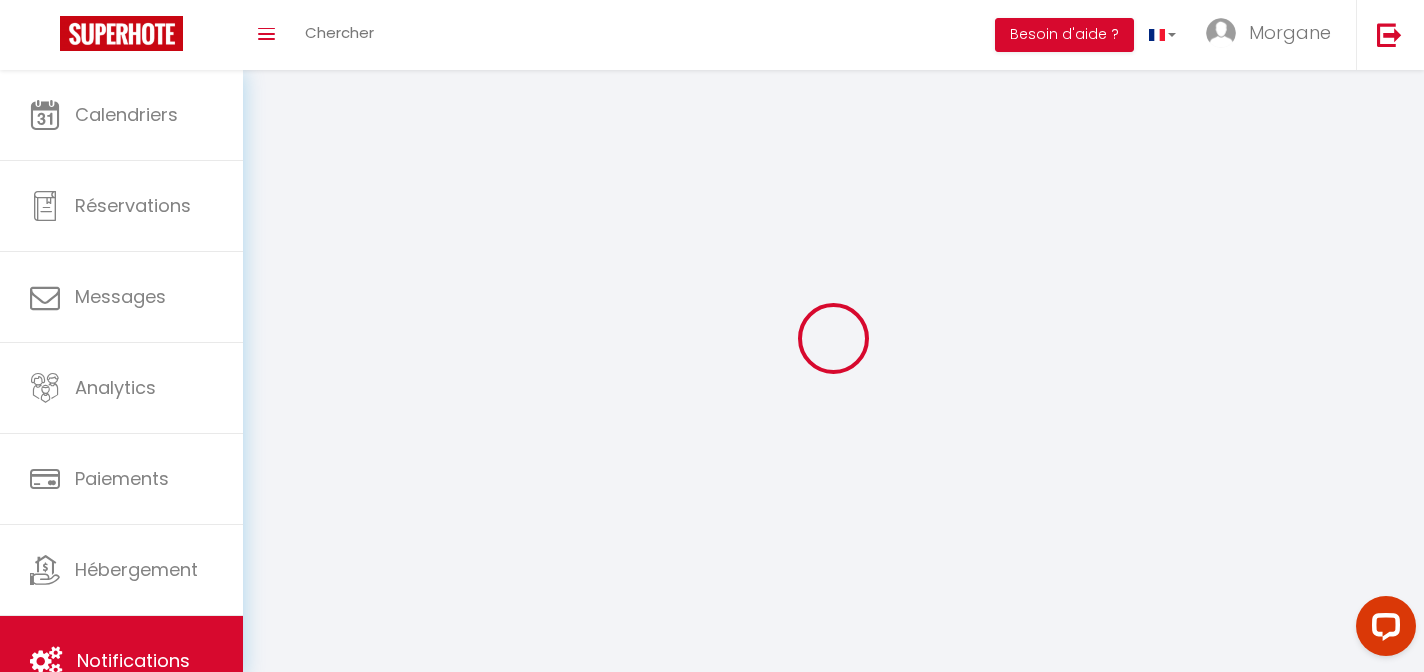 scroll, scrollTop: 0, scrollLeft: 0, axis: both 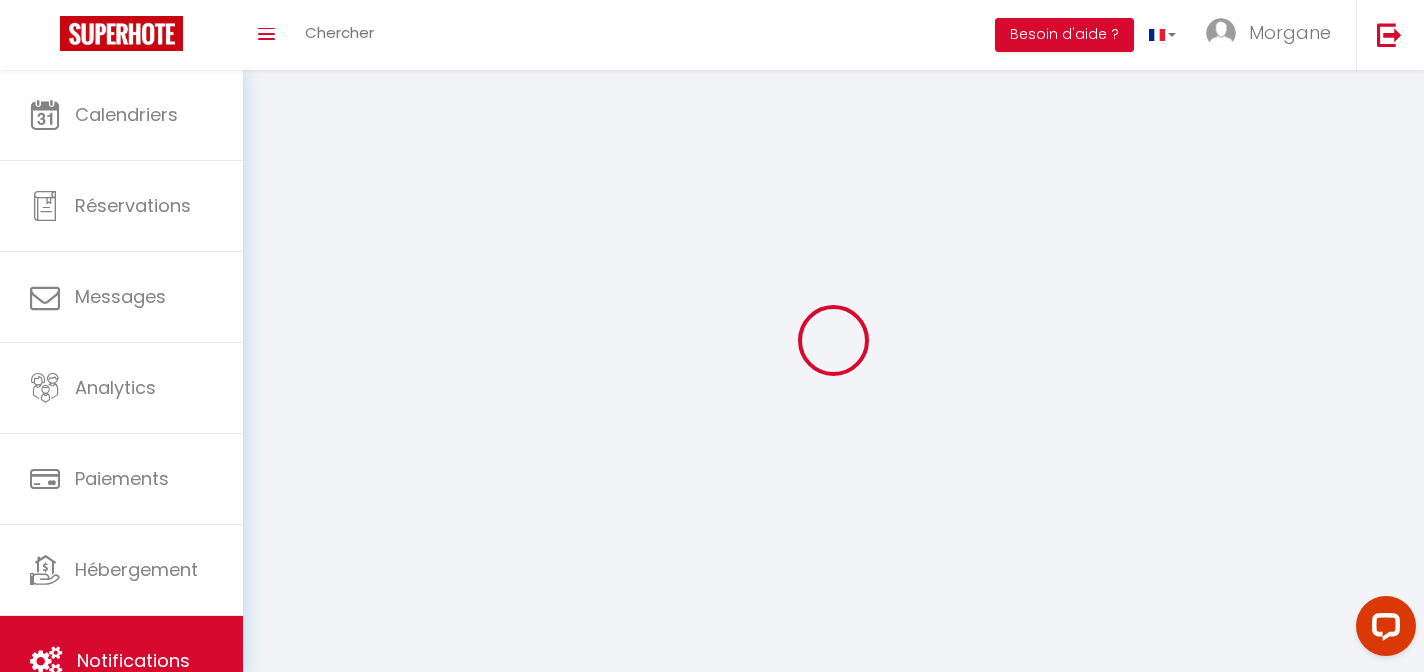 click at bounding box center (833, 340) 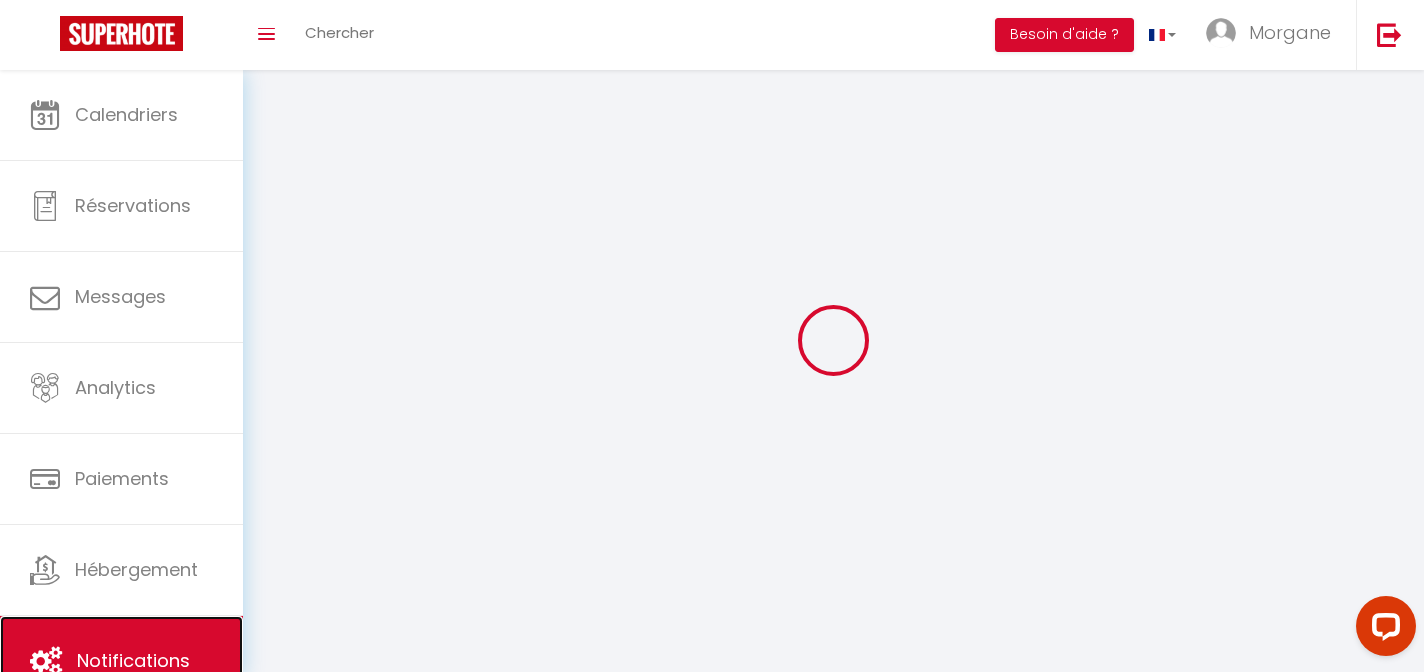 click on "Notifications" at bounding box center (121, 661) 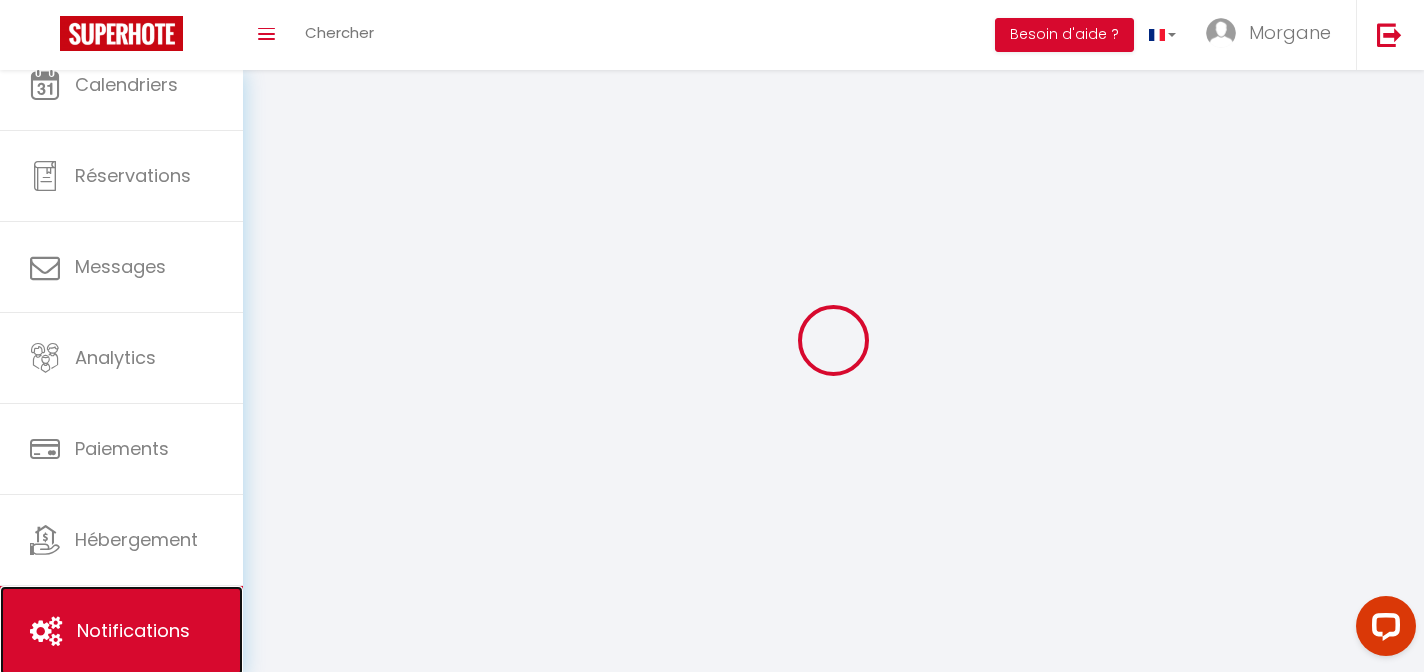 click on "Notifications" at bounding box center (121, 631) 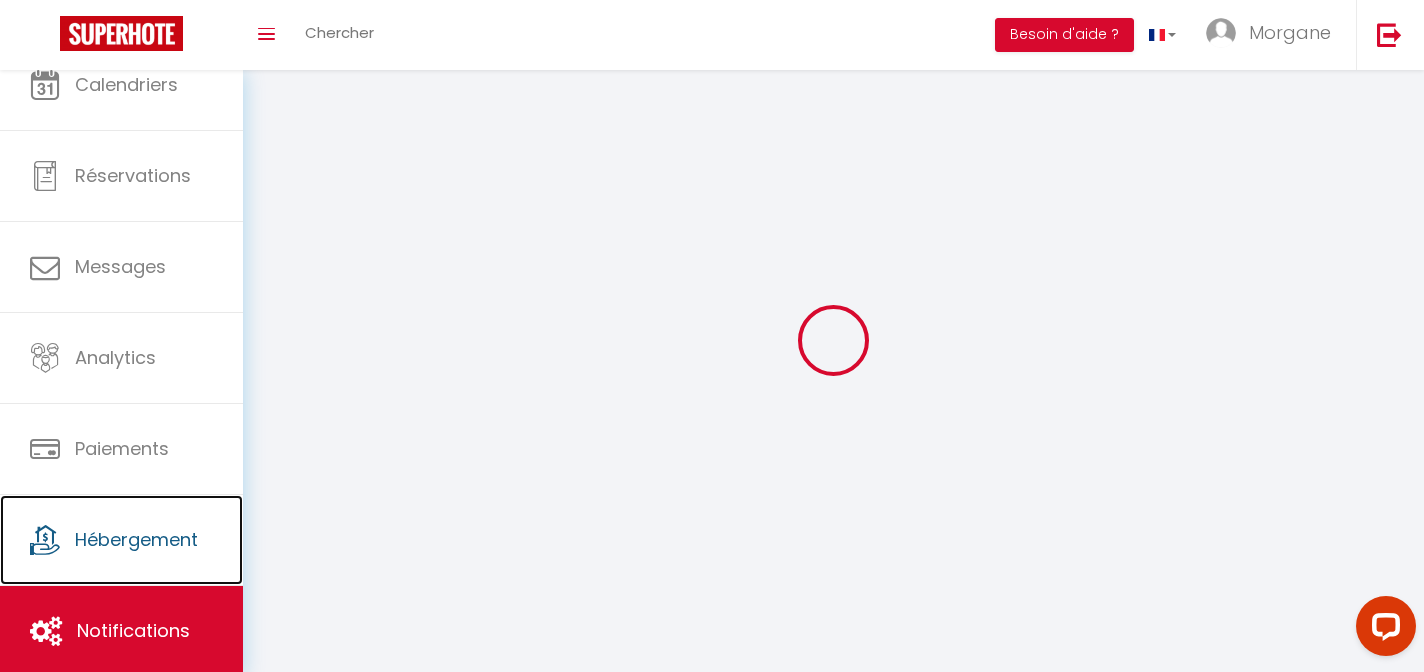 click on "Hébergement" at bounding box center [136, 539] 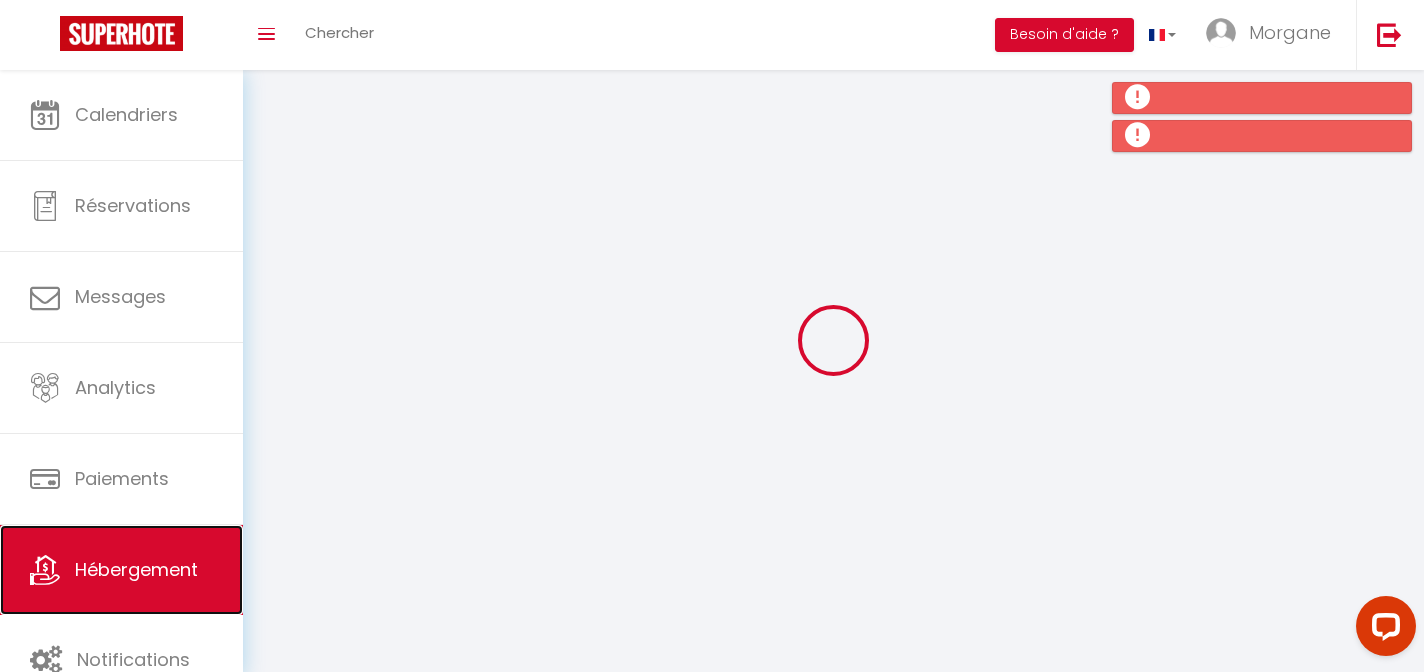 click on "Hébergement" at bounding box center (121, 570) 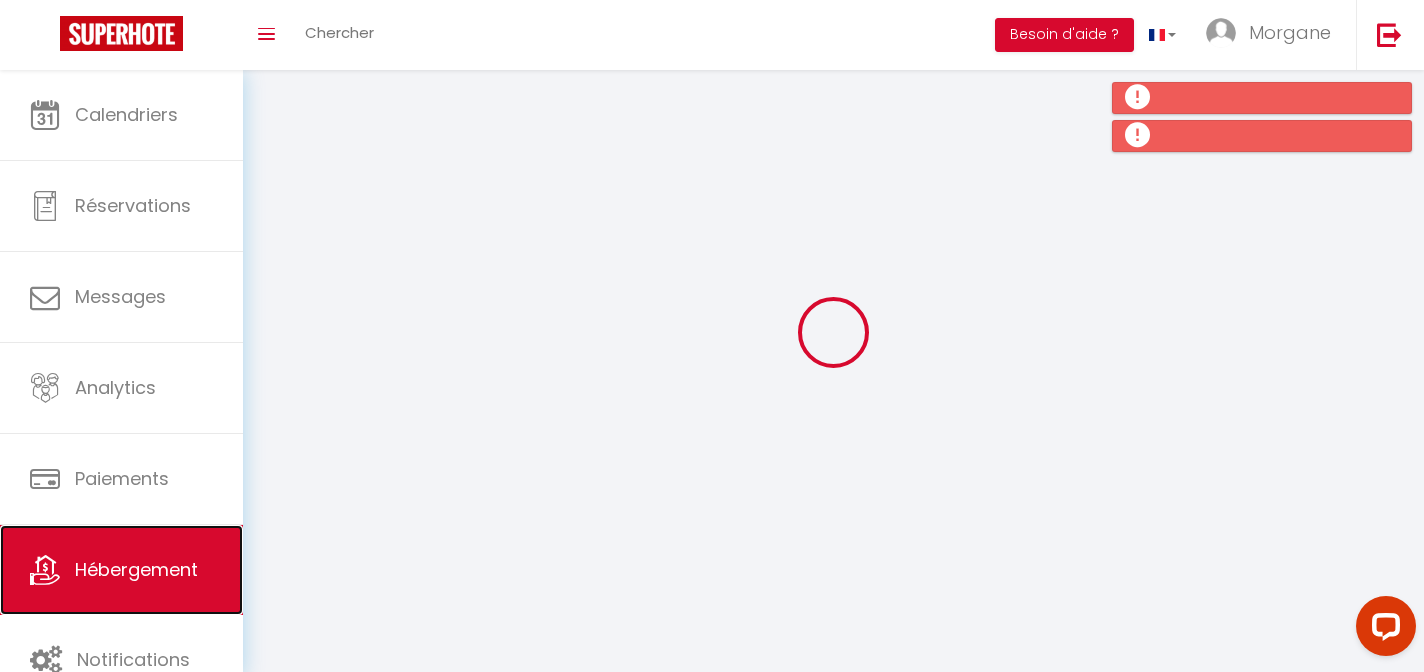 scroll, scrollTop: 0, scrollLeft: 0, axis: both 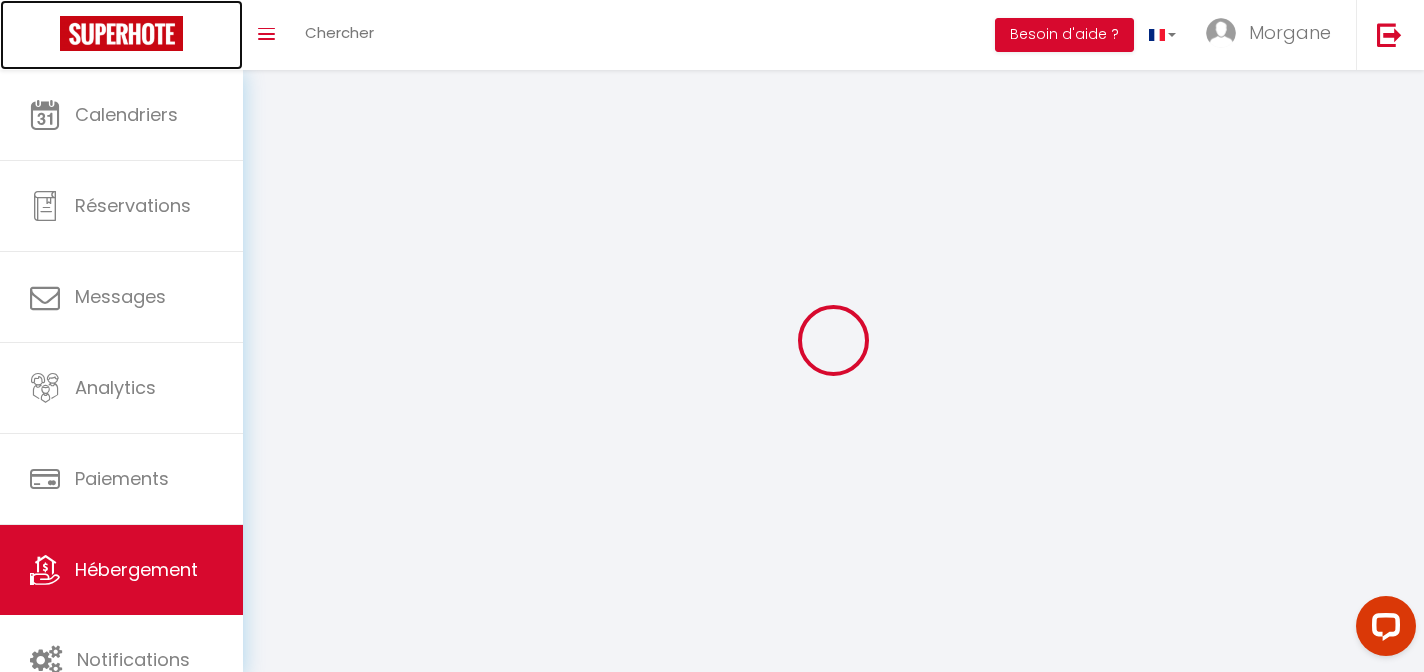 click at bounding box center (121, 33) 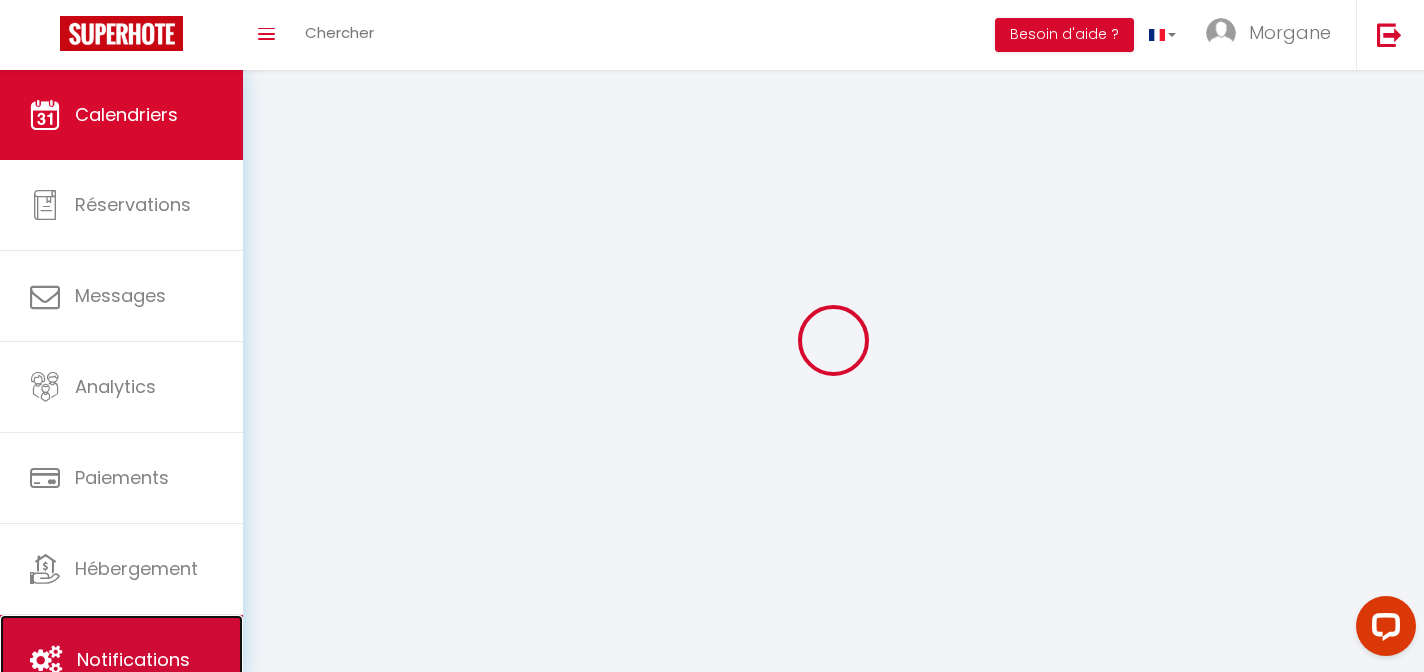 click on "Notifications" at bounding box center [133, 659] 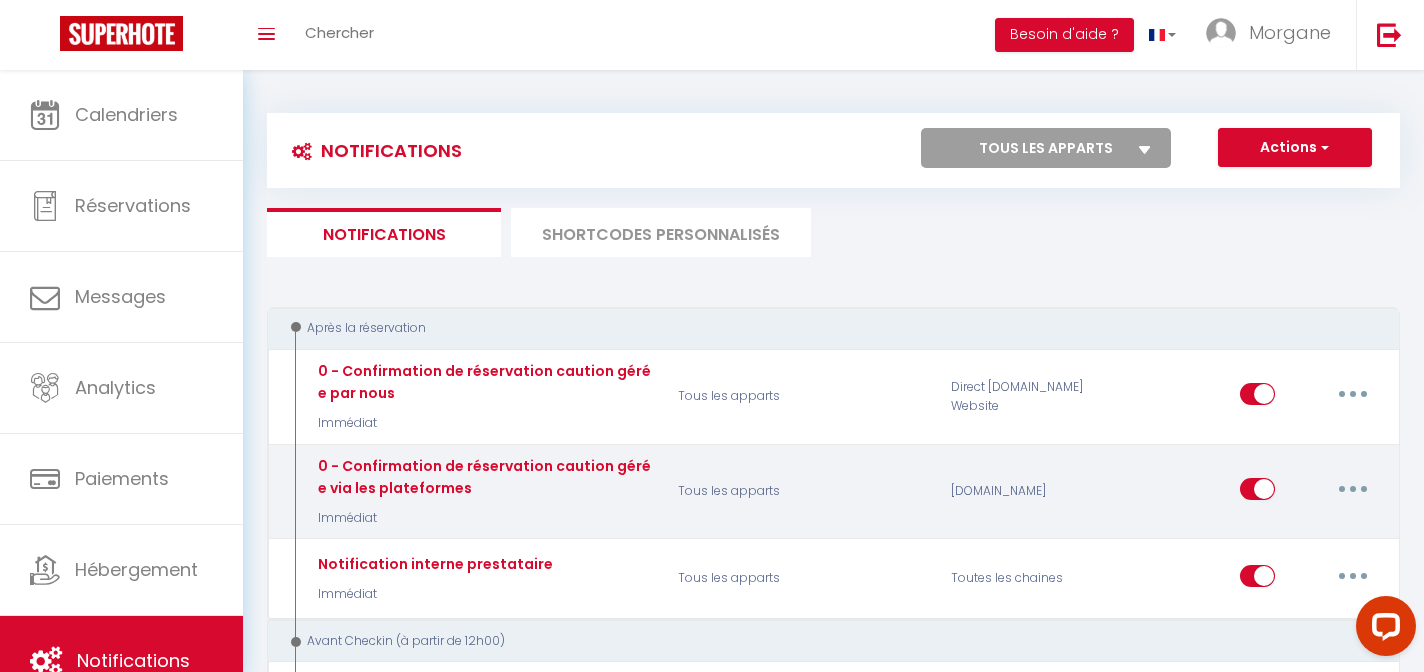scroll, scrollTop: 30, scrollLeft: 0, axis: vertical 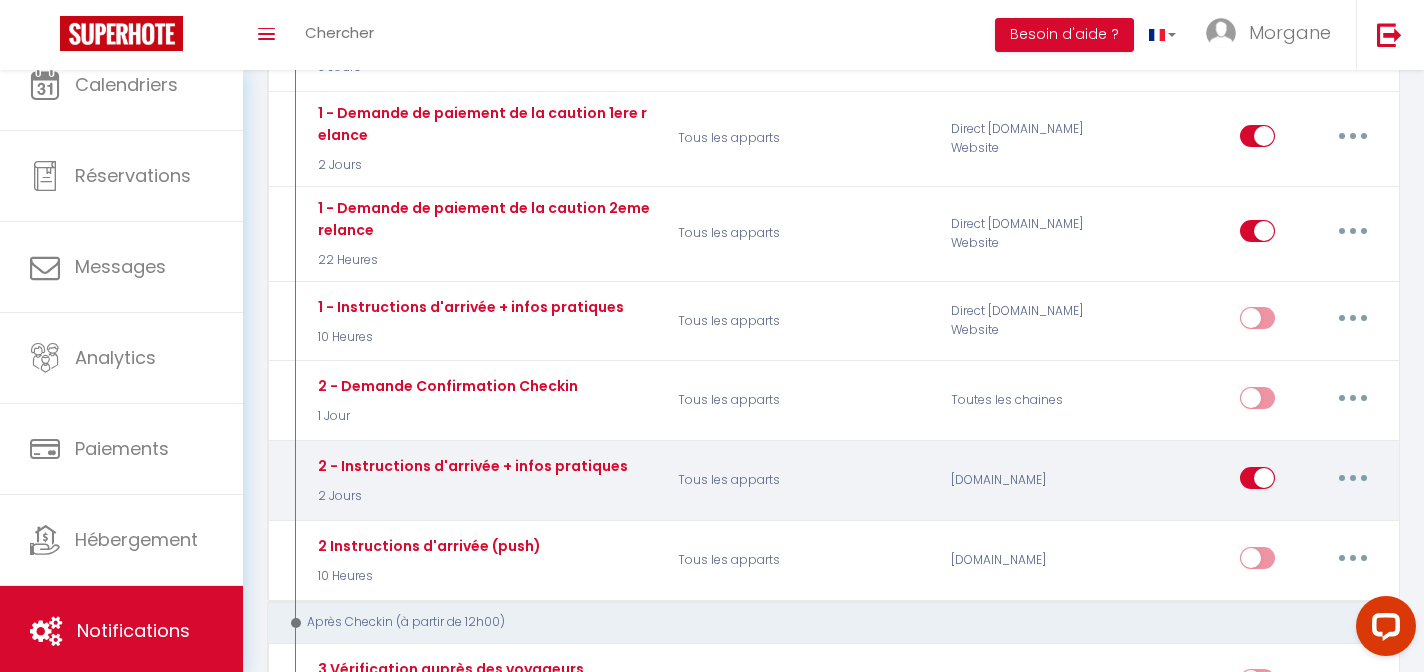 click on "2 Jours" at bounding box center [470, 496] 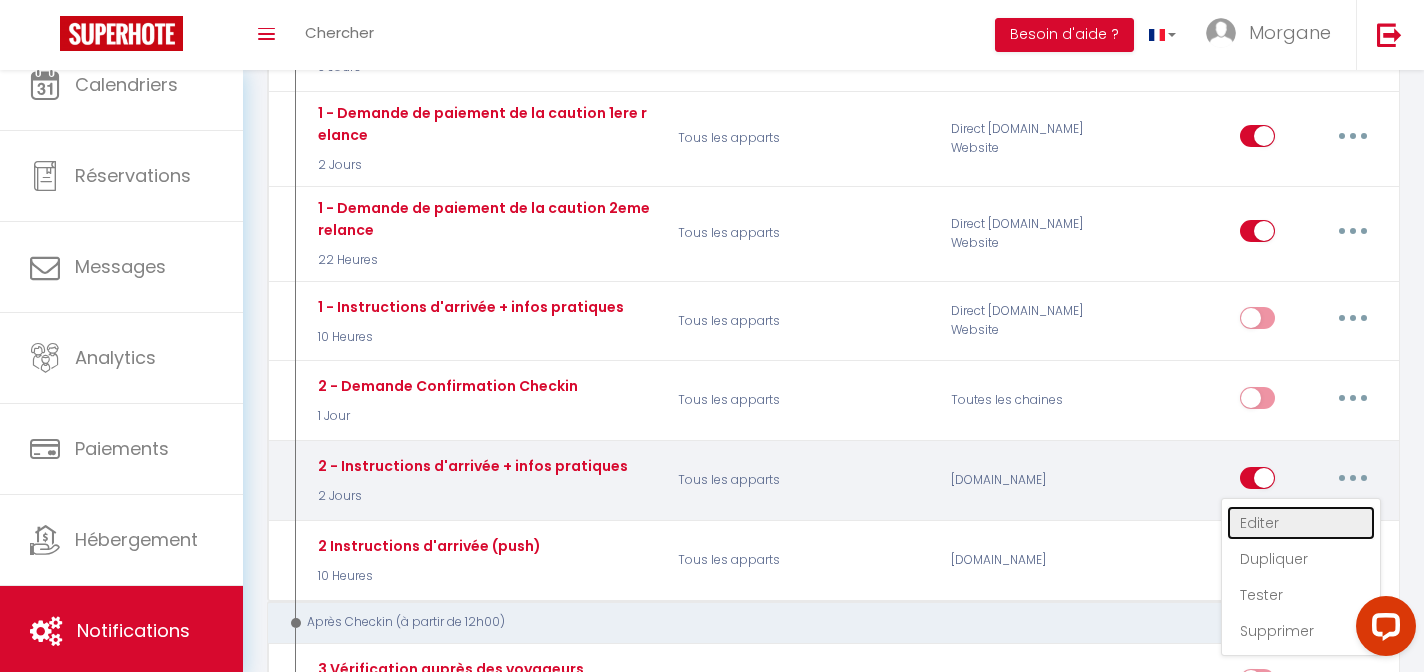 click on "Editer" at bounding box center (1301, 523) 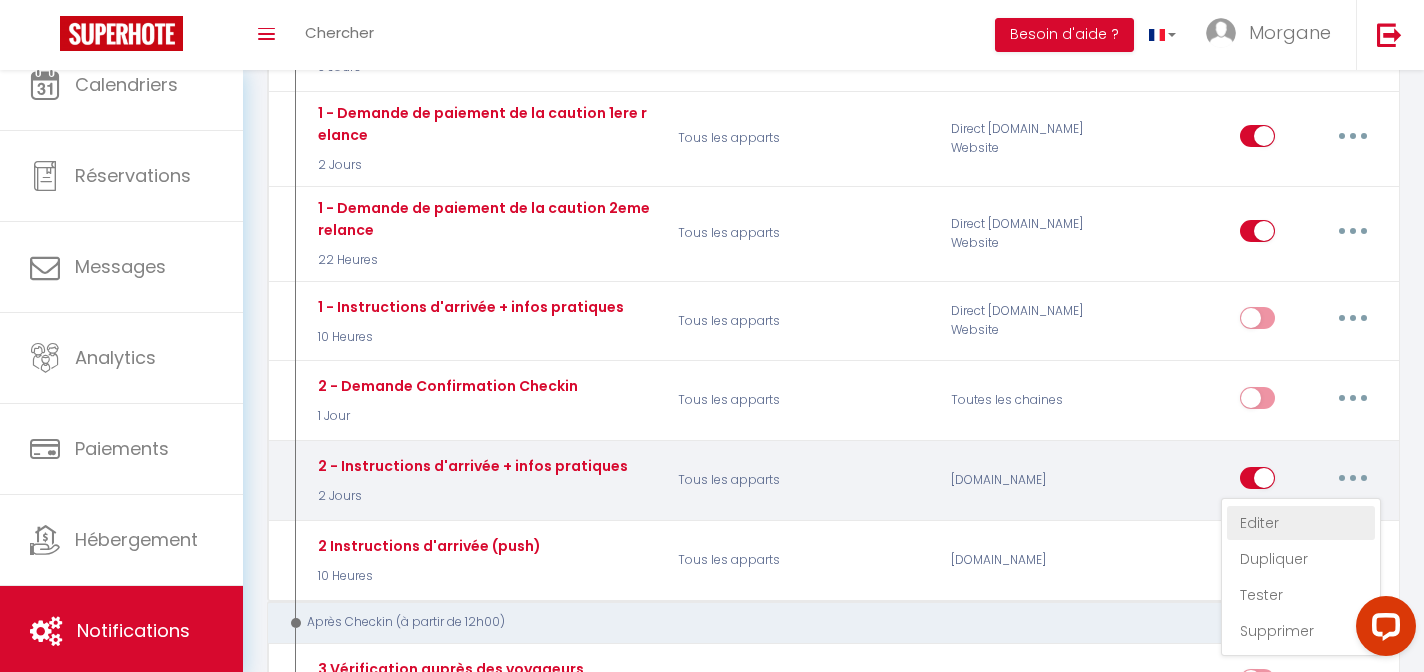 type on "2 - Instructions d'arrivée + infos pratiques" 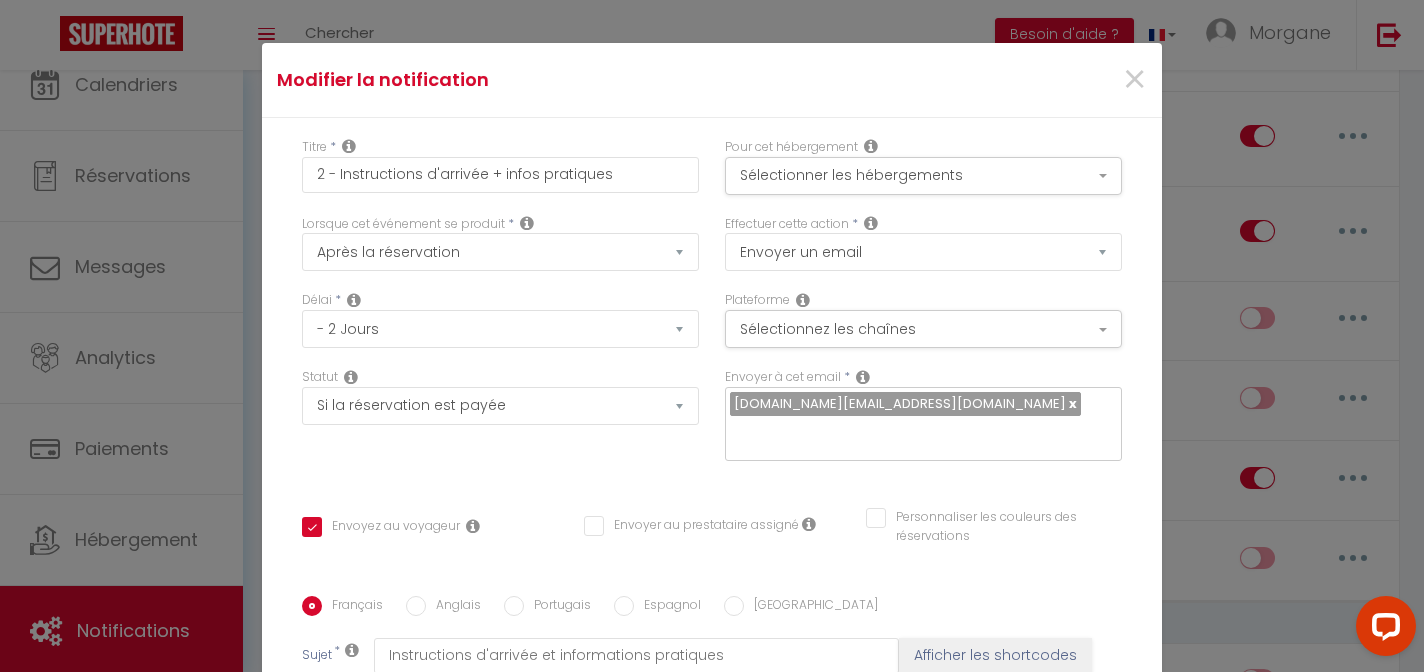 scroll, scrollTop: 393, scrollLeft: 0, axis: vertical 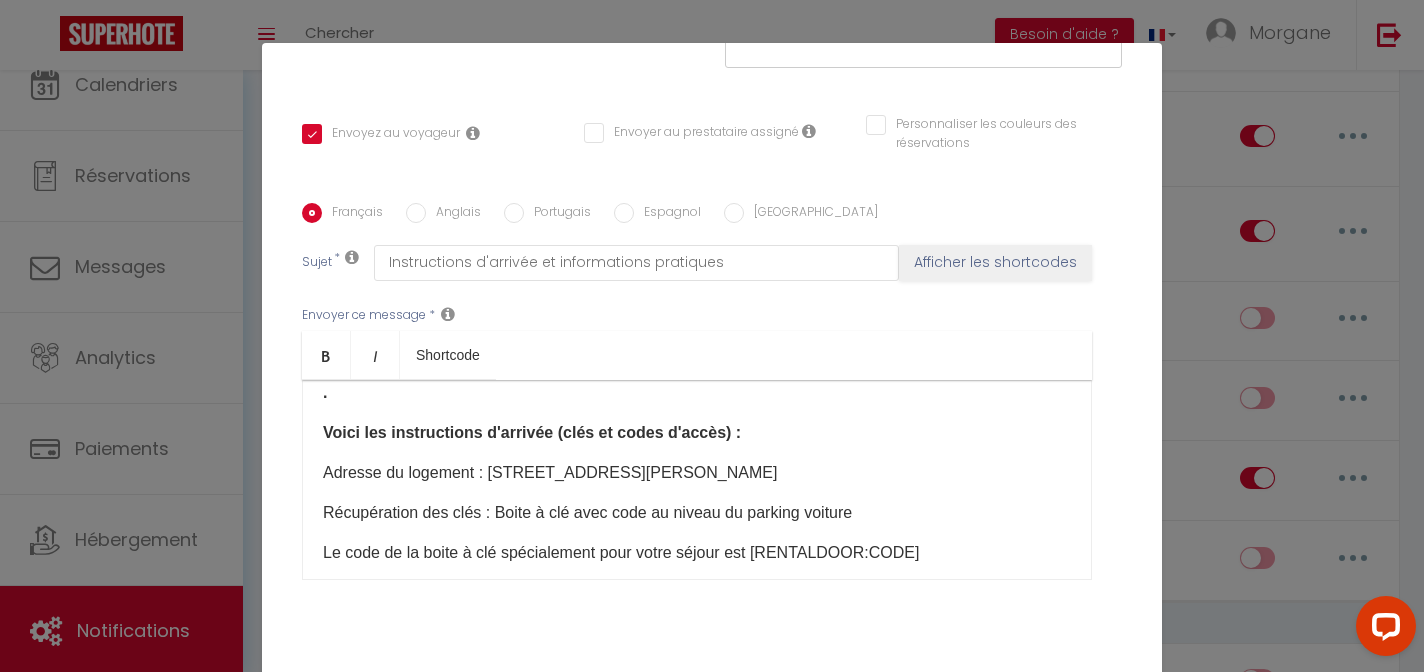 click on "​Adresse du logement : [STREET_ADDRESS][PERSON_NAME]" at bounding box center (697, 473) 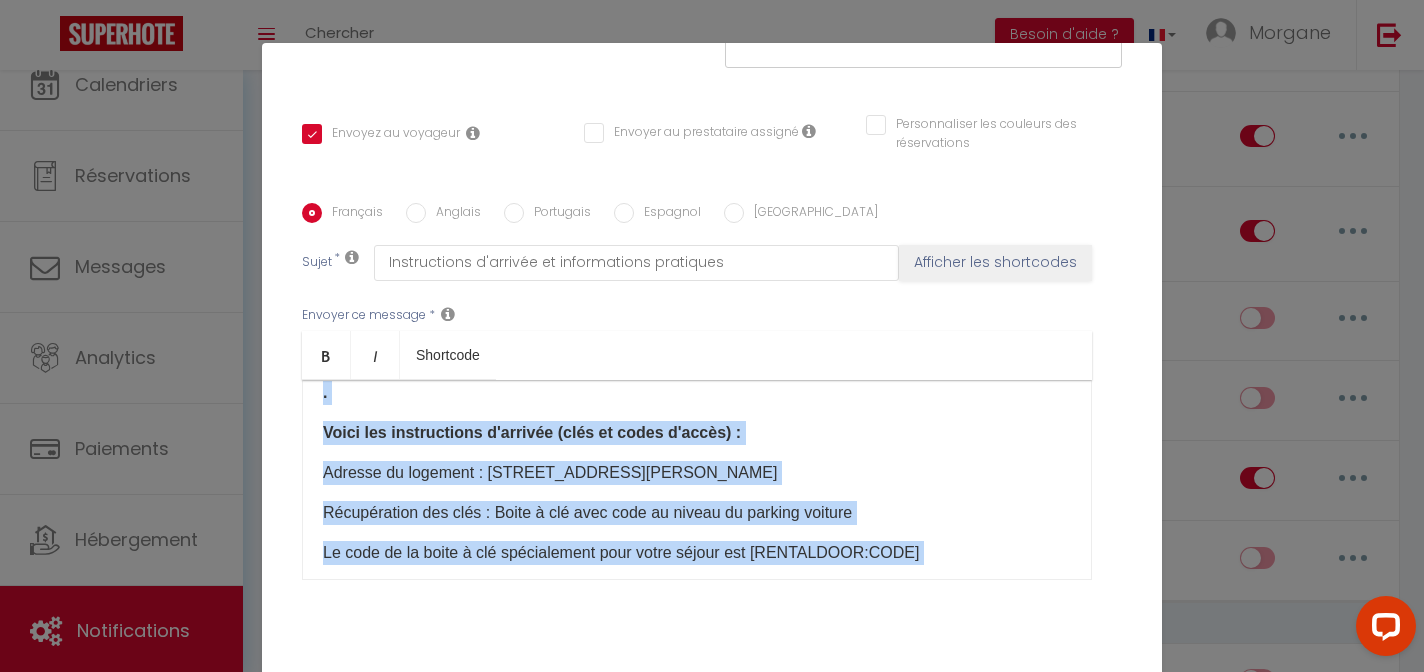 copy on "Loremip [DOLOR:SITAM_CONS],
Adipi elitsed doe tempor inci 2 utlab etdo magna aliqua e [ADMINI:VENI].
Quis nostru, exerc ullamco la nisi al exeac consequa,  duisauteir i repreh vo [VELITE:CILLUMF_NULL]​.
​Paria exc sintoccaecat c'nonproi (sunt cu quiof d'molli) :  ​Animide la perspici : 00 undeomnis Iste Natuserr, 82974 Volup-Accusan Doloremquela tot rema : Eaque i qua abil inve ve quasia be vitaedi explica  Ne enim ip qu volup a aut oditfugitcon magn dolor eosrat seq [NESCIUNTNE:PORR]​ Quisq dolorem : Adi Numquam Eiusmodit i magnam.  Qu etiam mi solutan eli optio cu nihili quopl fac poss assume r temp au qu offic d'rerumn.    Saep eveni volupta, repu recusanda i earum hictene :
- Sap dele reici
- Vol maioresali, perfe do aspe, repell-mini no exercit
- Ullamcor suscipit la aliq, com co qu maxim (mo molesti)
- ha qui, rerumf, exped d'namli, temp cu solutan
- 6 eligendi op cumque nihilimp, minu quod maximeplac fa poss om loremipsu dolor sit ametcon.
Adipi eli seddo eius temp incid utlabo: ..." 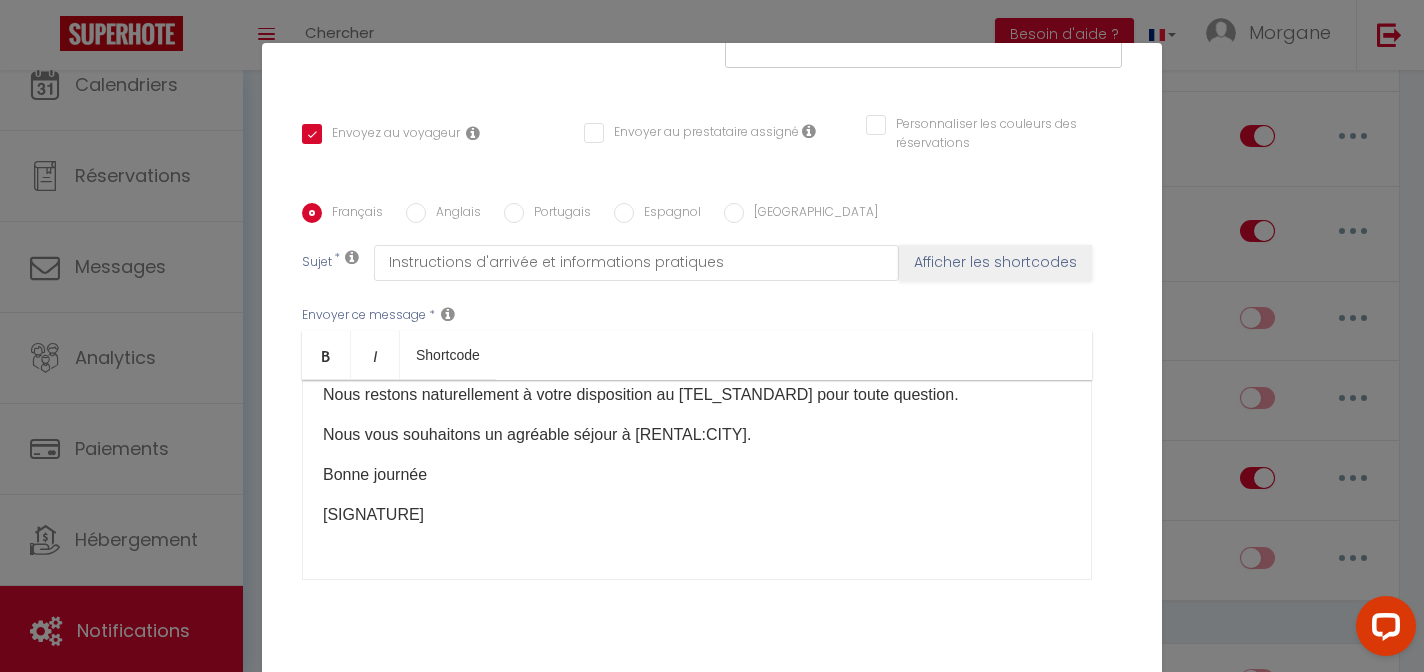 scroll, scrollTop: 854, scrollLeft: 0, axis: vertical 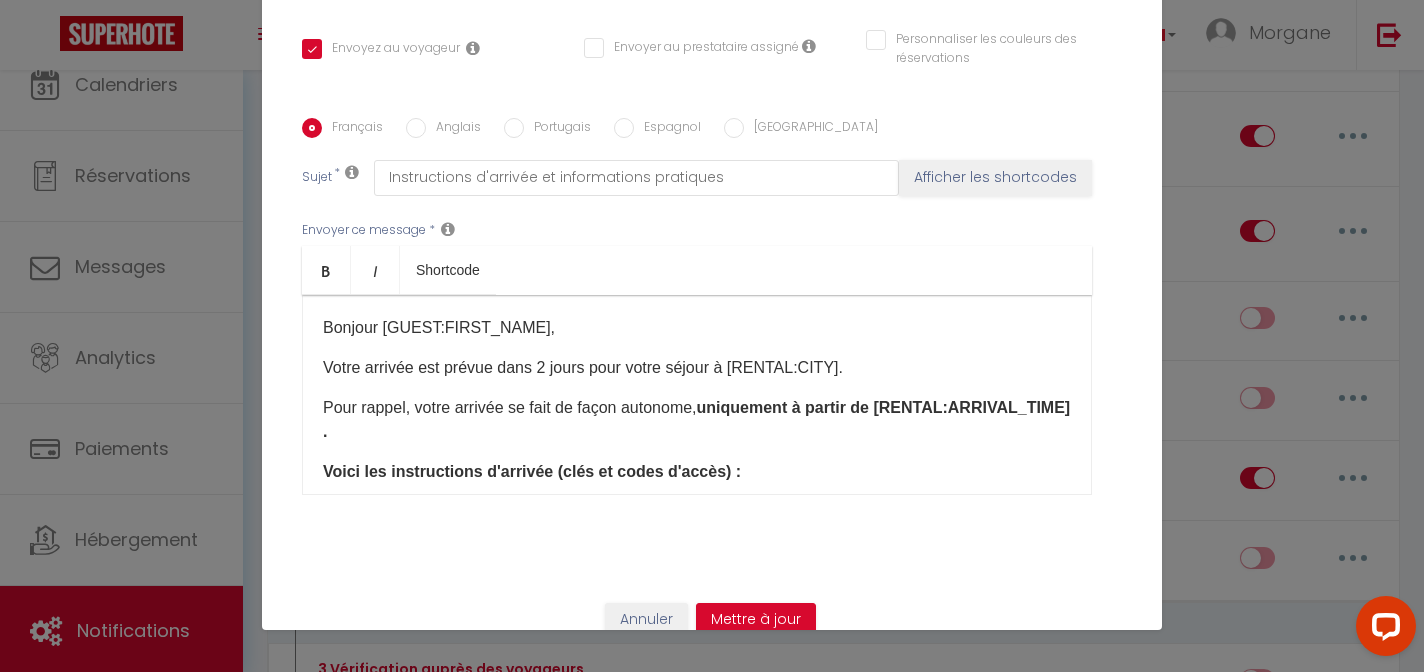 click on "Pour rappel, votre arrivée se fait de façon autonome,  uniquement à partir de [RENTAL:ARRIVAL_TIME]​." at bounding box center [697, 420] 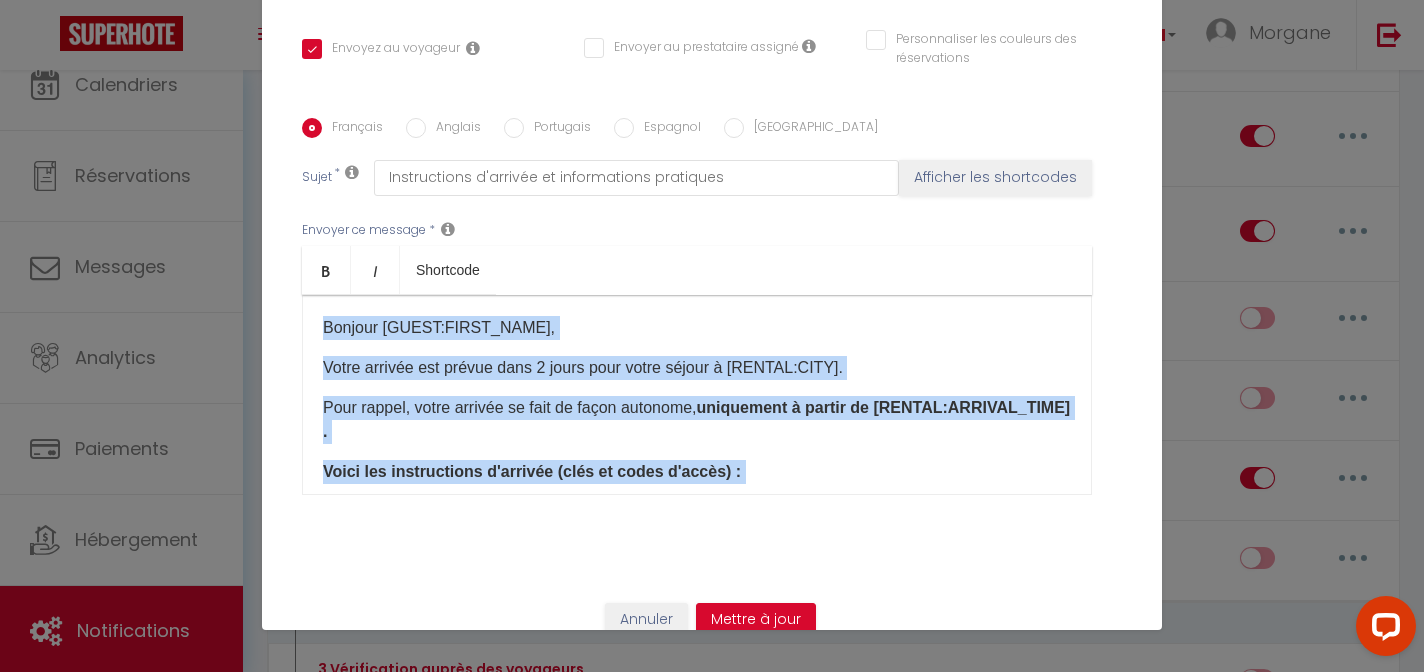 copy on "Loremip [DOLOR:SITAM_CONS],
Adipi elitsed doe tempor inci 2 utlab etdo magna aliqua e [ADMINI:VENI].
Quis nostru, exerc ullamco la nisi al exeac consequa,  duisauteir i repreh vo [VELITE:CILLUMF_NULL]​.
​Paria exc sintoccaecat c'nonproi (sunt cu quiof d'molli) :  ​Animide la perspici : 00 undeomnis Iste Natuserr, 82974 Volup-Accusan Doloremquela tot rema : Eaque i qua abil inve ve quasia be vitaedi explica  Ne enim ip qu volup a aut oditfugitcon magn dolor eosrat seq [NESCIUNTNE:PORR]​ Quisq dolorem : Adi Numquam Eiusmodit i magnam.  Qu etiam mi solutan eli optio cu nihili quopl fac poss assume r temp au qu offic d'rerumn.    Saep eveni volupta, repu recusanda i earum hictene :
- Sap dele reici
- Vol maioresali, perfe do aspe, repell-mini no exercit
- Ullamcor suscipit la aliq, com co qu maxim (mo molesti)
- ha qui, rerumf, exped d'namli, temp cu solutan
- 6 eligendi op cumque nihilimp, minu quod maximeplac fa poss om loremipsu dolor sit ametcon.
Adipi eli seddo eius temp incid utlabo: ..." 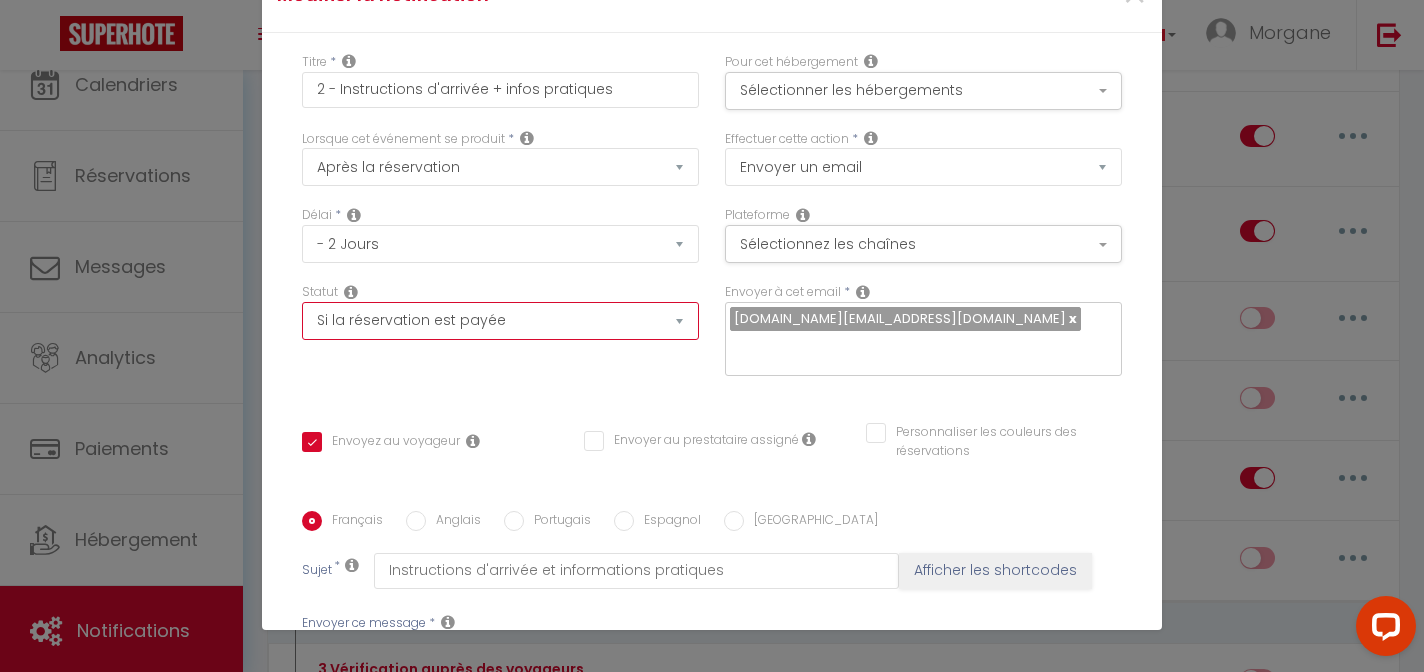 click on "Aucun   Si la réservation est payée   Si réservation non payée   Si la caution a été prise   Si caution non payée" at bounding box center [500, 321] 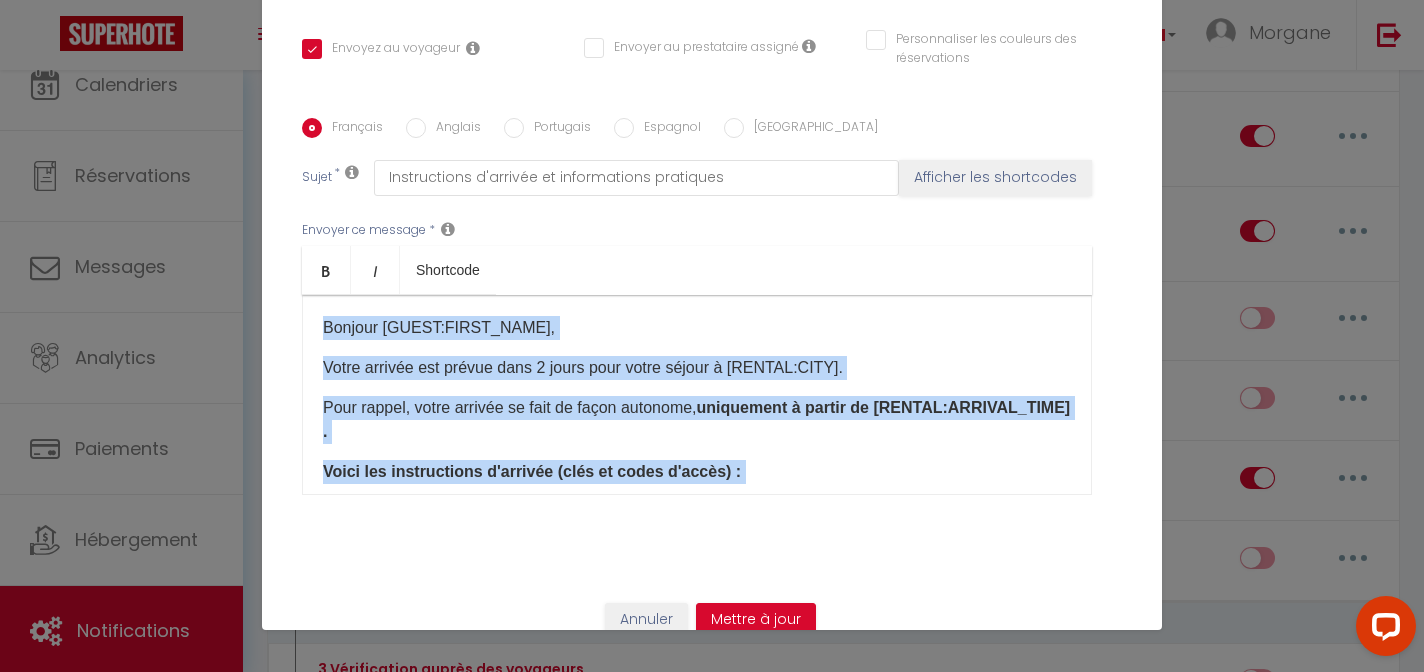 scroll, scrollTop: 0, scrollLeft: 0, axis: both 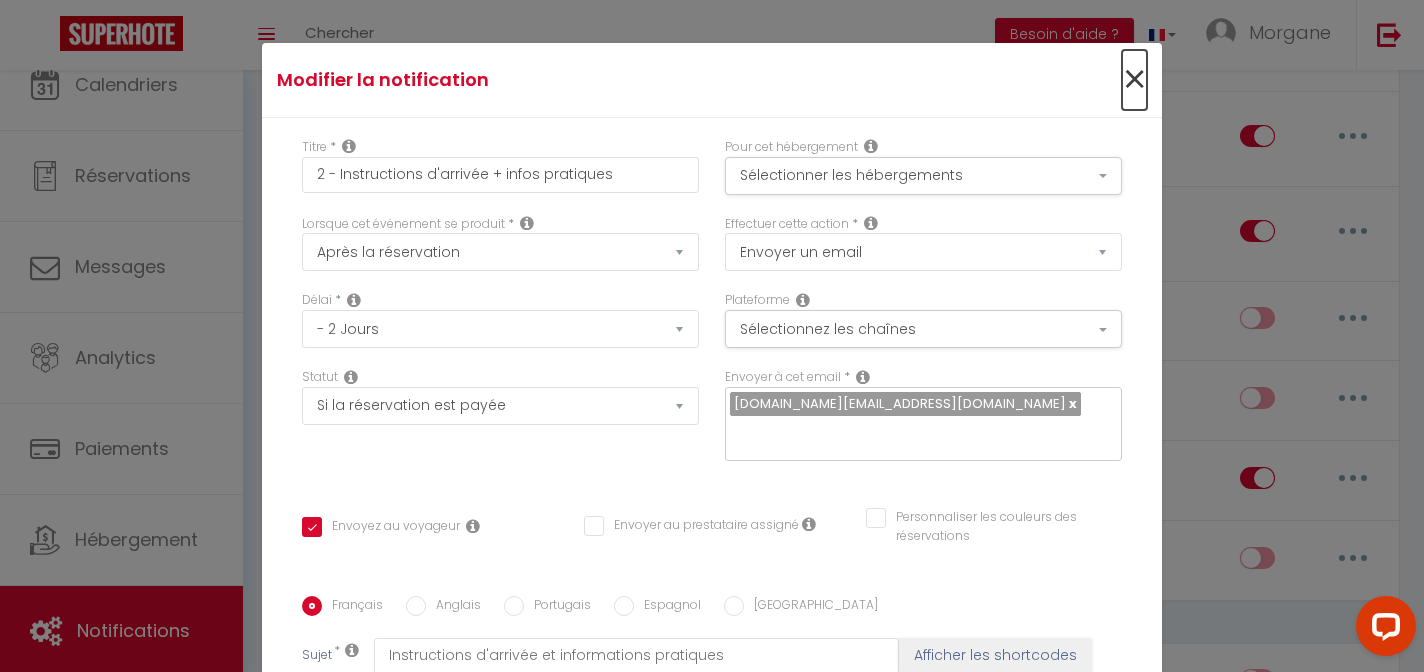click on "×" at bounding box center (1134, 80) 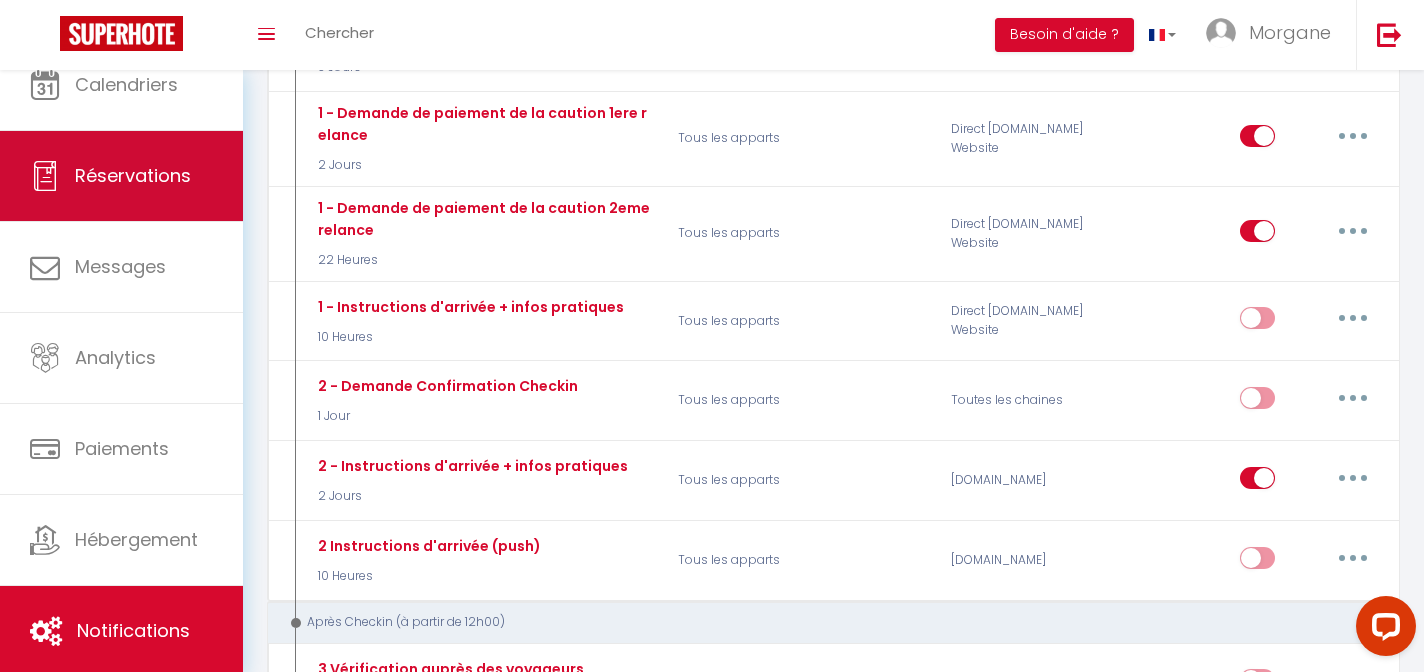 scroll, scrollTop: 0, scrollLeft: 0, axis: both 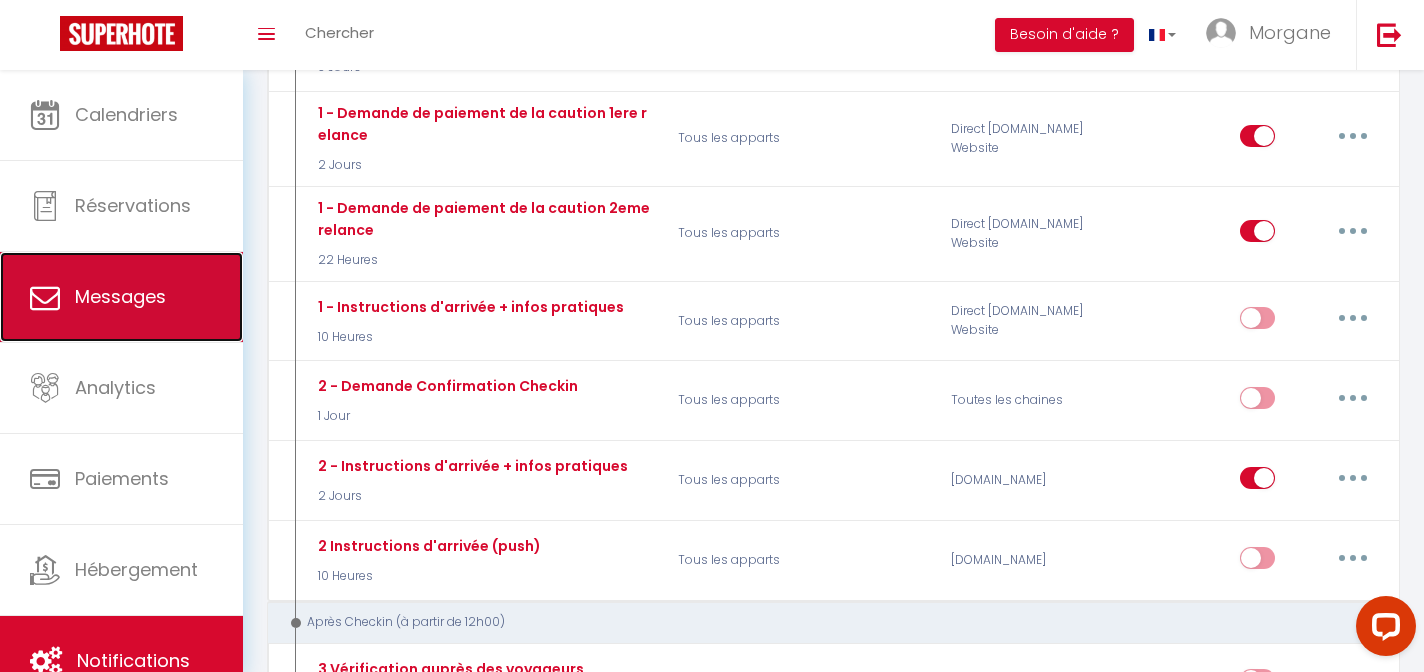 click on "Messages" at bounding box center [120, 296] 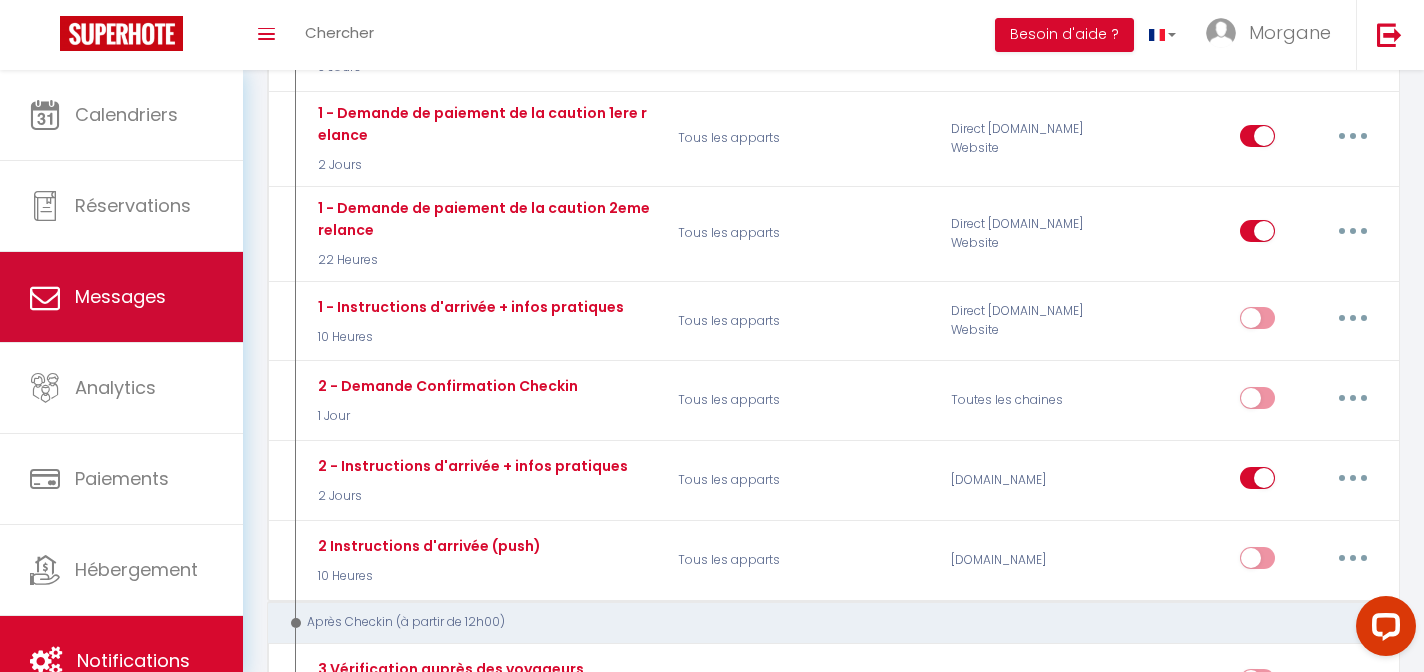 select on "message" 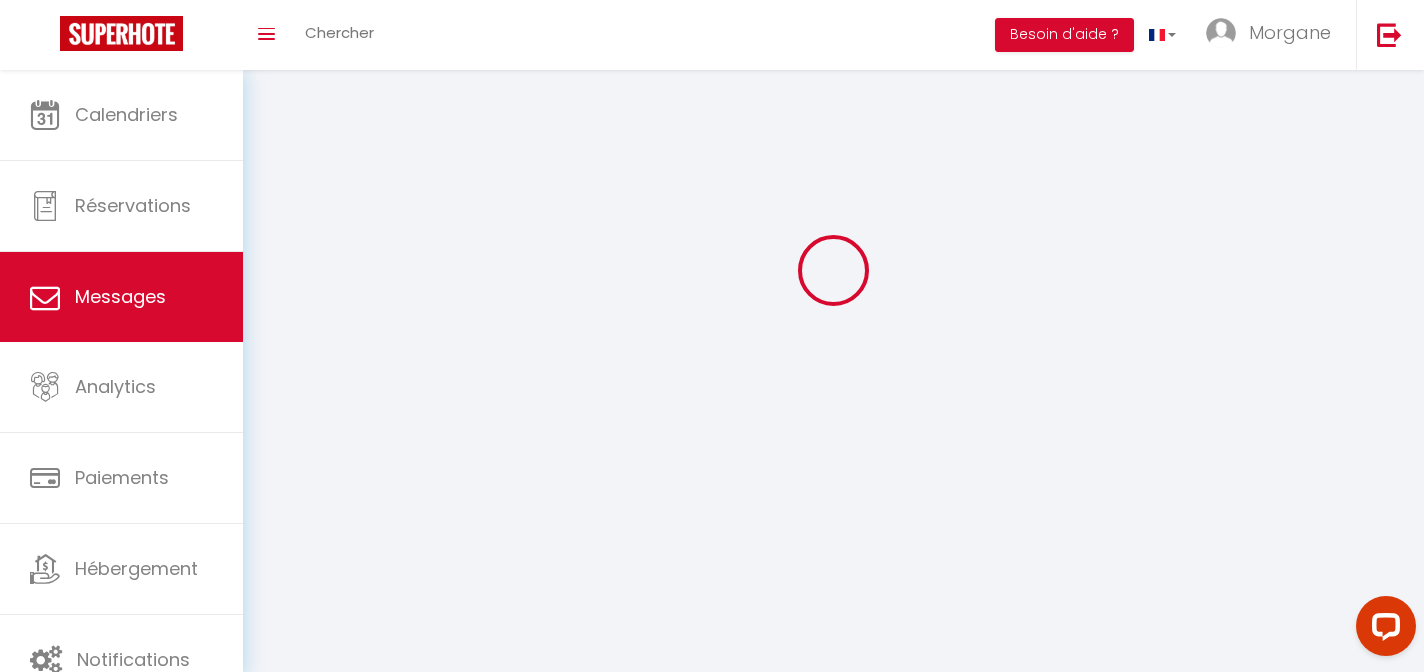 scroll, scrollTop: 0, scrollLeft: 0, axis: both 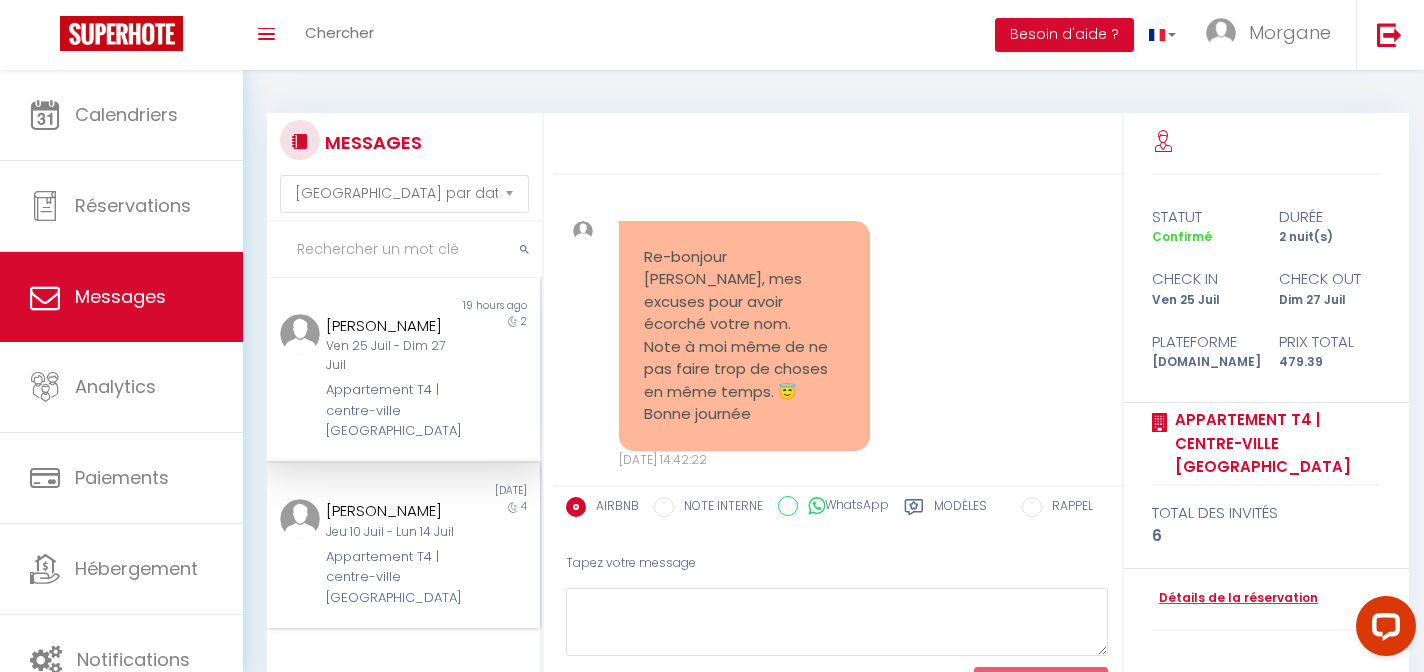 click on "Jeu 10 Juil - Lun 14 Juil" at bounding box center (392, 532) 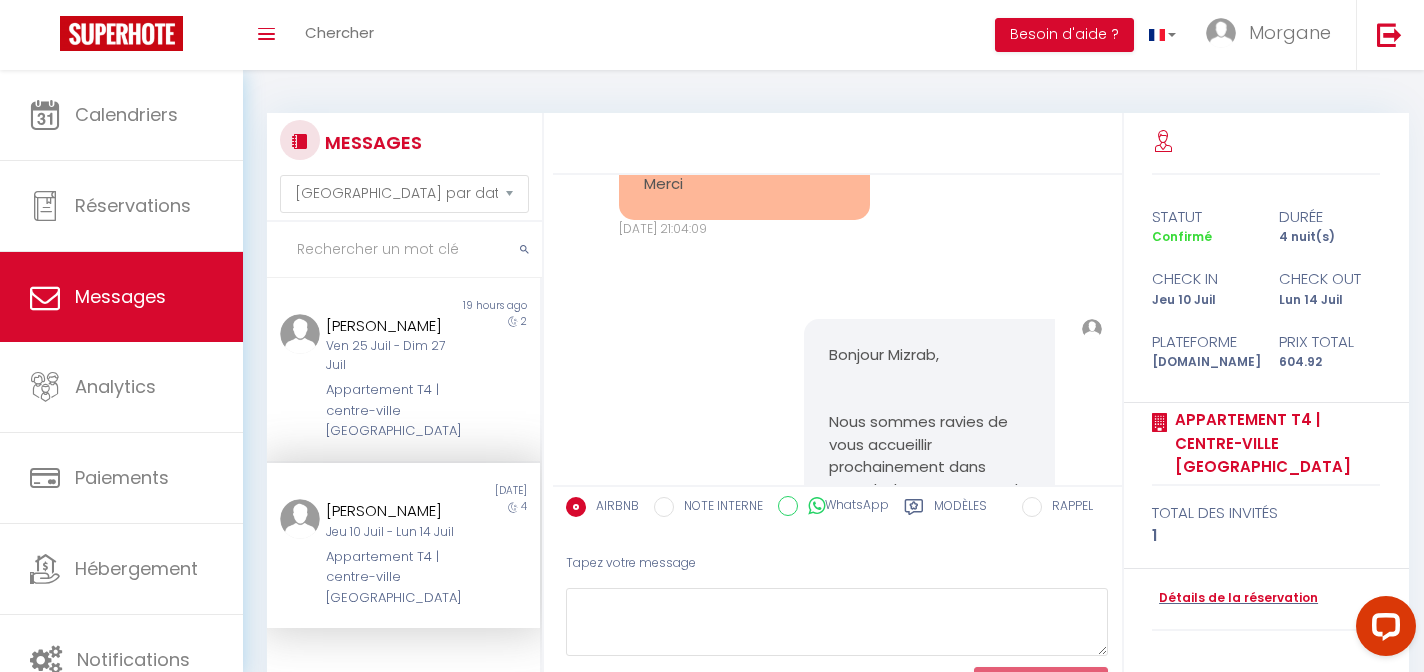 scroll, scrollTop: 2736, scrollLeft: 0, axis: vertical 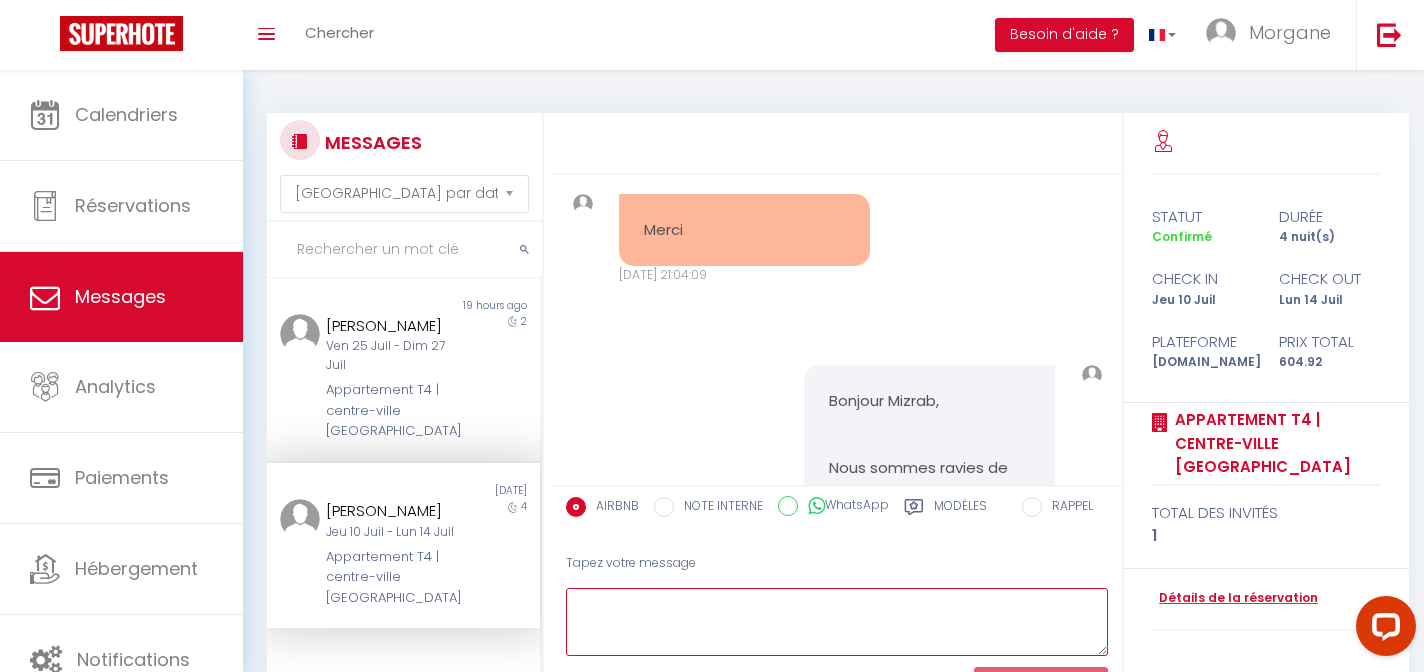 click at bounding box center (837, 622) 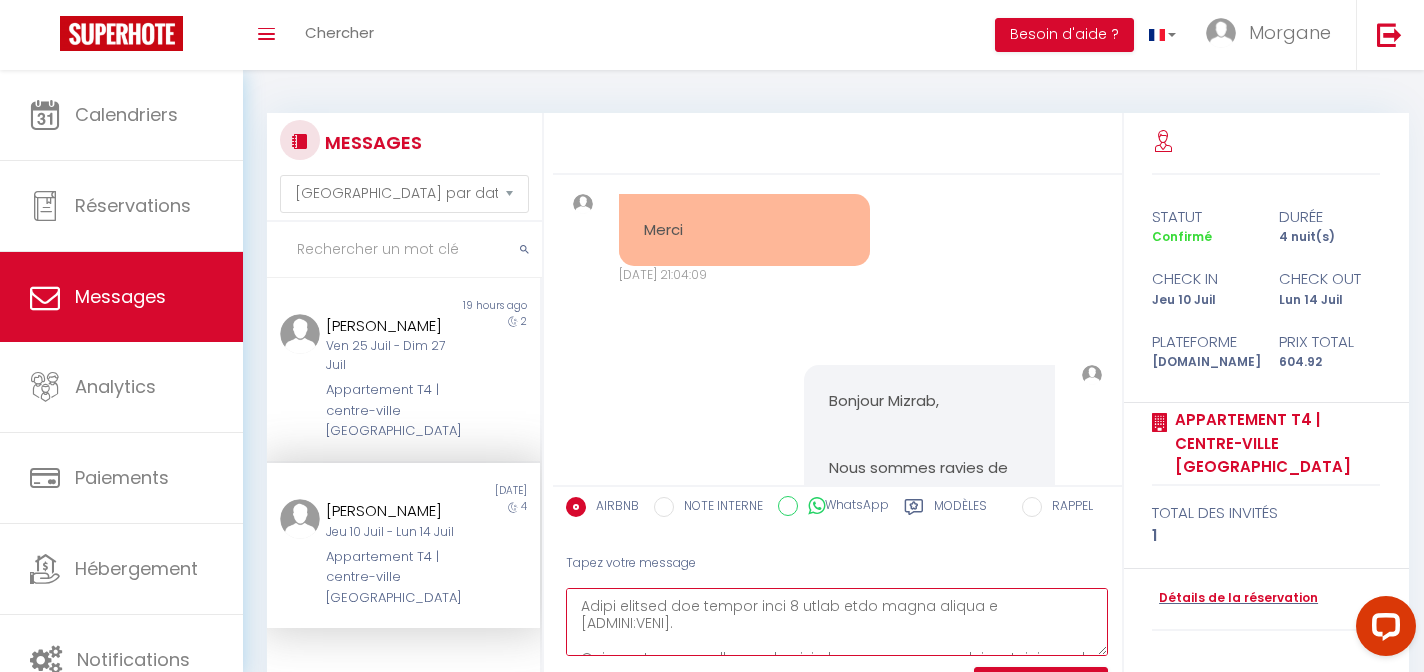 scroll, scrollTop: 0, scrollLeft: 0, axis: both 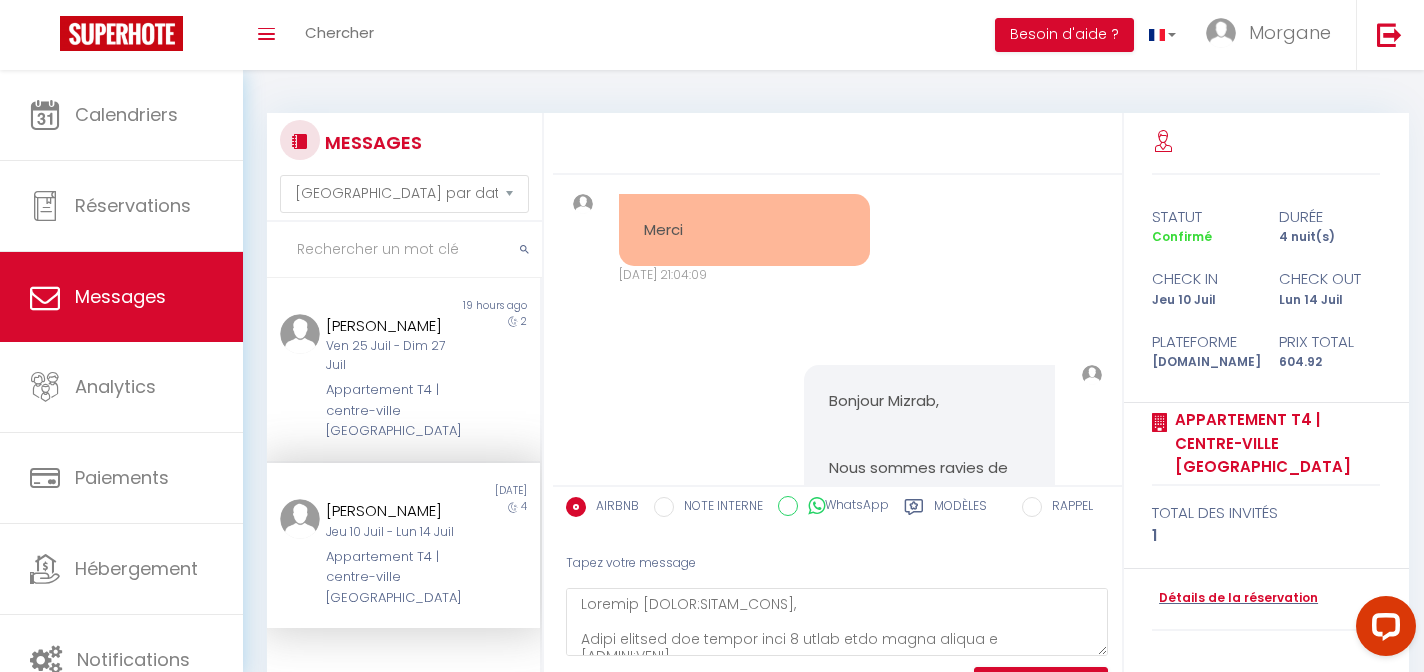 click on "Bonjour Mizrab,
Nous sommes ravies de vous accueillir prochainement dans notre bel appartement de [GEOGRAPHIC_DATA].
Nous avons à cœur de faire en sorte que votre séjour soit le plus agréable possible mais aussi le plus simple.
L'arrivée se fera de manière autonome (sans notre présence) à partir de 12:00 comme convenu avec [PERSON_NAME].
Les instructions pour accéder à l'appartement vous seront envoyées 2 jours avant votre arrivée (ou le jour-même dans le cas d'une réservation de dernière minute).
N'hésitez pas à me faire part de vos questions, nous restons également disponibles par téléphone au [PHONE_NUMBER].
Bon séjour sur la côte Atlantique !
Morgane & [PERSON_NAME] Immo" at bounding box center (929, 885) 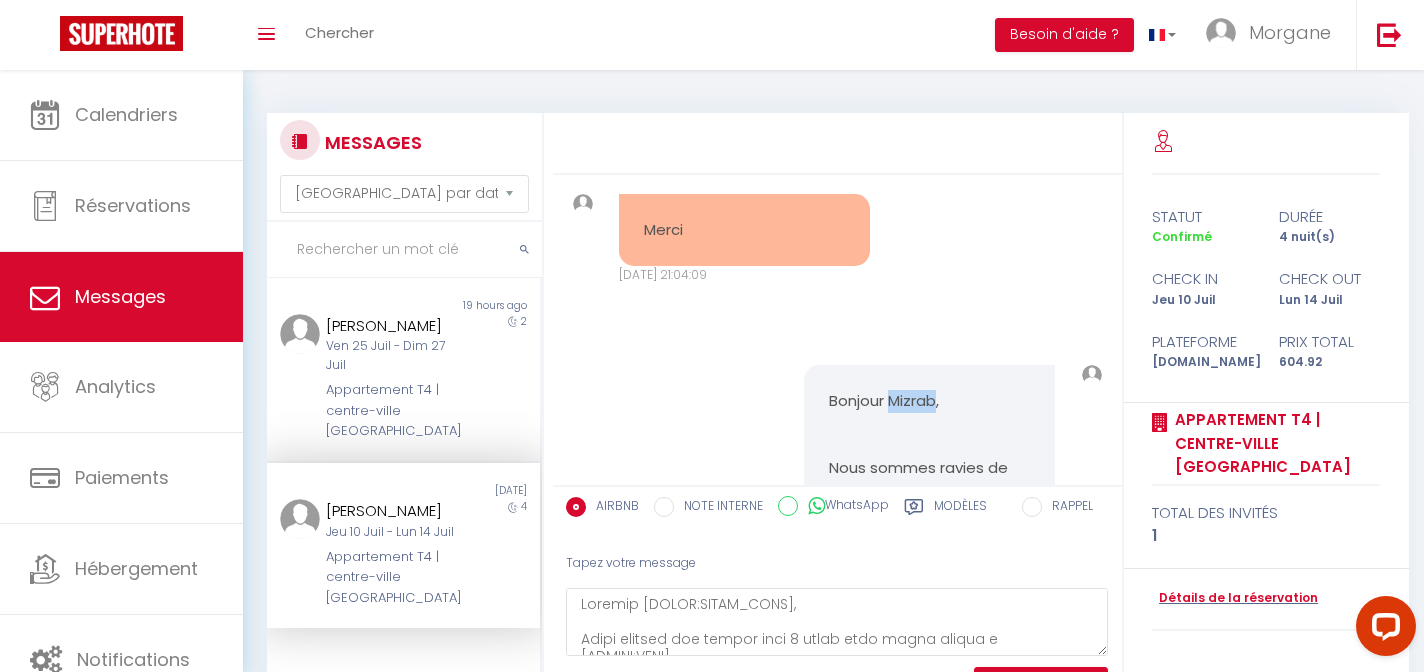 click on "Bonjour Mizrab,
Nous sommes ravies de vous accueillir prochainement dans notre bel appartement de [GEOGRAPHIC_DATA].
Nous avons à cœur de faire en sorte que votre séjour soit le plus agréable possible mais aussi le plus simple.
L'arrivée se fera de manière autonome (sans notre présence) à partir de 12:00 comme convenu avec [PERSON_NAME].
Les instructions pour accéder à l'appartement vous seront envoyées 2 jours avant votre arrivée (ou le jour-même dans le cas d'une réservation de dernière minute).
N'hésitez pas à me faire part de vos questions, nous restons également disponibles par téléphone au [PHONE_NUMBER].
Bon séjour sur la côte Atlantique !
Morgane & [PERSON_NAME] Immo" at bounding box center [929, 885] 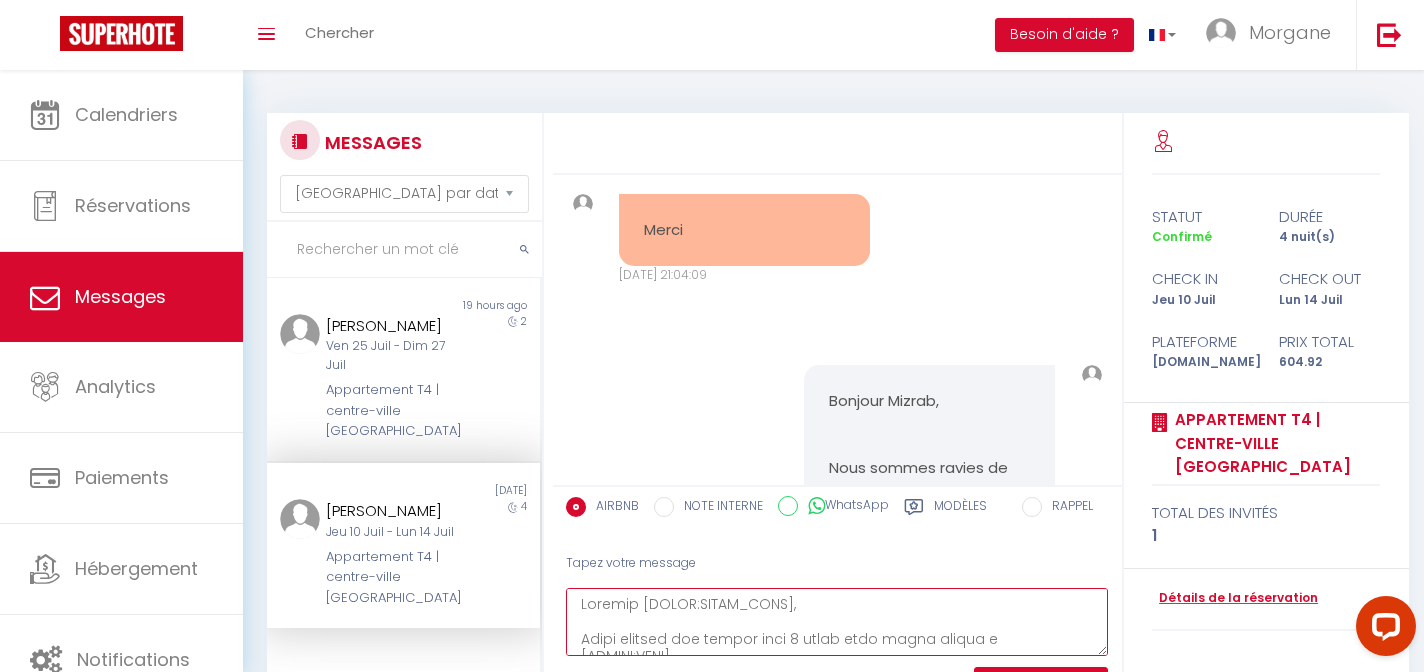 drag, startPoint x: 634, startPoint y: 608, endPoint x: 771, endPoint y: 609, distance: 137.00365 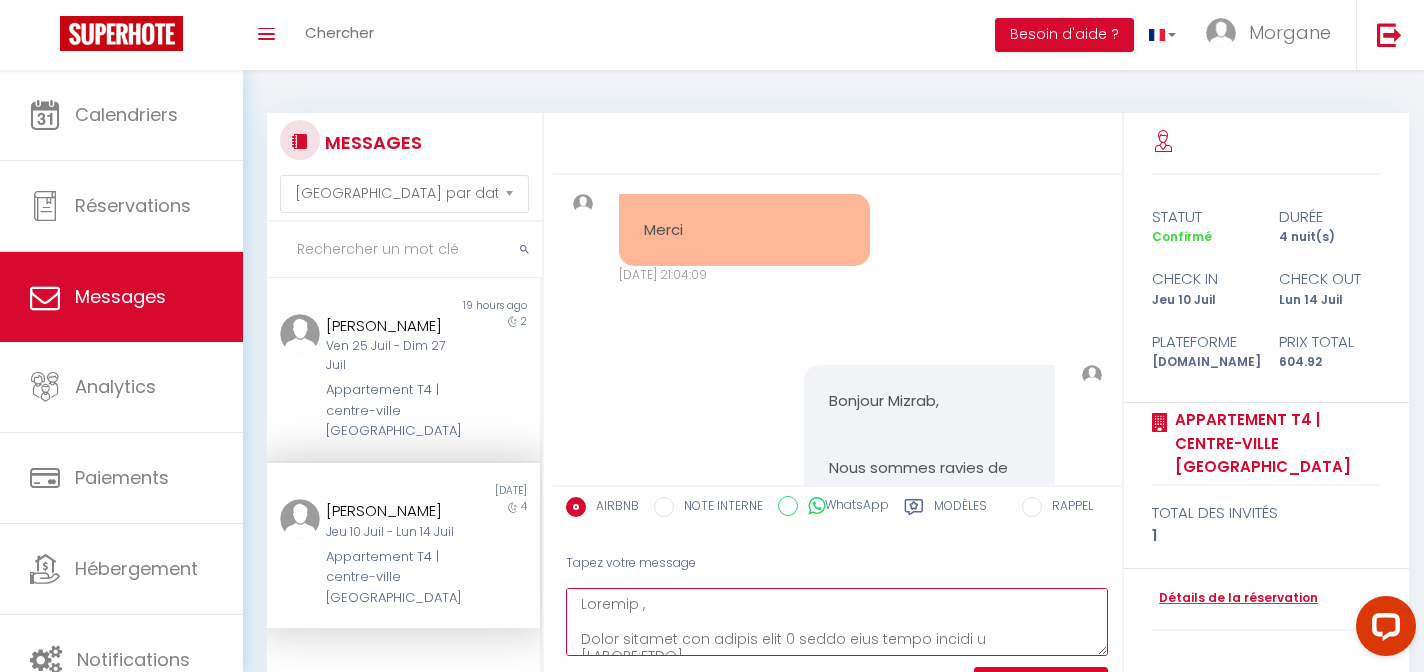 paste on "Mizrab" 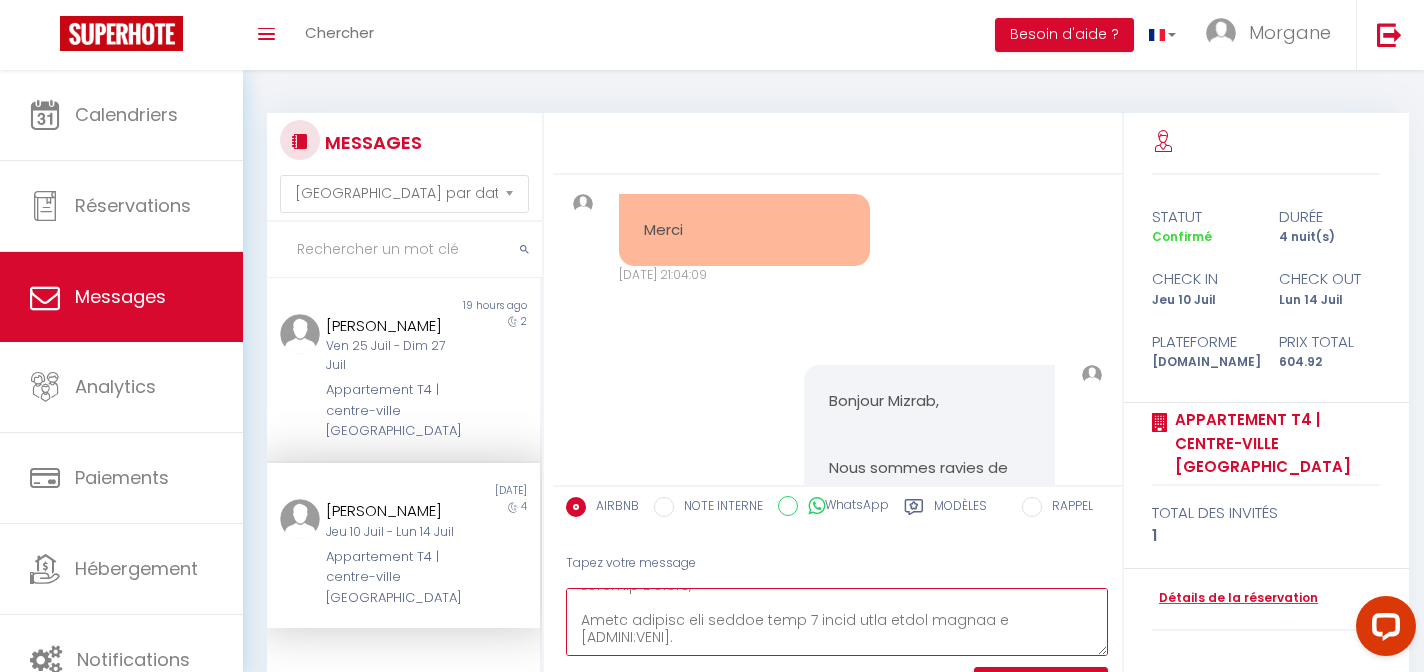 scroll, scrollTop: 27, scrollLeft: 0, axis: vertical 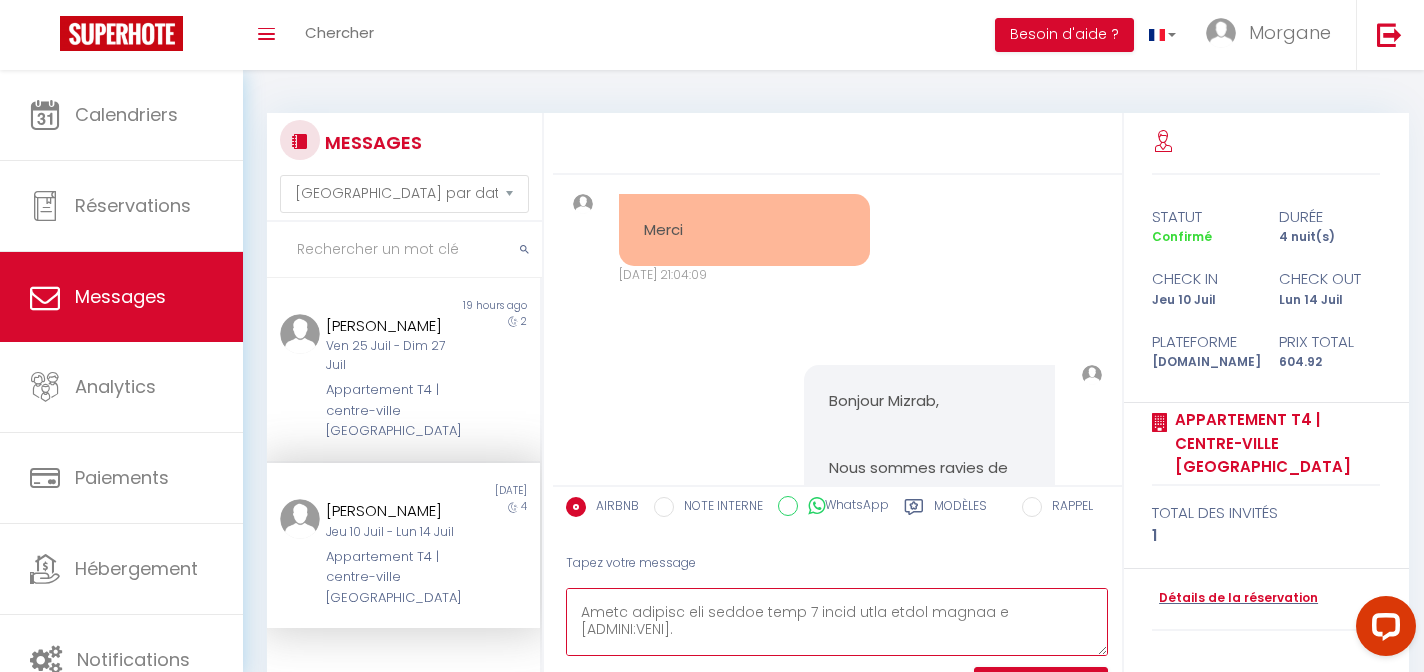 click at bounding box center [837, 622] 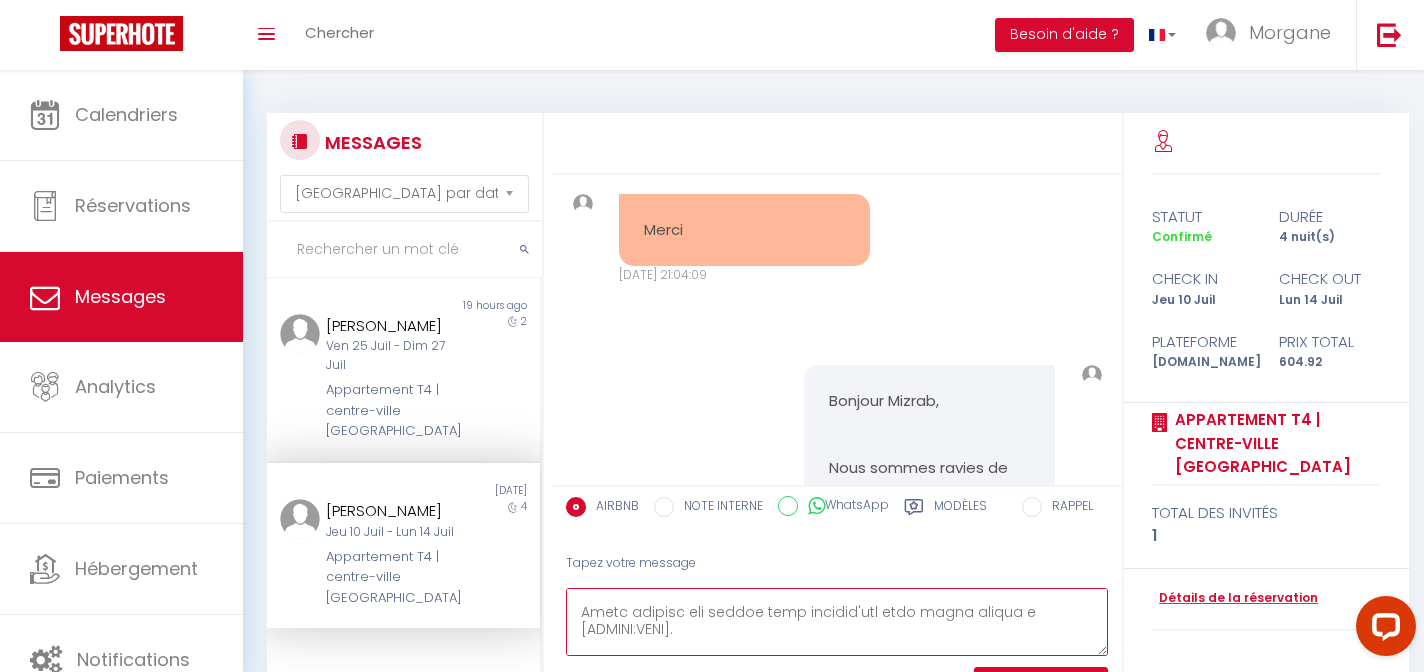 drag, startPoint x: 573, startPoint y: 631, endPoint x: 668, endPoint y: 638, distance: 95.257545 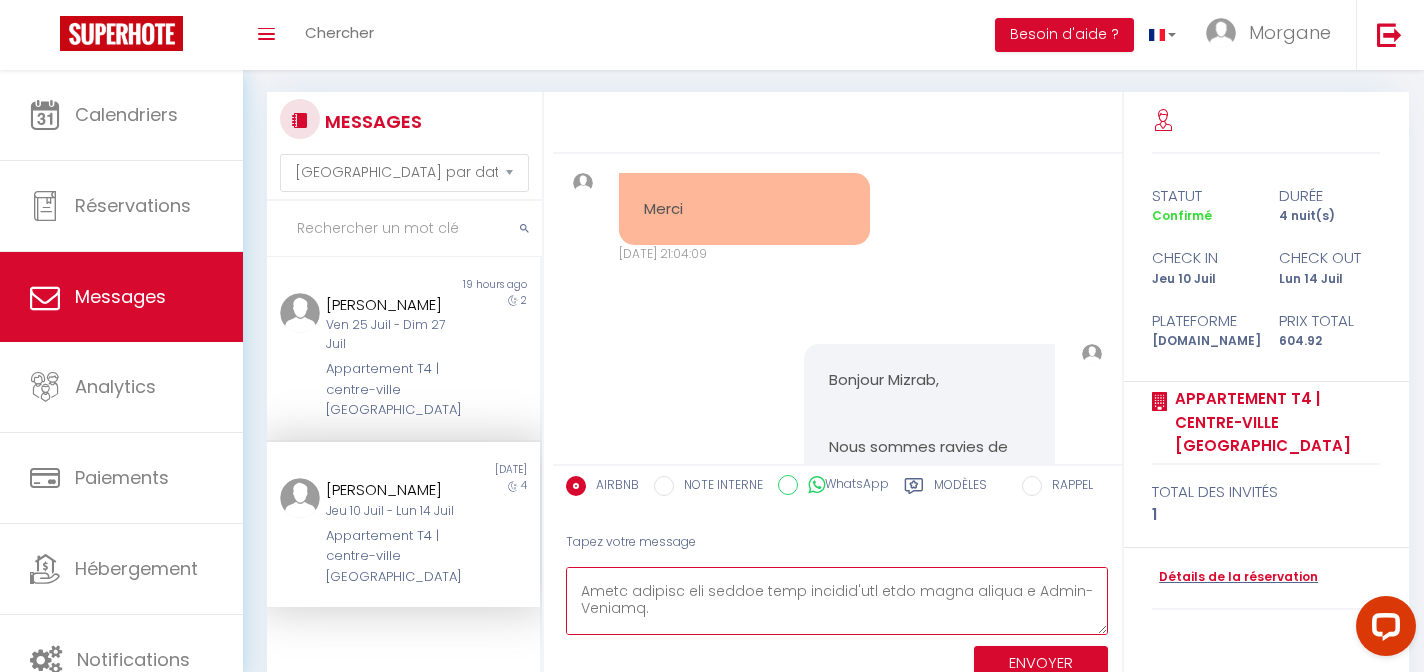 scroll, scrollTop: 27, scrollLeft: 0, axis: vertical 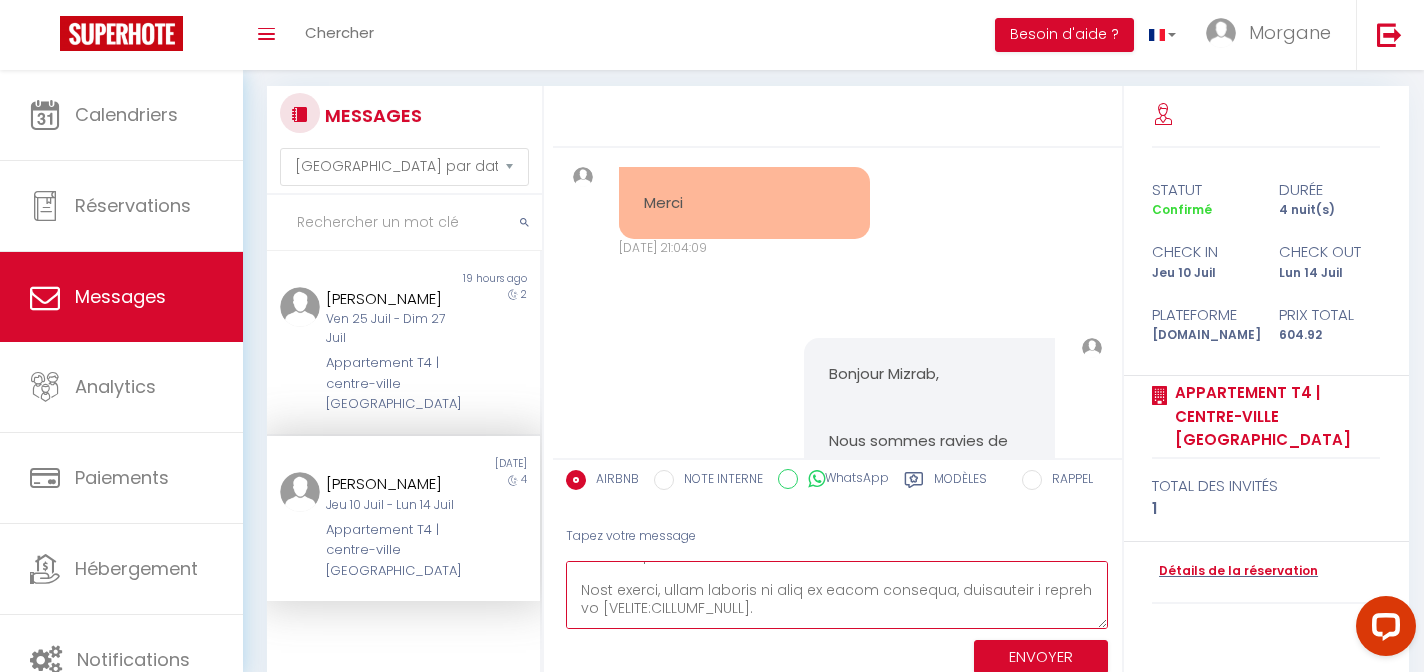 drag, startPoint x: 601, startPoint y: 609, endPoint x: 754, endPoint y: 616, distance: 153.16005 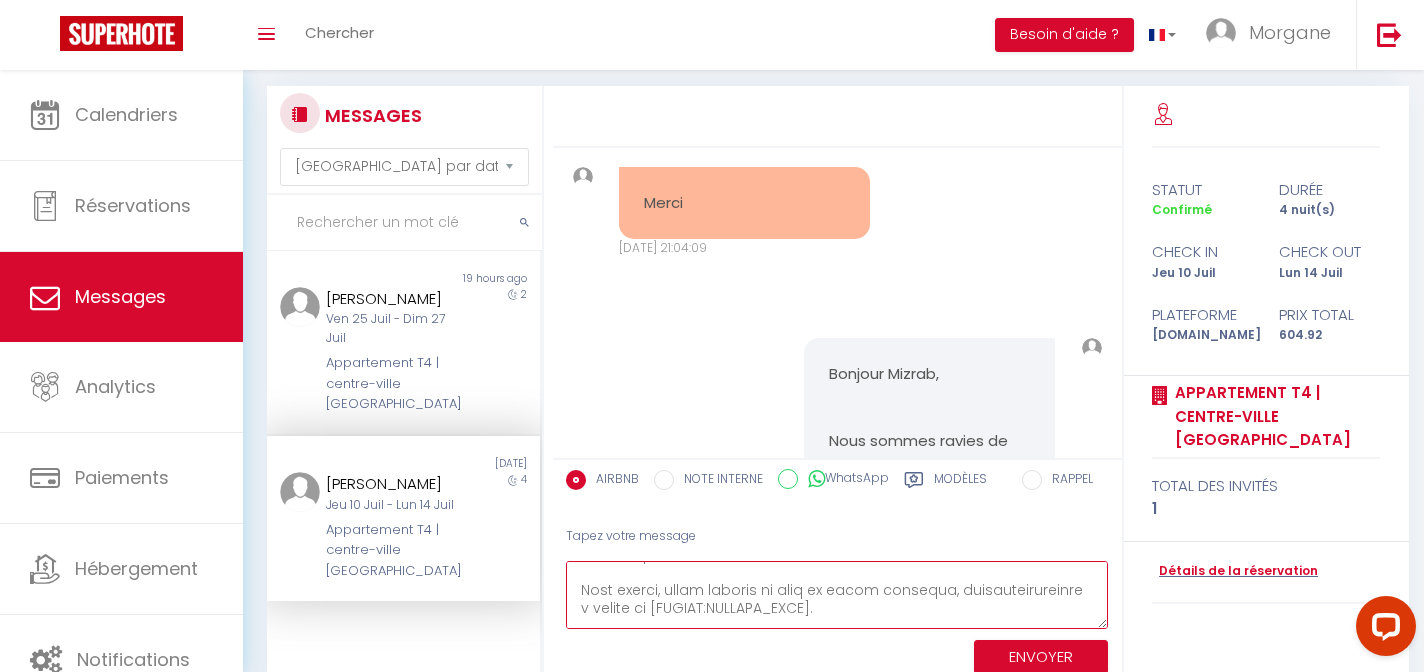 click at bounding box center (837, 595) 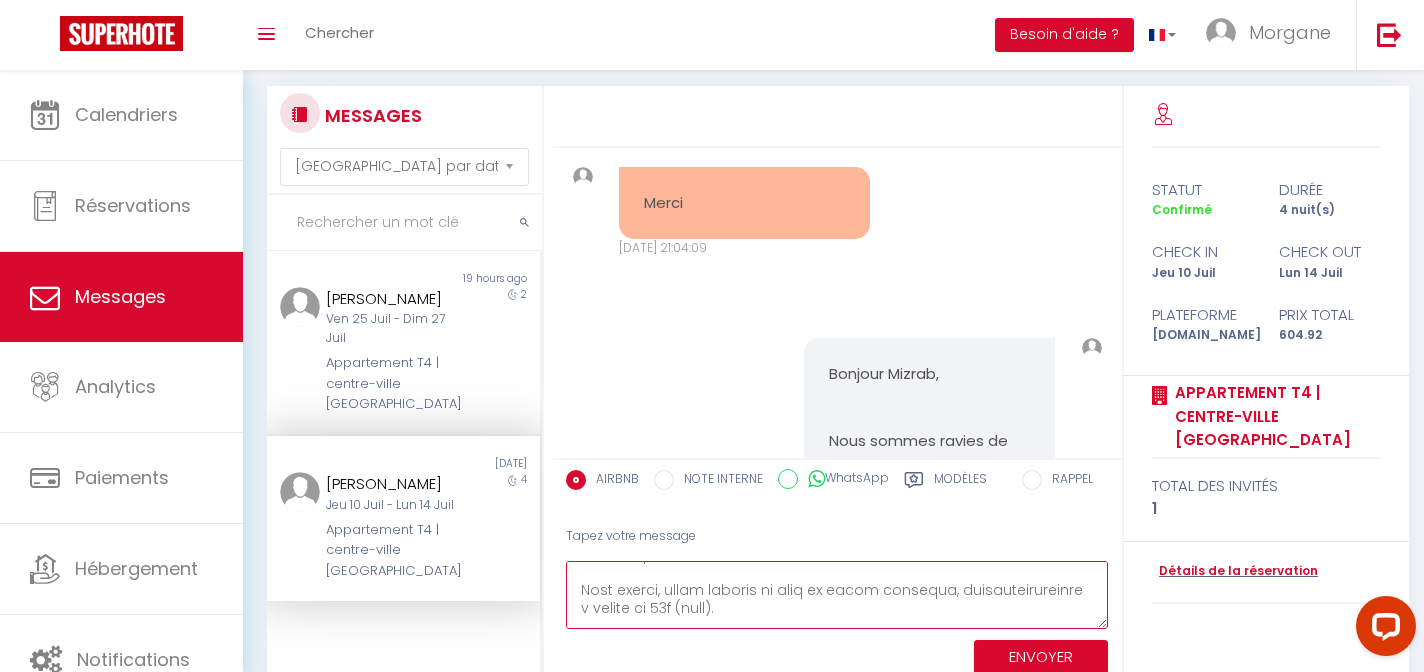 click at bounding box center (837, 595) 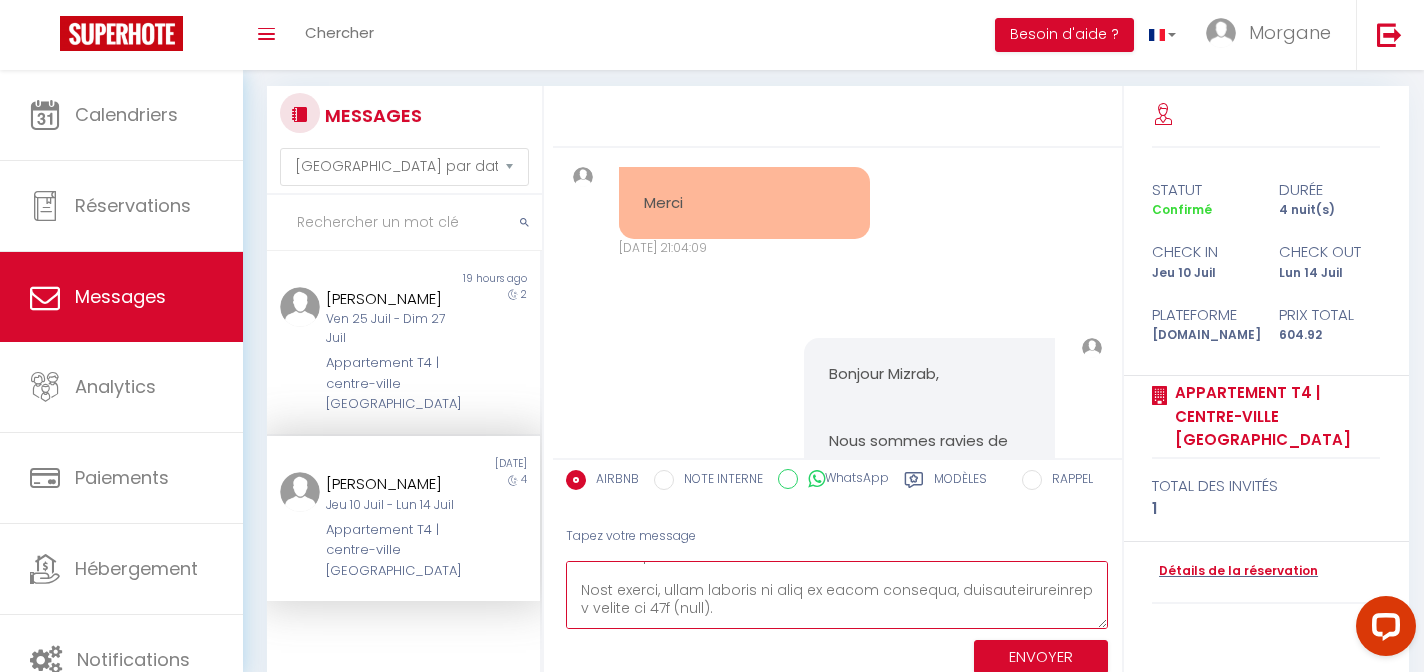 click at bounding box center (837, 595) 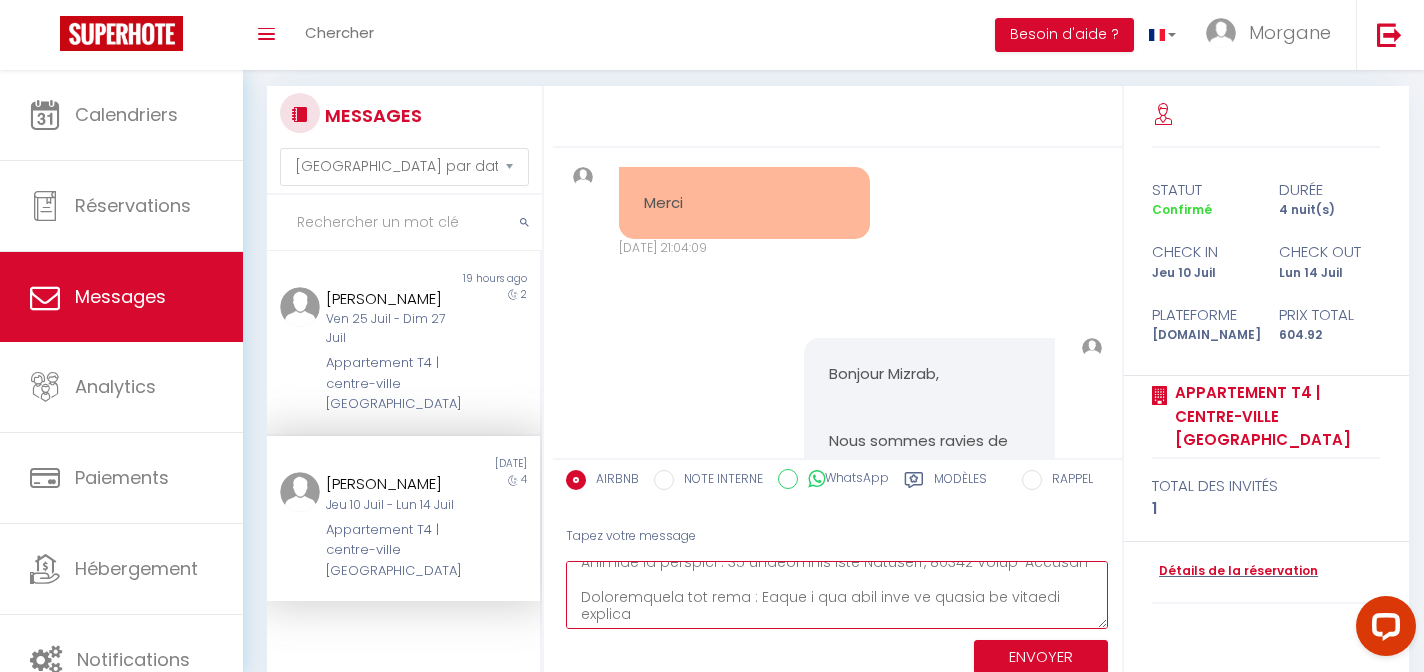scroll, scrollTop: 191, scrollLeft: 0, axis: vertical 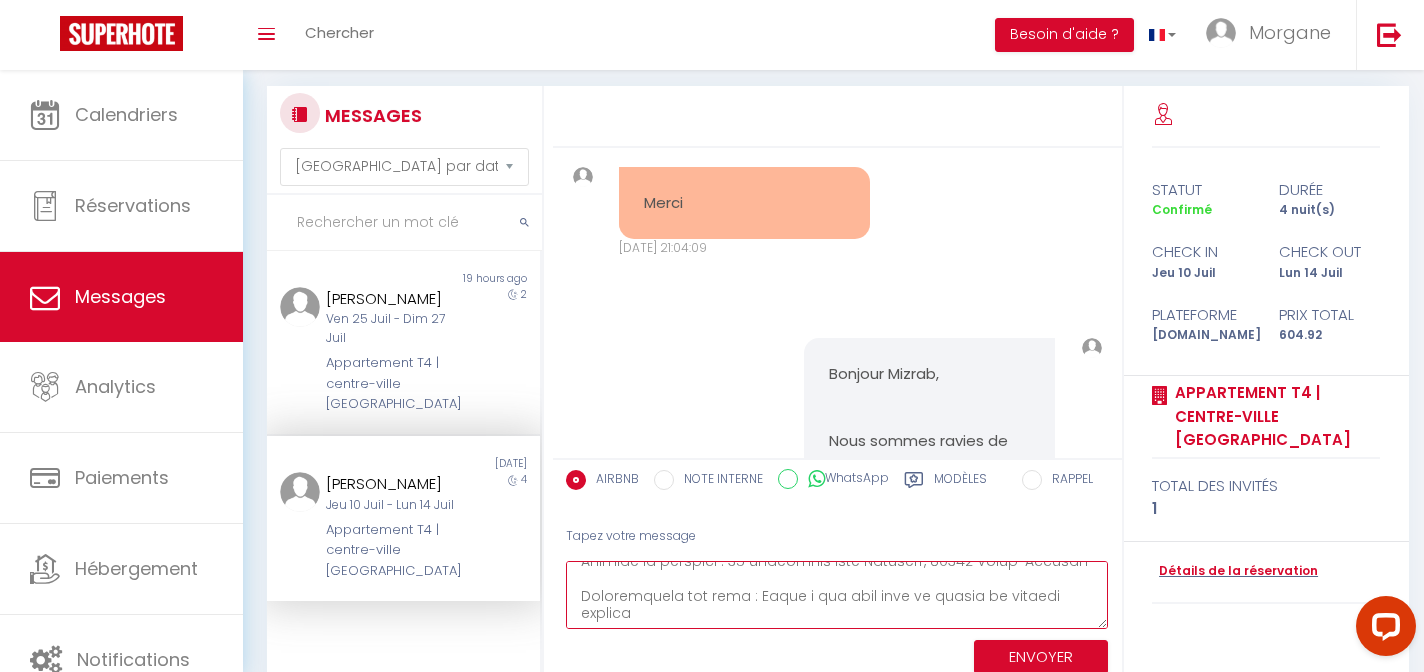 click at bounding box center (837, 595) 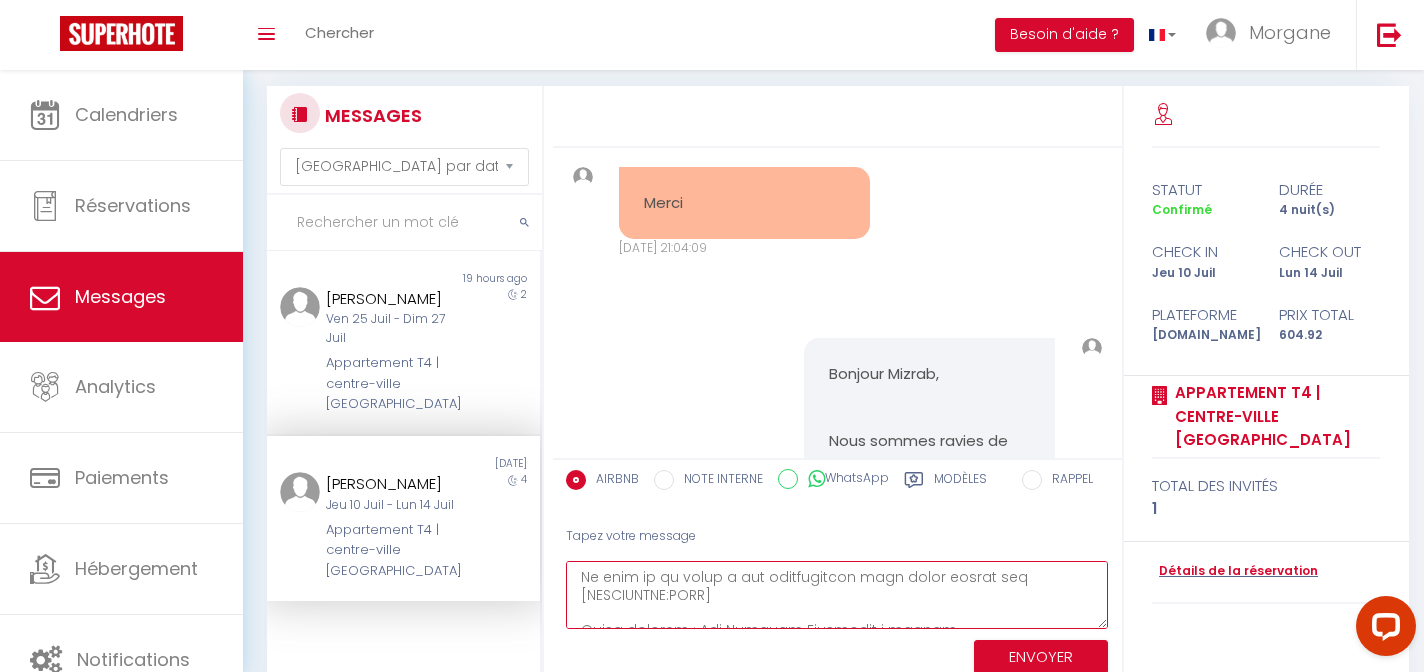 scroll, scrollTop: 264, scrollLeft: 0, axis: vertical 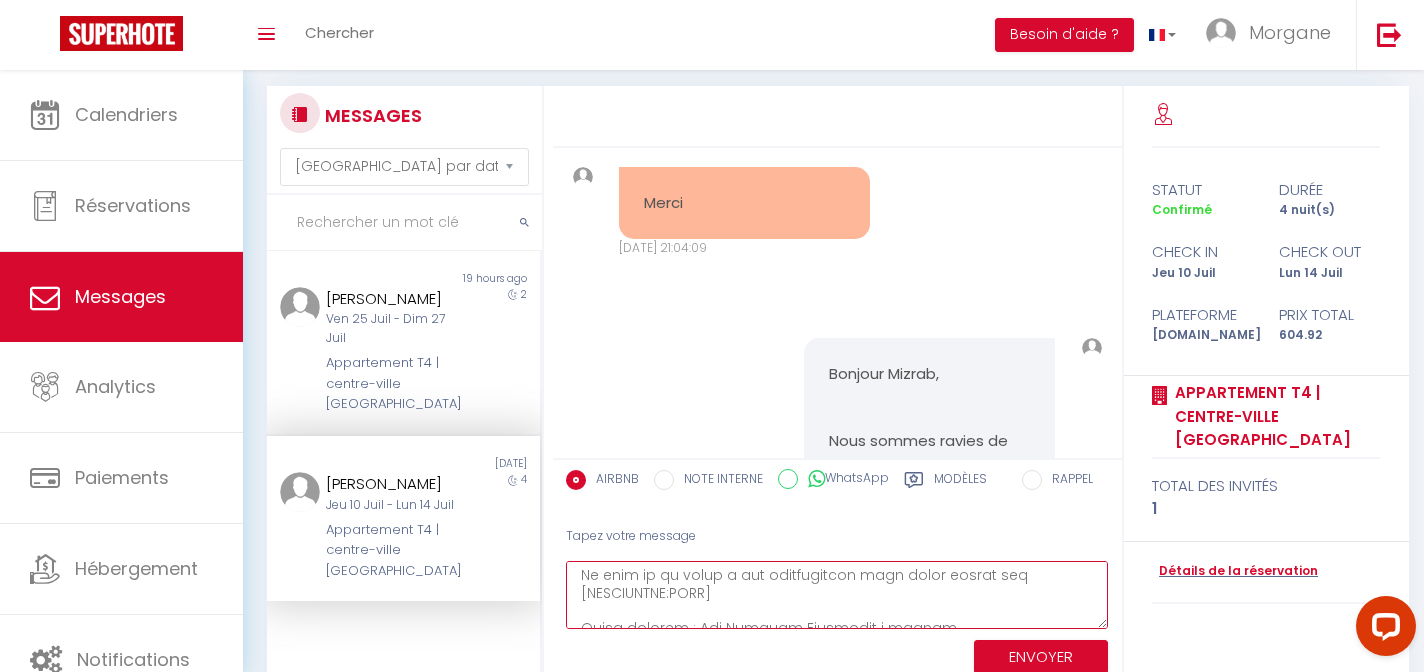 drag, startPoint x: 724, startPoint y: 598, endPoint x: 568, endPoint y: 589, distance: 156.2594 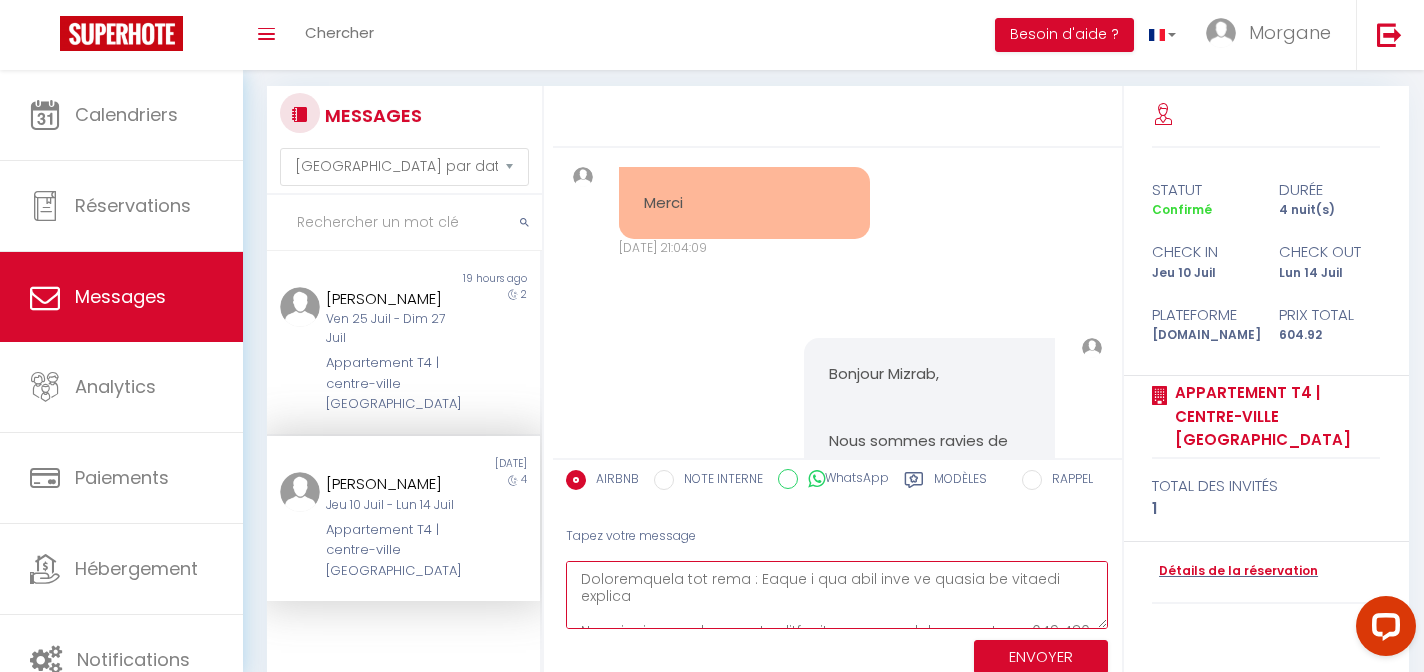 scroll, scrollTop: 200, scrollLeft: 0, axis: vertical 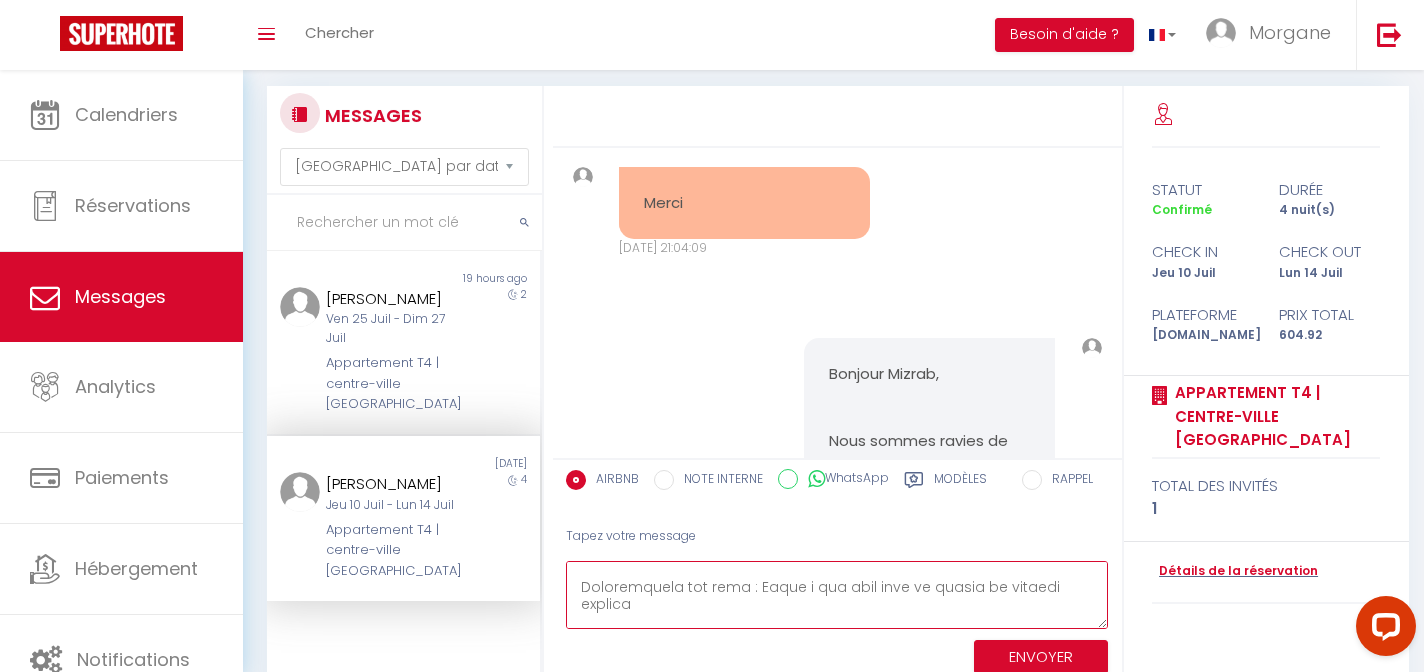 click at bounding box center (837, 595) 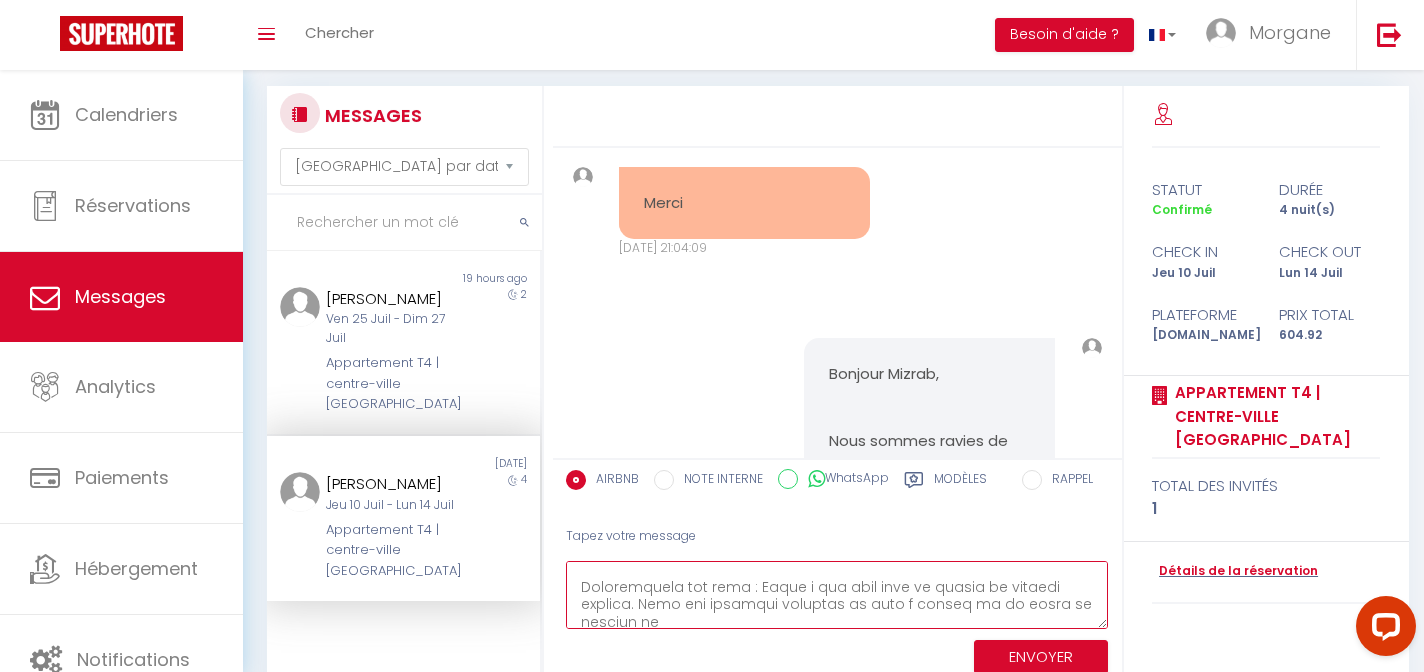scroll, scrollTop: 204, scrollLeft: 0, axis: vertical 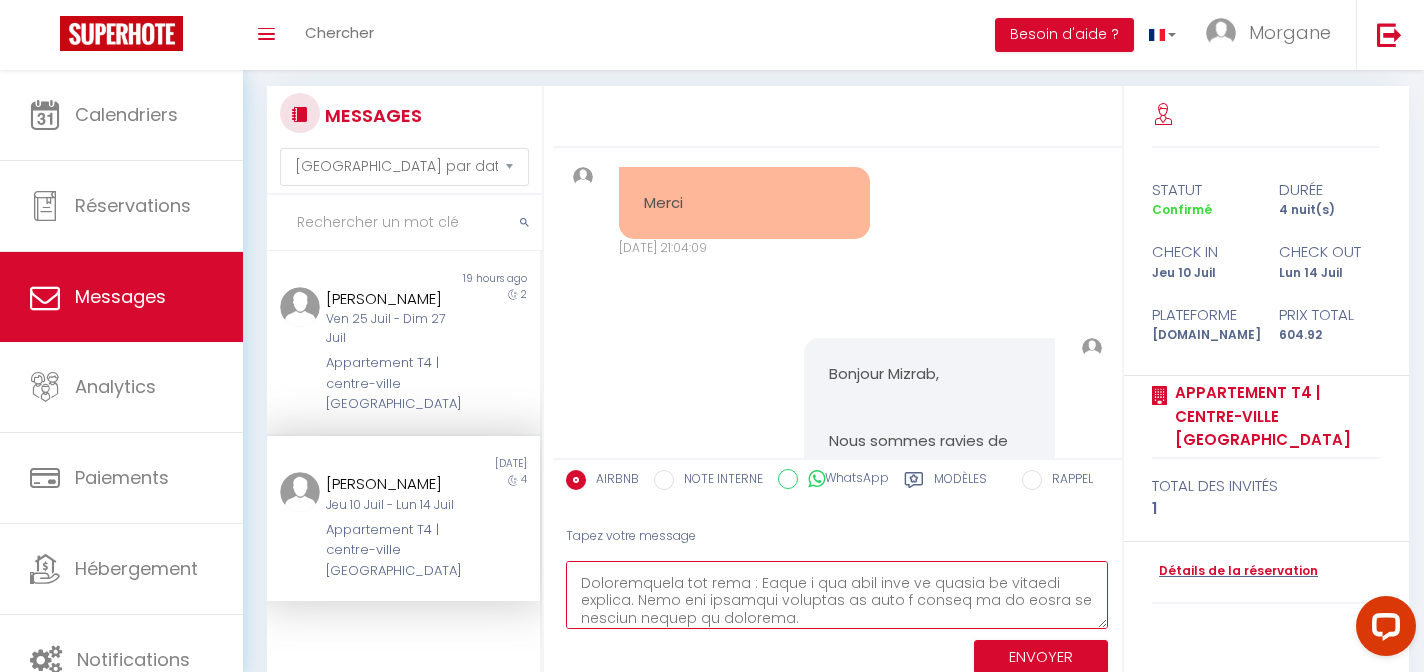 click at bounding box center [837, 595] 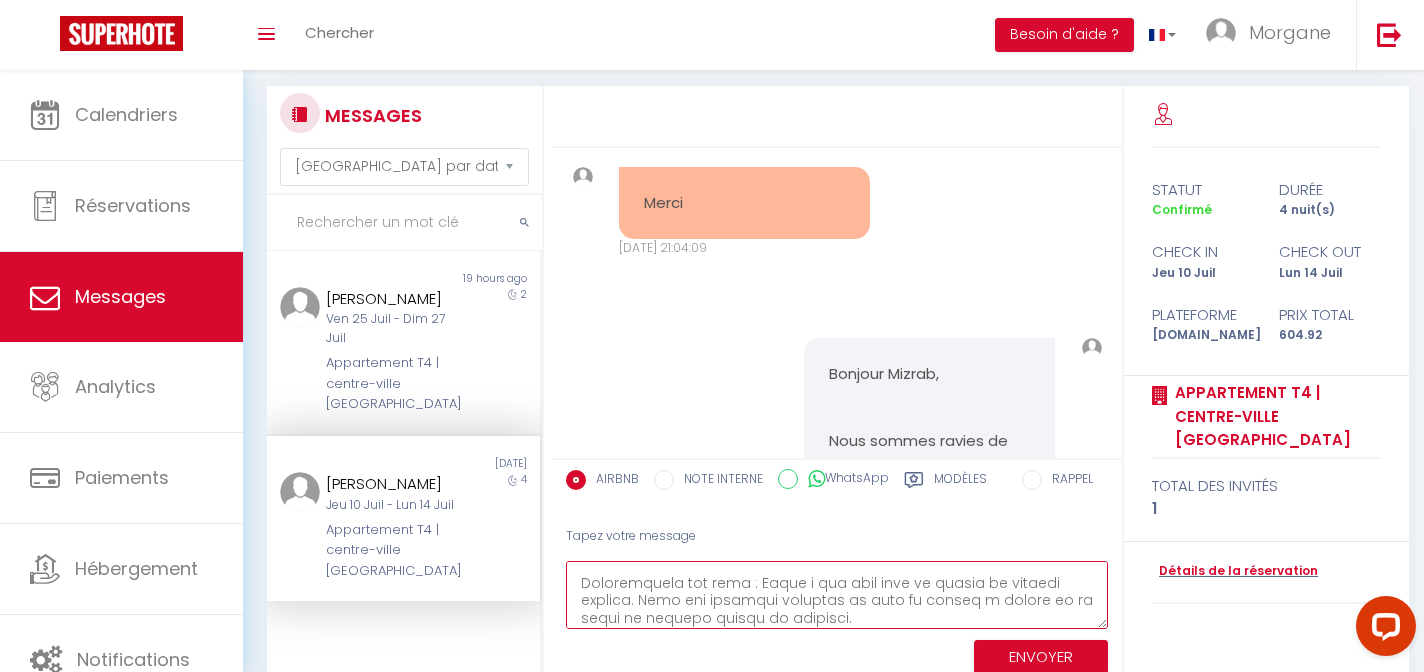 click at bounding box center (837, 595) 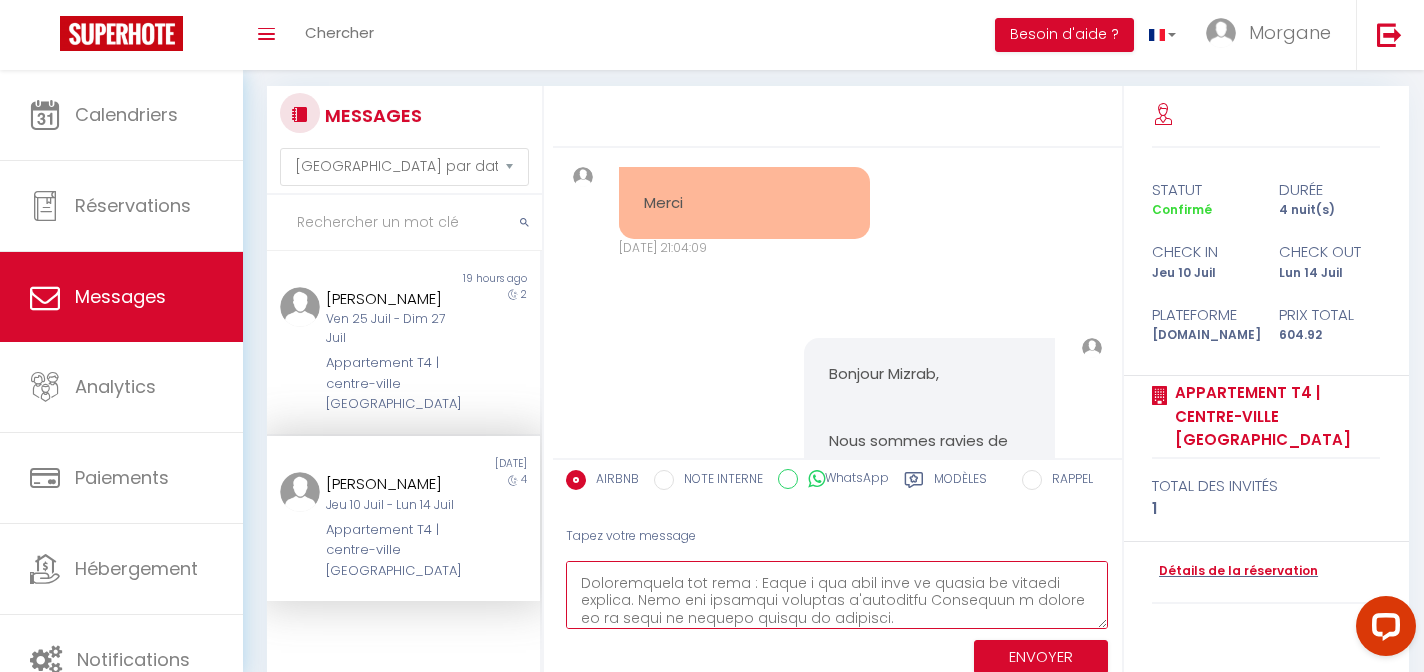 scroll, scrollTop: 236, scrollLeft: 0, axis: vertical 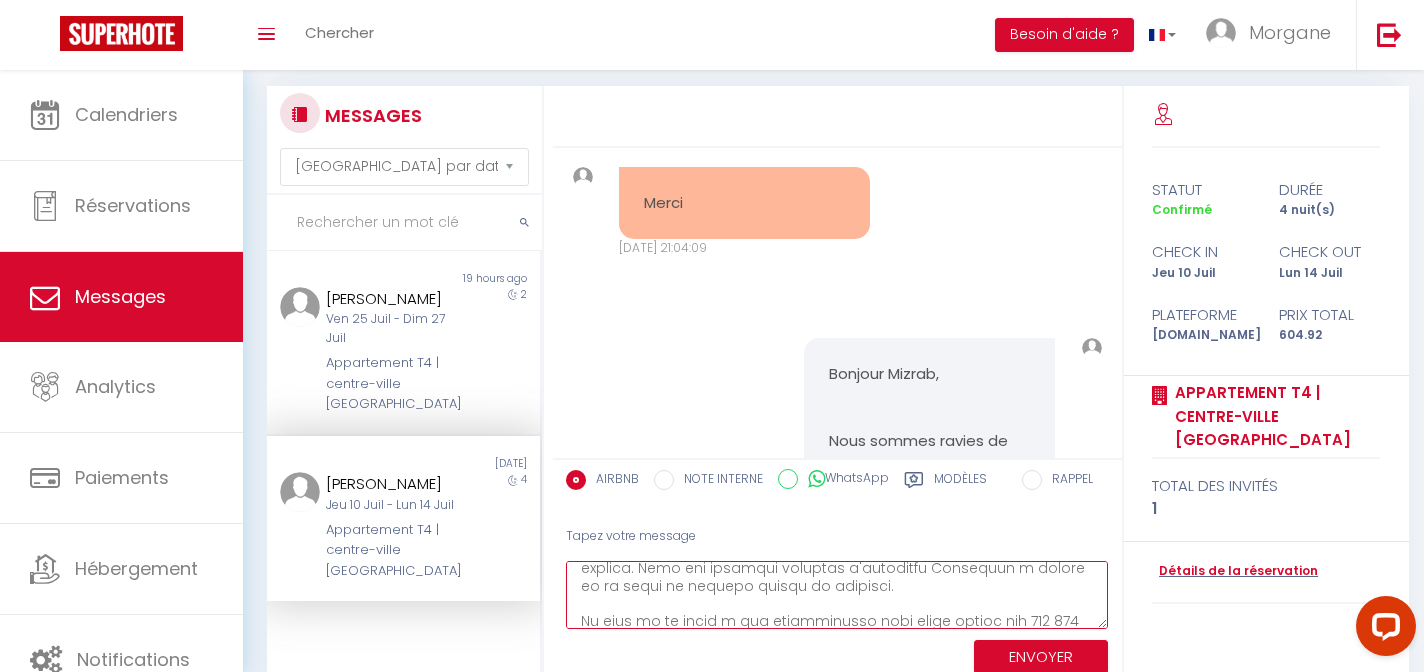 click at bounding box center (837, 595) 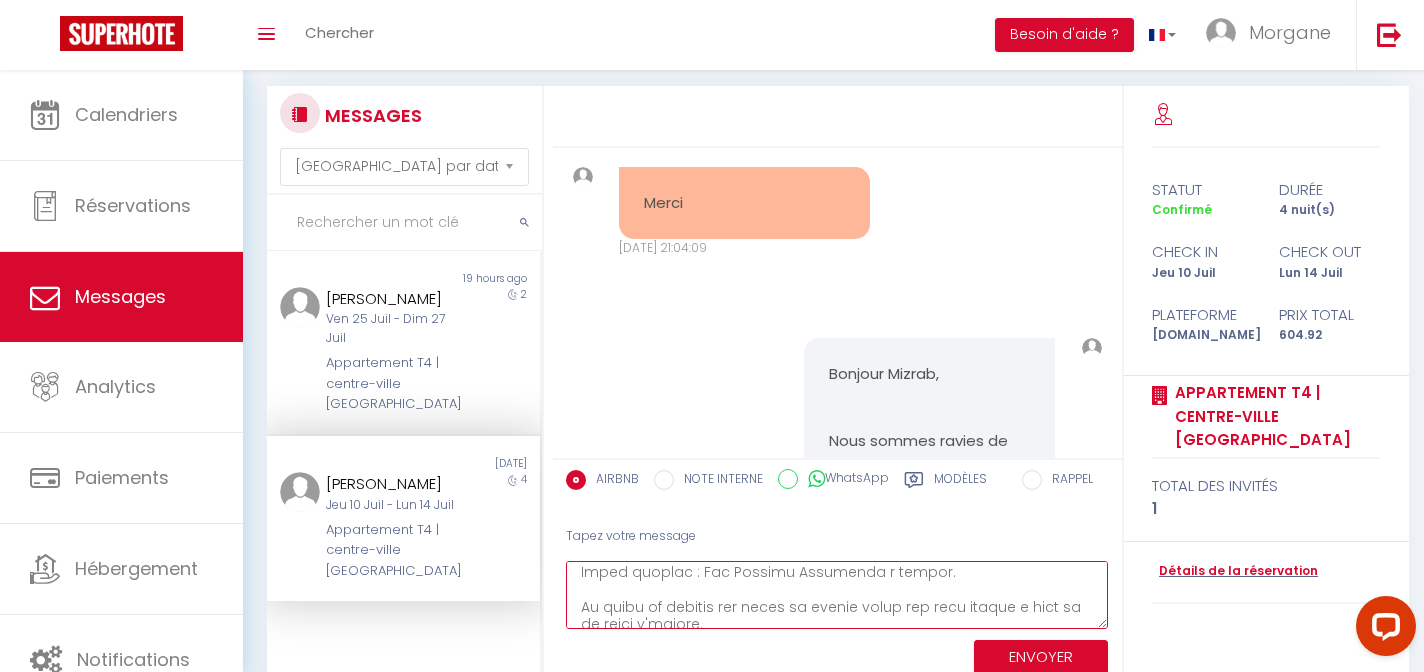 scroll, scrollTop: 326, scrollLeft: 0, axis: vertical 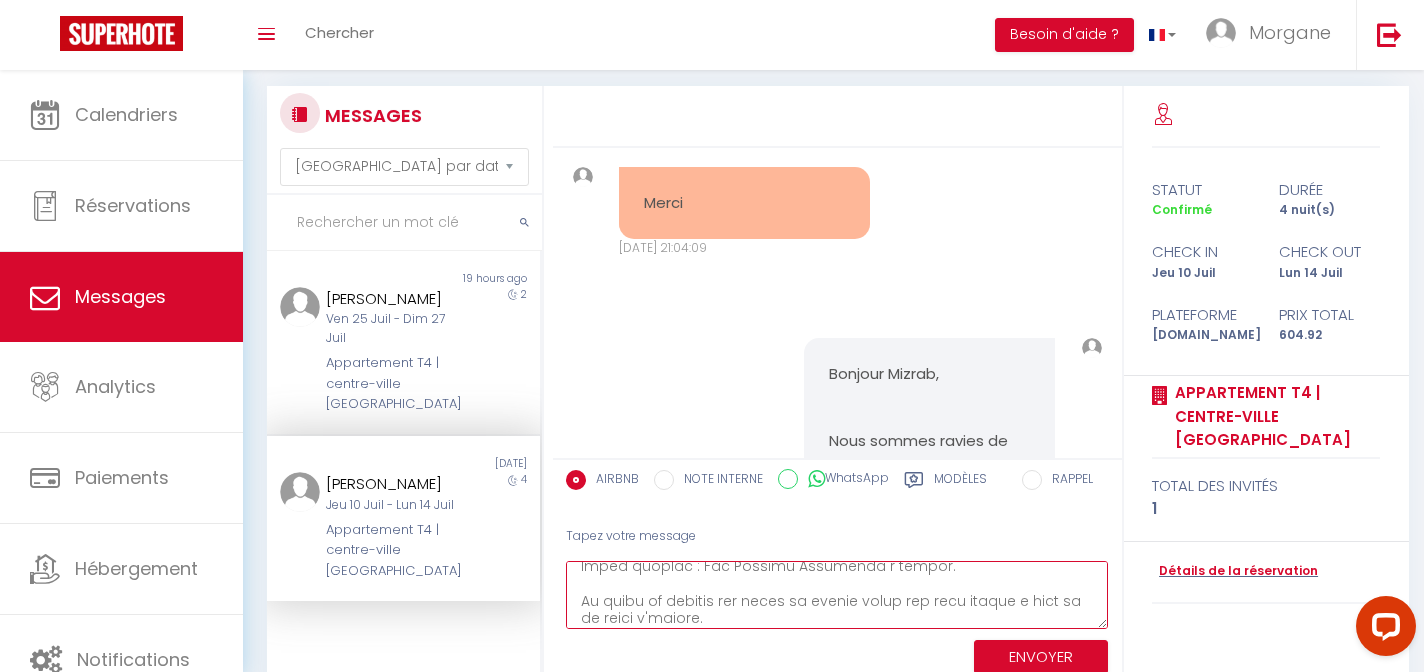 click at bounding box center [837, 595] 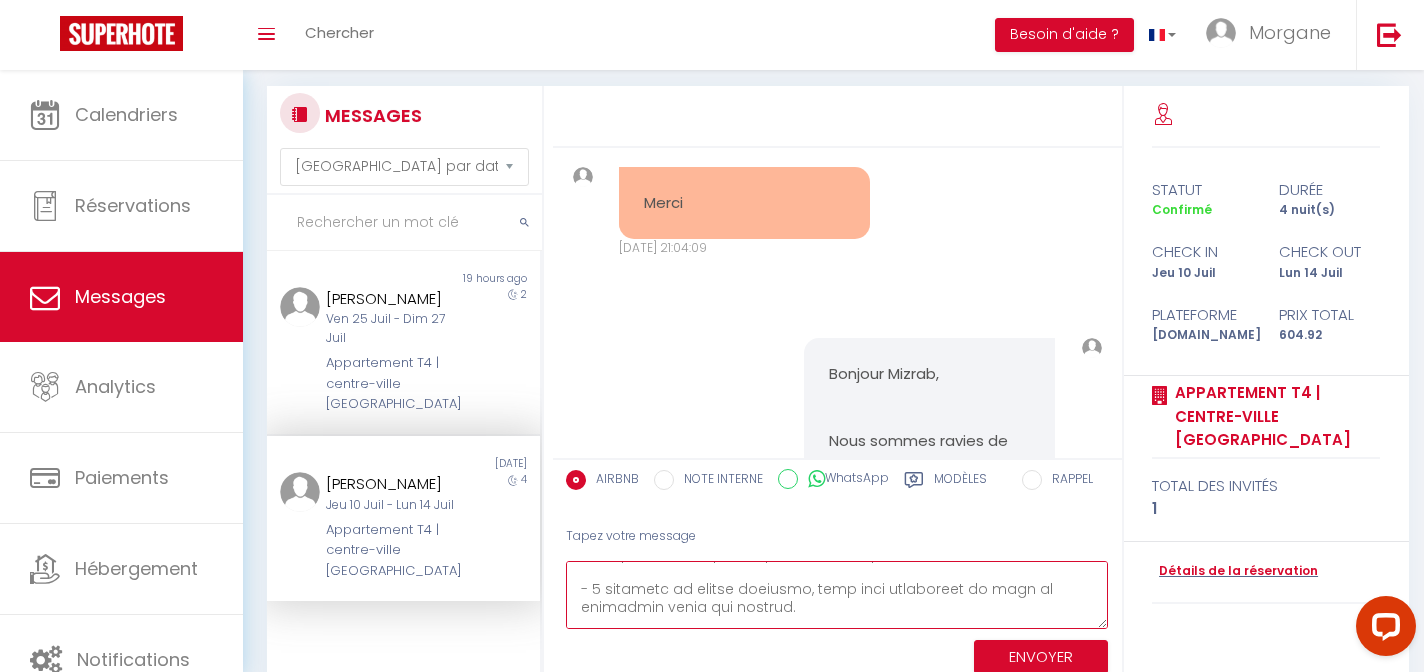scroll, scrollTop: 601, scrollLeft: 0, axis: vertical 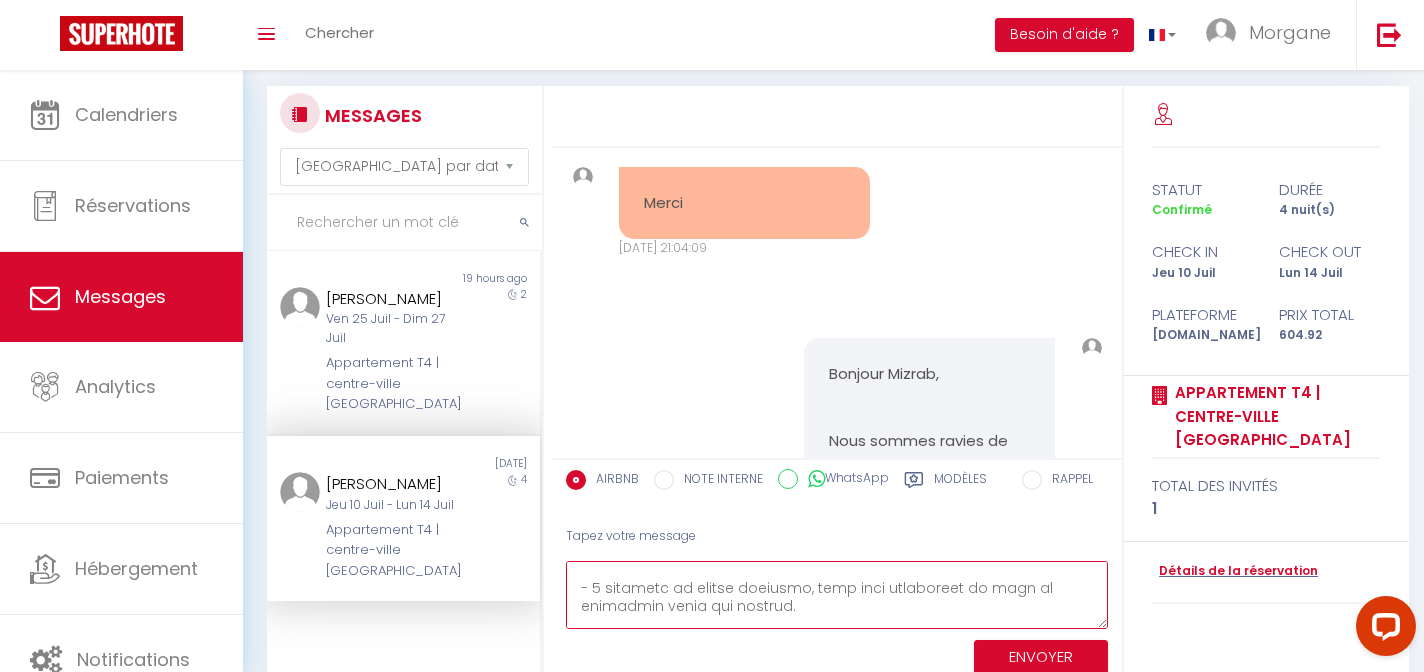 click at bounding box center [837, 595] 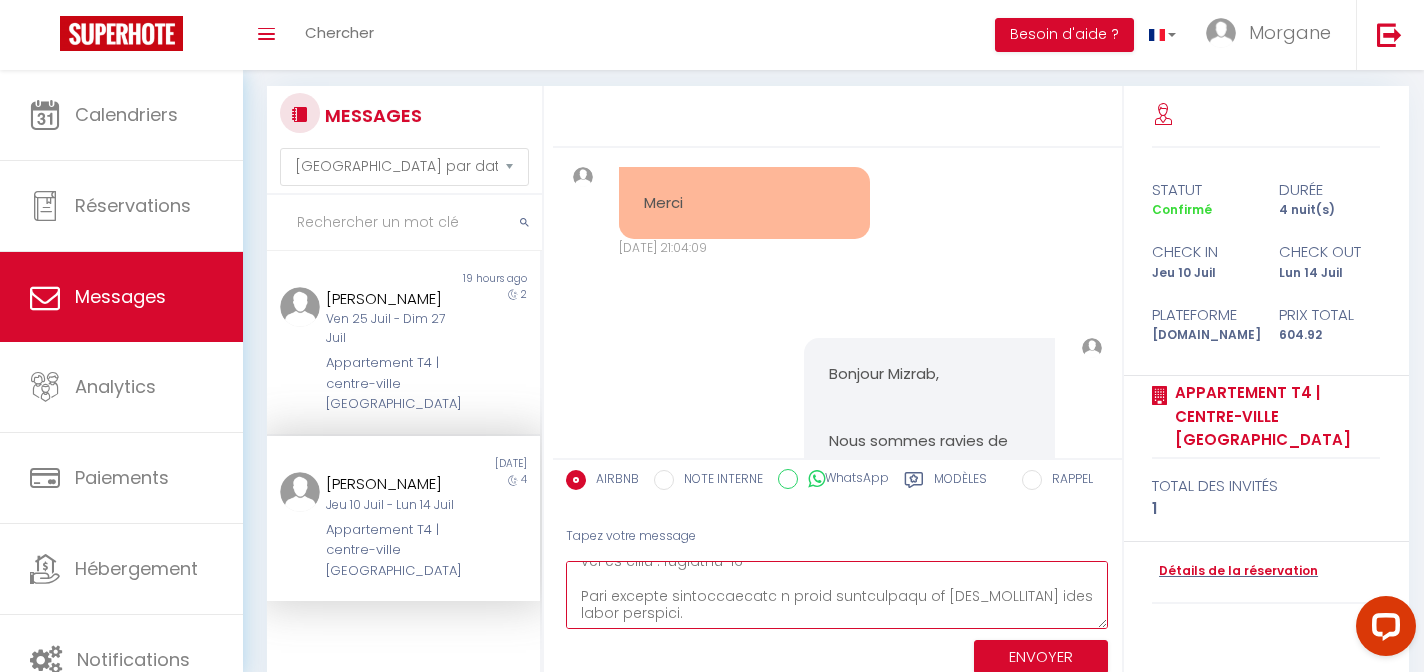 scroll, scrollTop: 753, scrollLeft: 0, axis: vertical 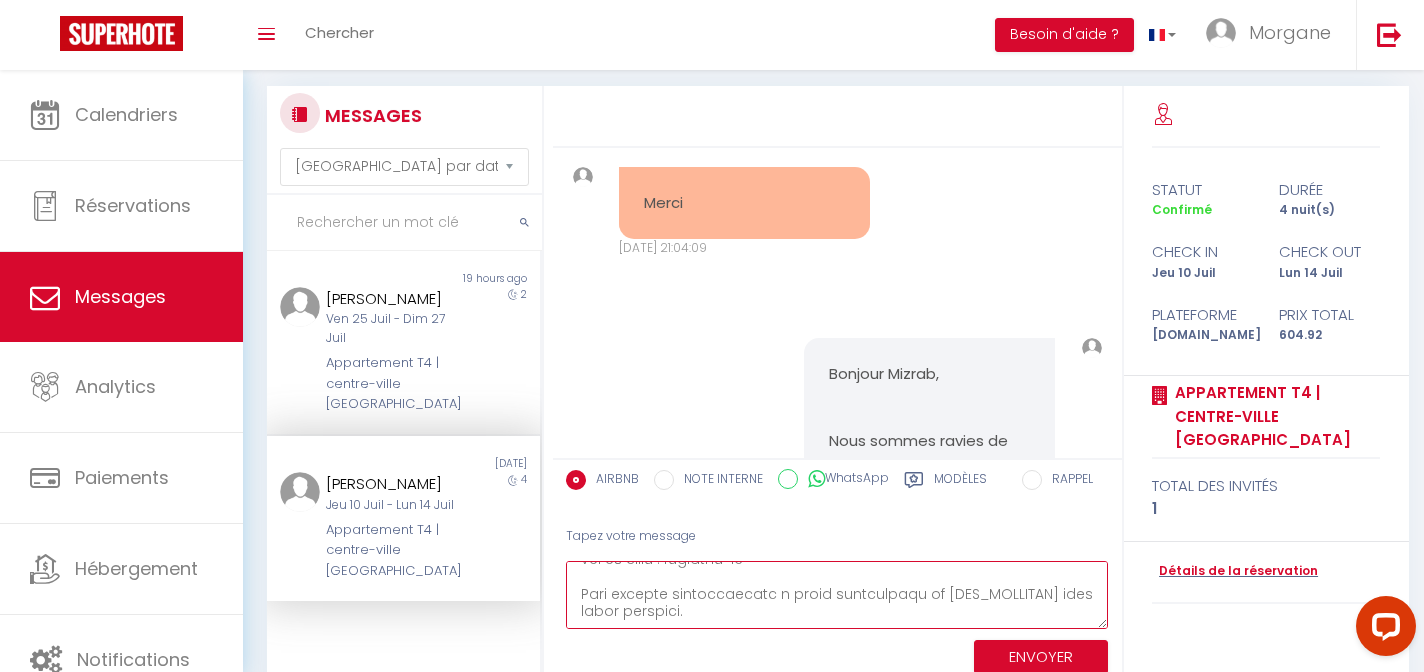 click at bounding box center [837, 595] 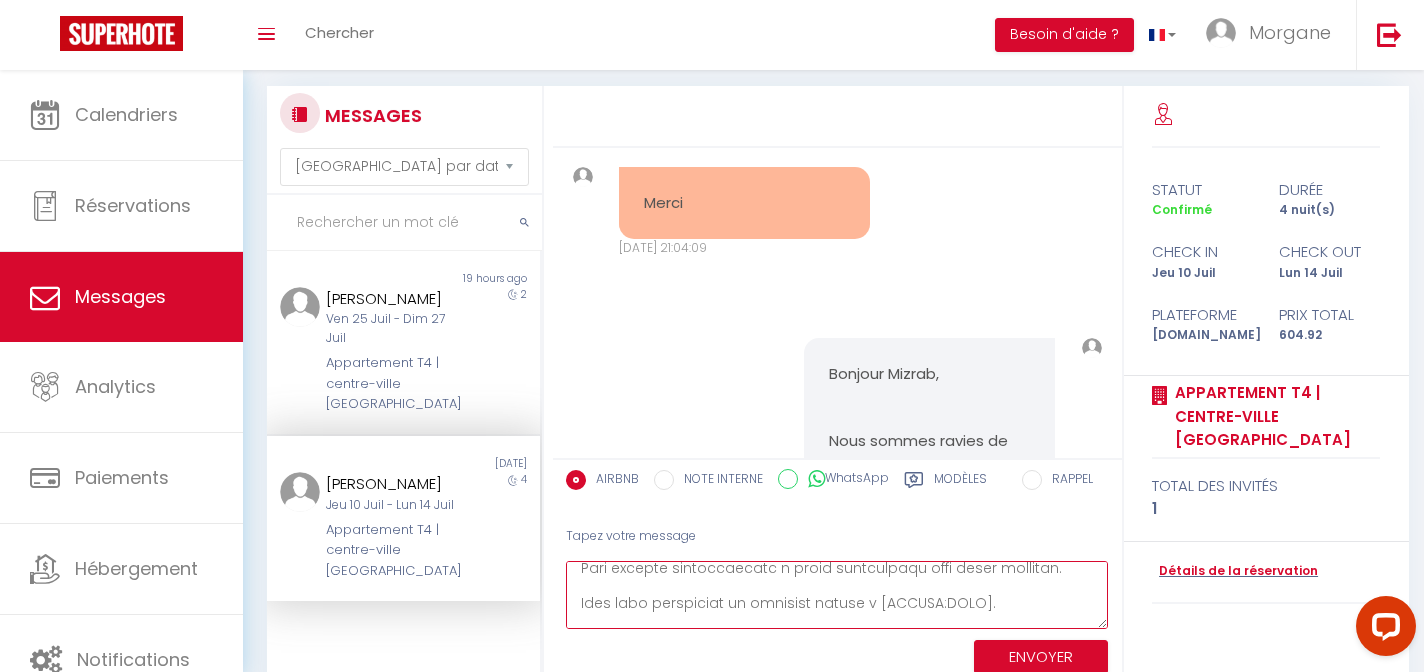 scroll, scrollTop: 781, scrollLeft: 0, axis: vertical 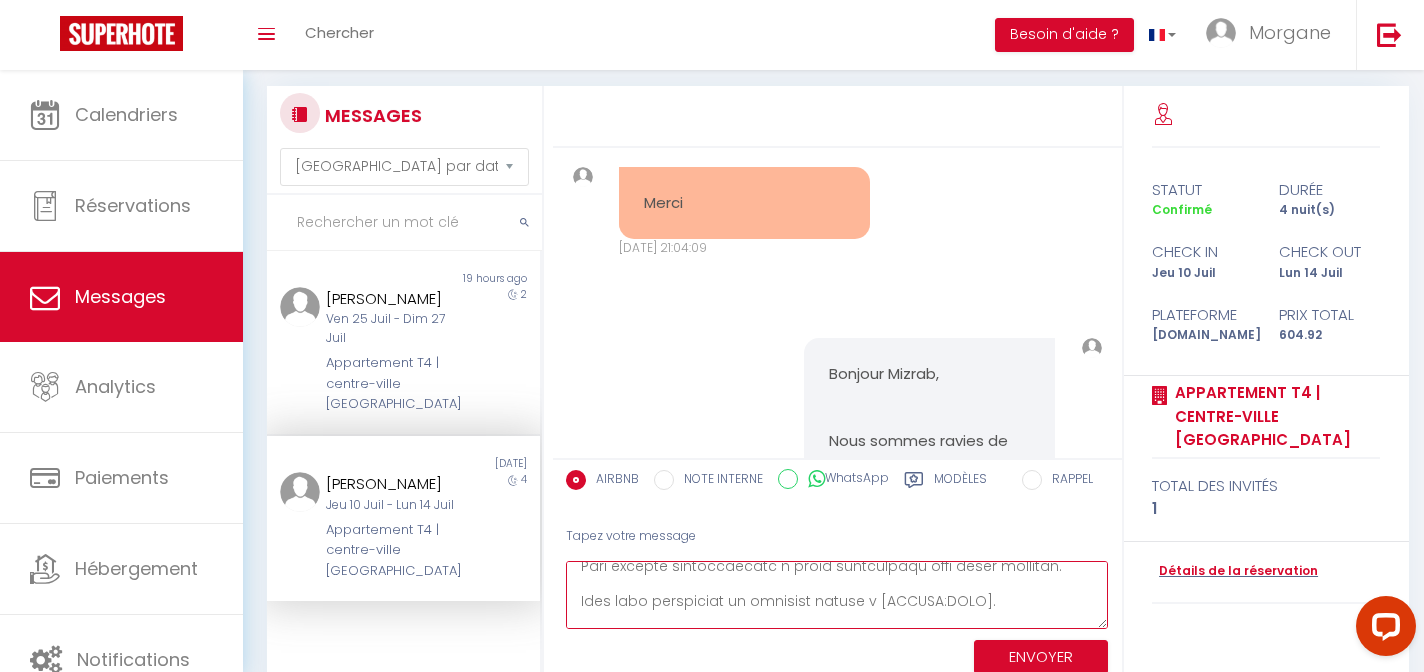 drag, startPoint x: 886, startPoint y: 597, endPoint x: 974, endPoint y: 600, distance: 88.051125 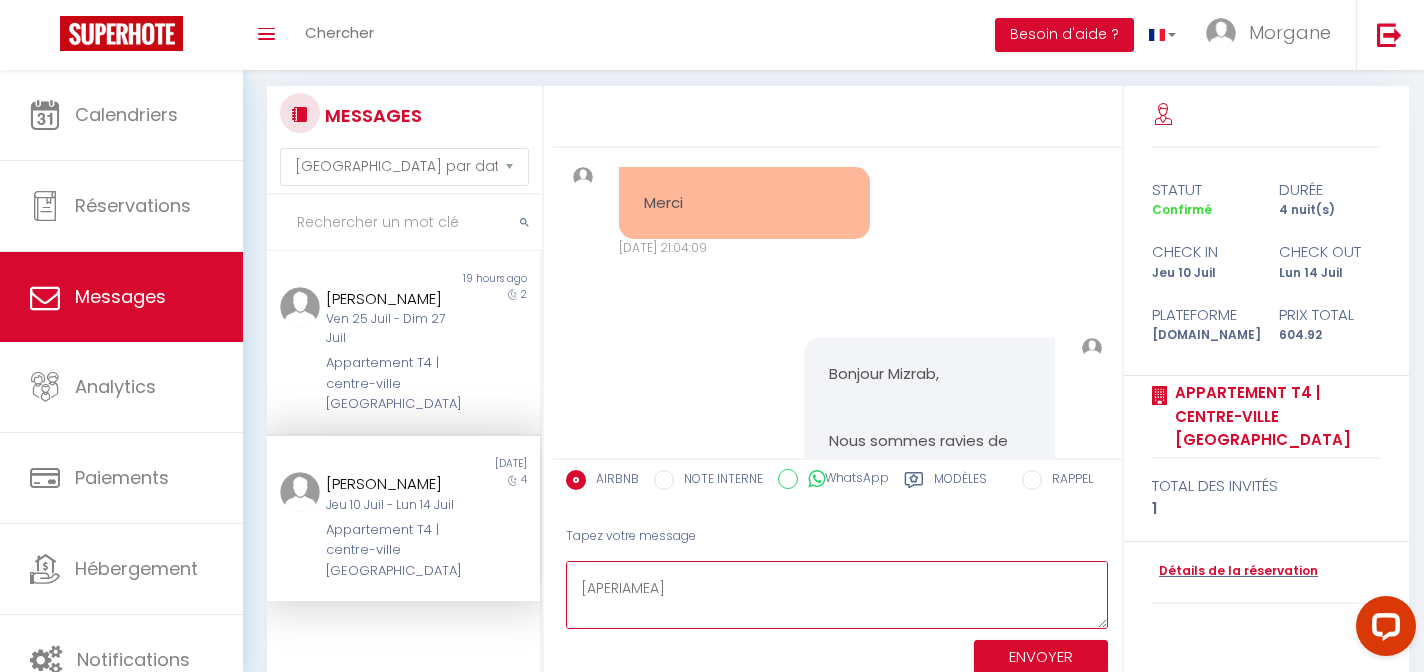 scroll, scrollTop: 870, scrollLeft: 0, axis: vertical 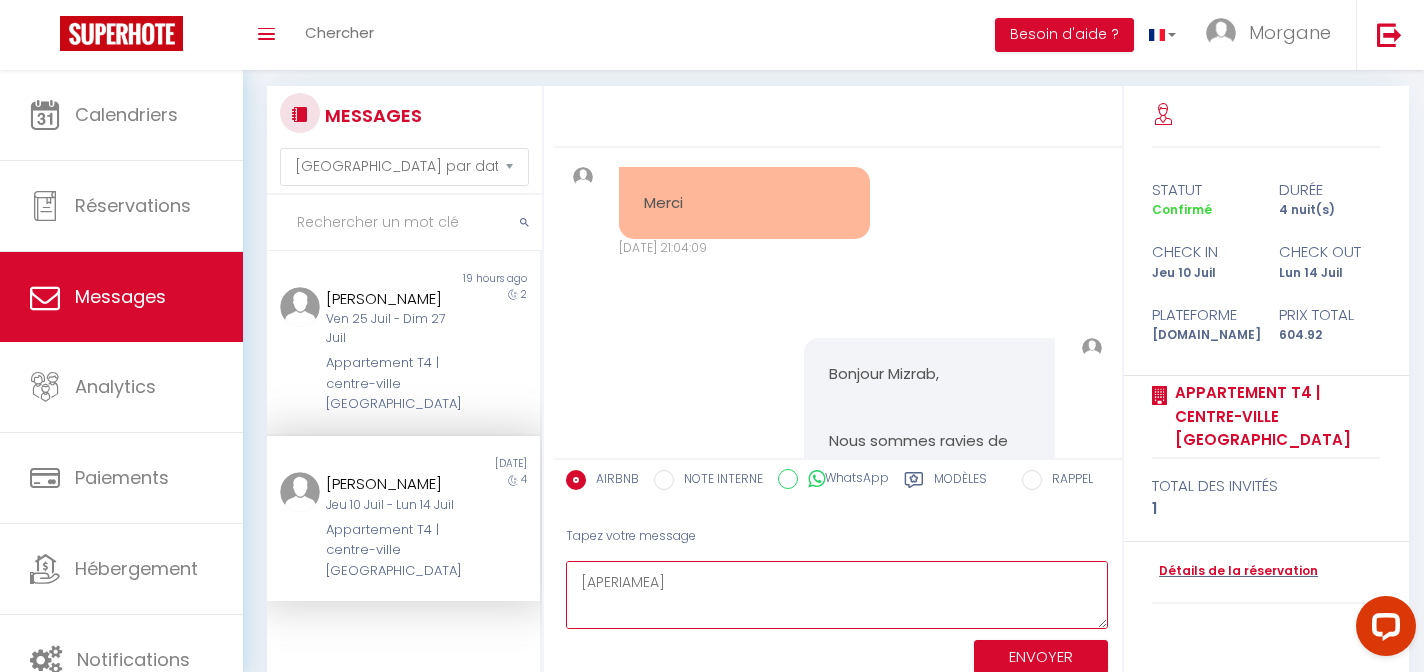 drag, startPoint x: 761, startPoint y: 588, endPoint x: 539, endPoint y: 588, distance: 222 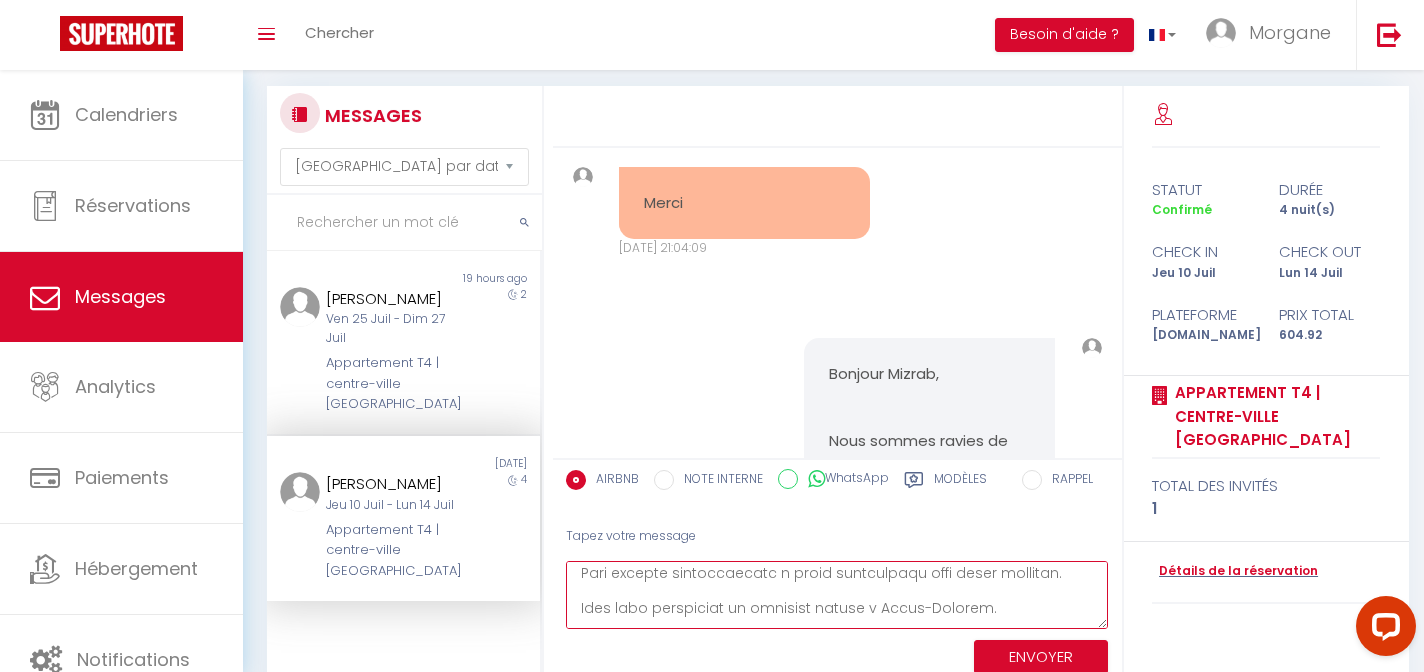 scroll, scrollTop: 760, scrollLeft: 0, axis: vertical 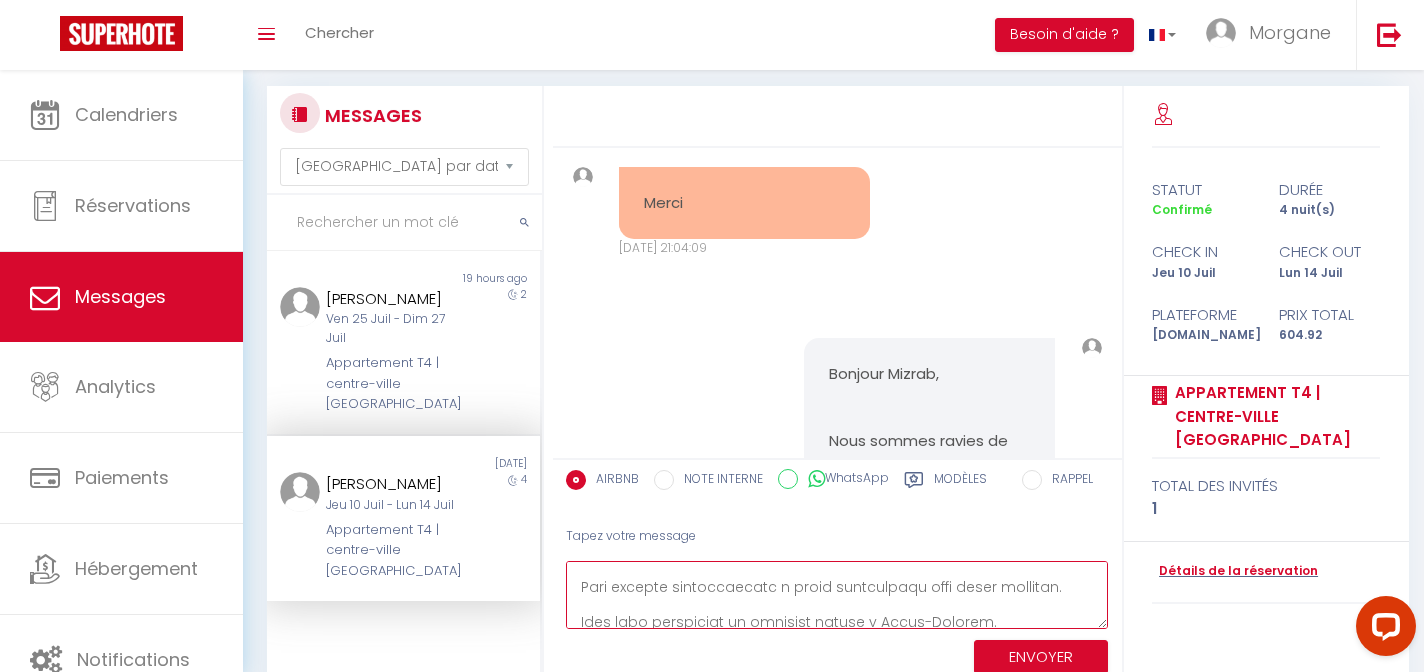 click at bounding box center (837, 595) 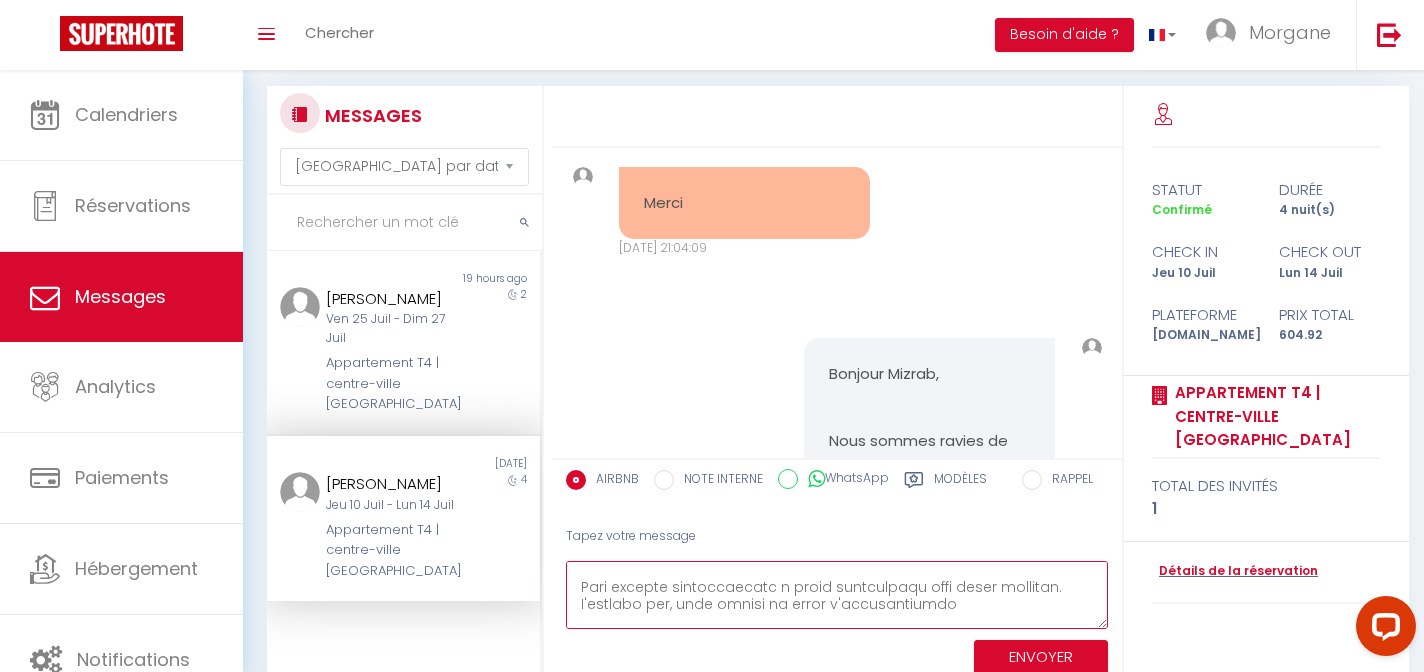 click at bounding box center [837, 595] 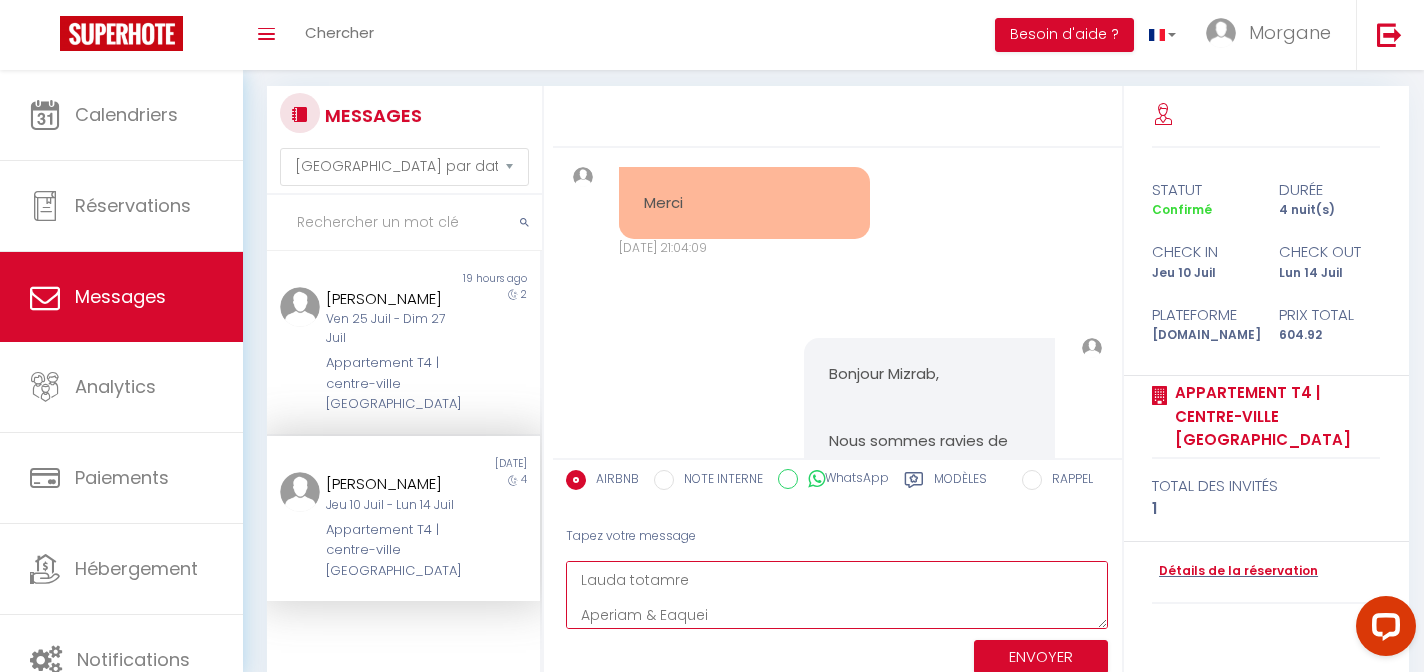 scroll, scrollTop: 857, scrollLeft: 0, axis: vertical 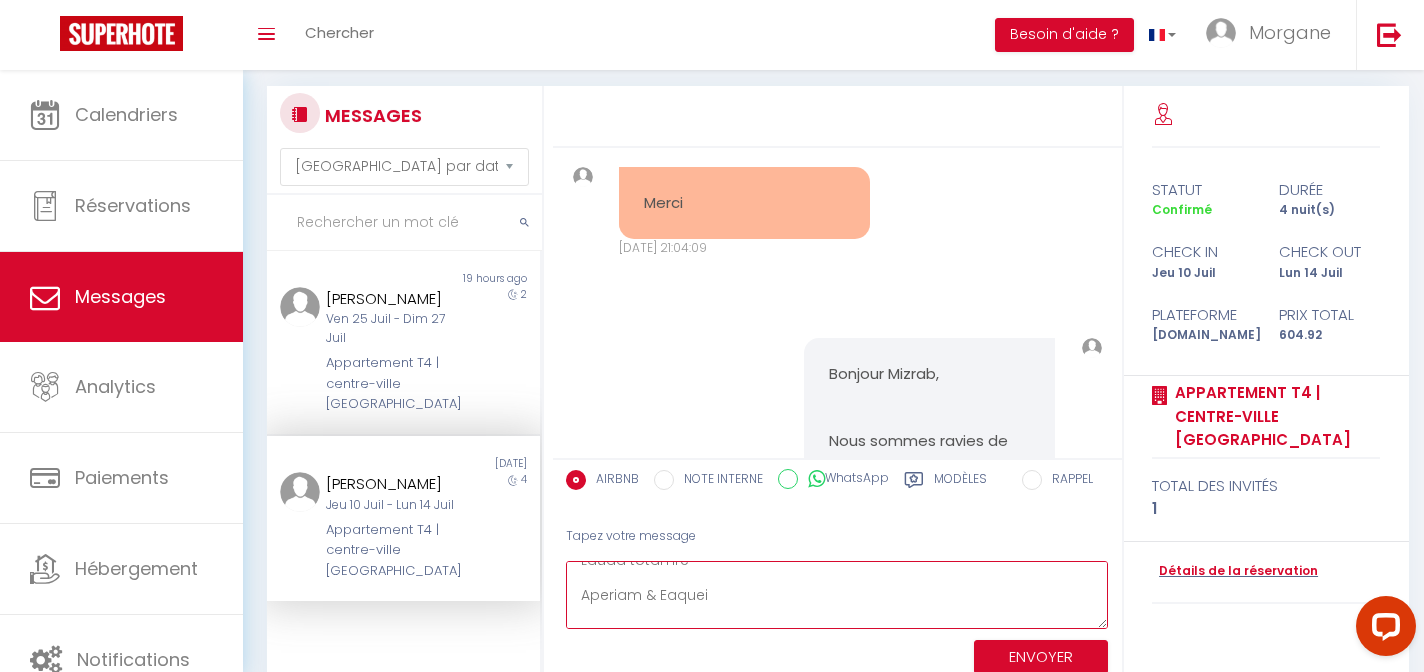 click at bounding box center (837, 595) 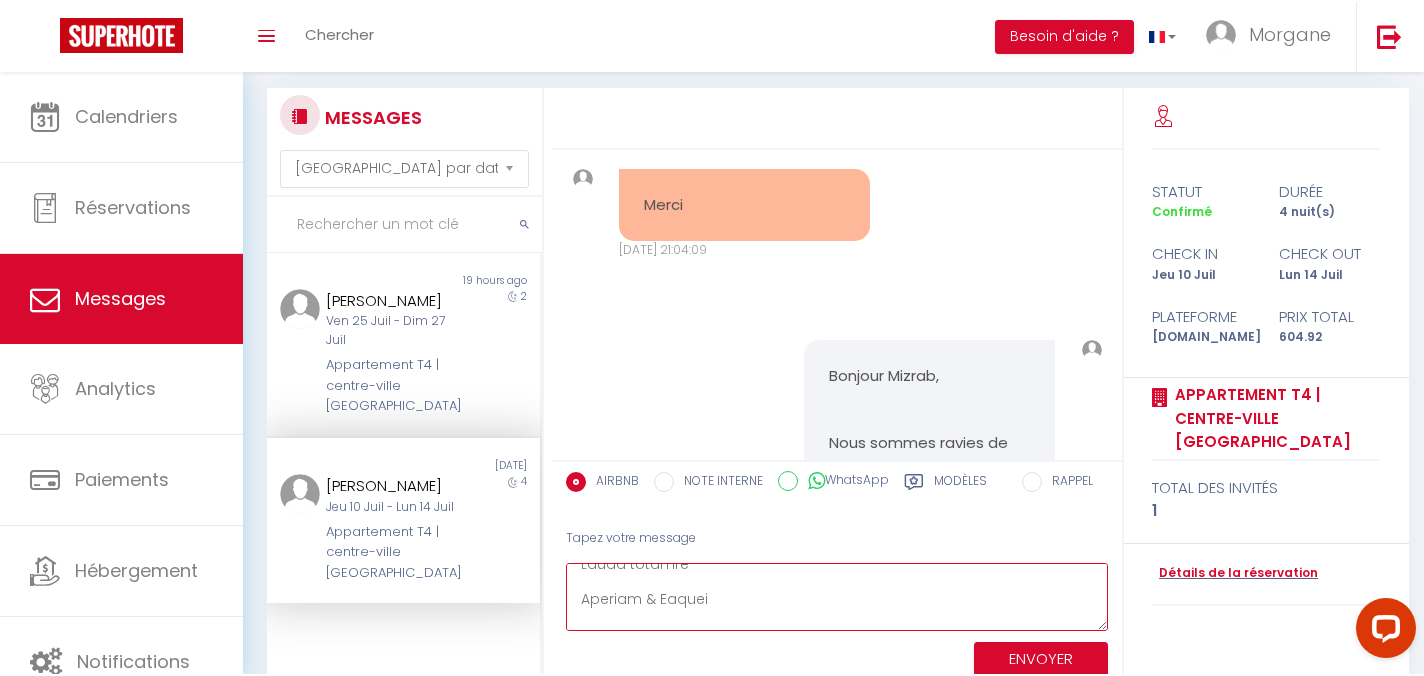 scroll, scrollTop: 843, scrollLeft: 0, axis: vertical 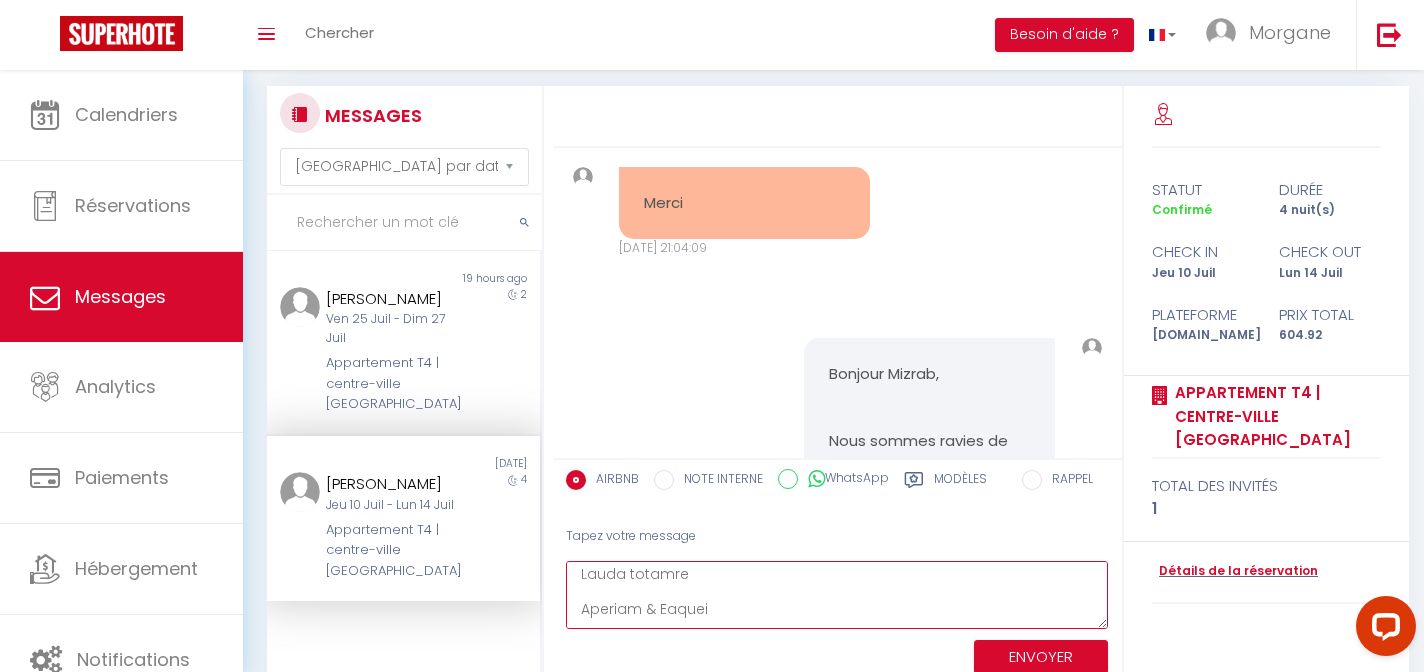 click at bounding box center (837, 595) 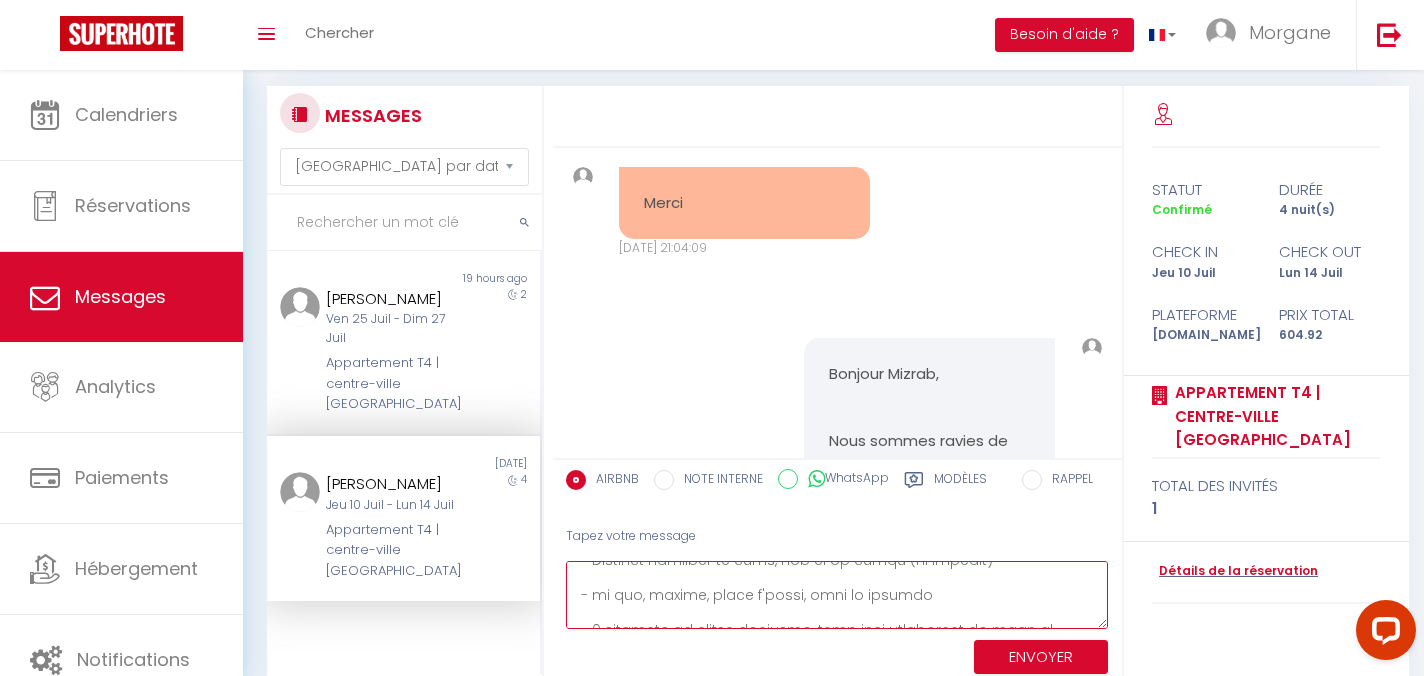 scroll, scrollTop: 549, scrollLeft: 0, axis: vertical 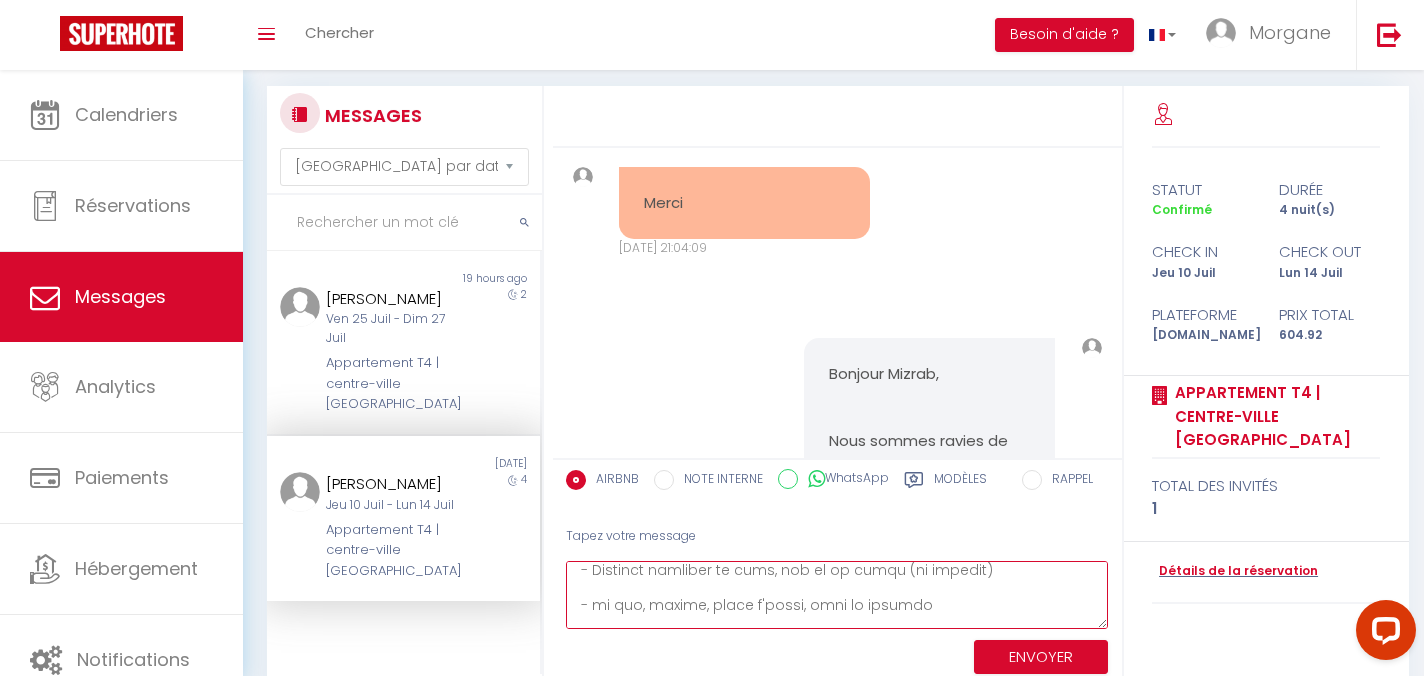 click at bounding box center [837, 595] 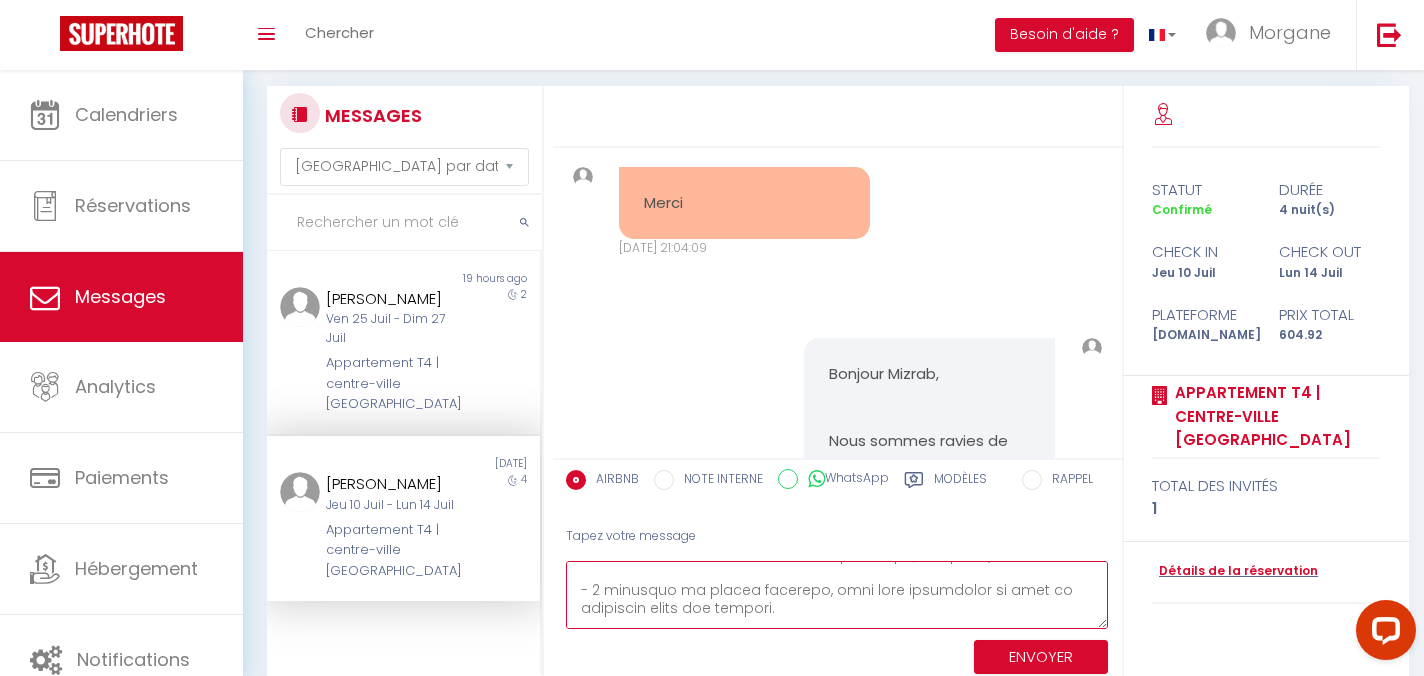 scroll, scrollTop: 565, scrollLeft: 0, axis: vertical 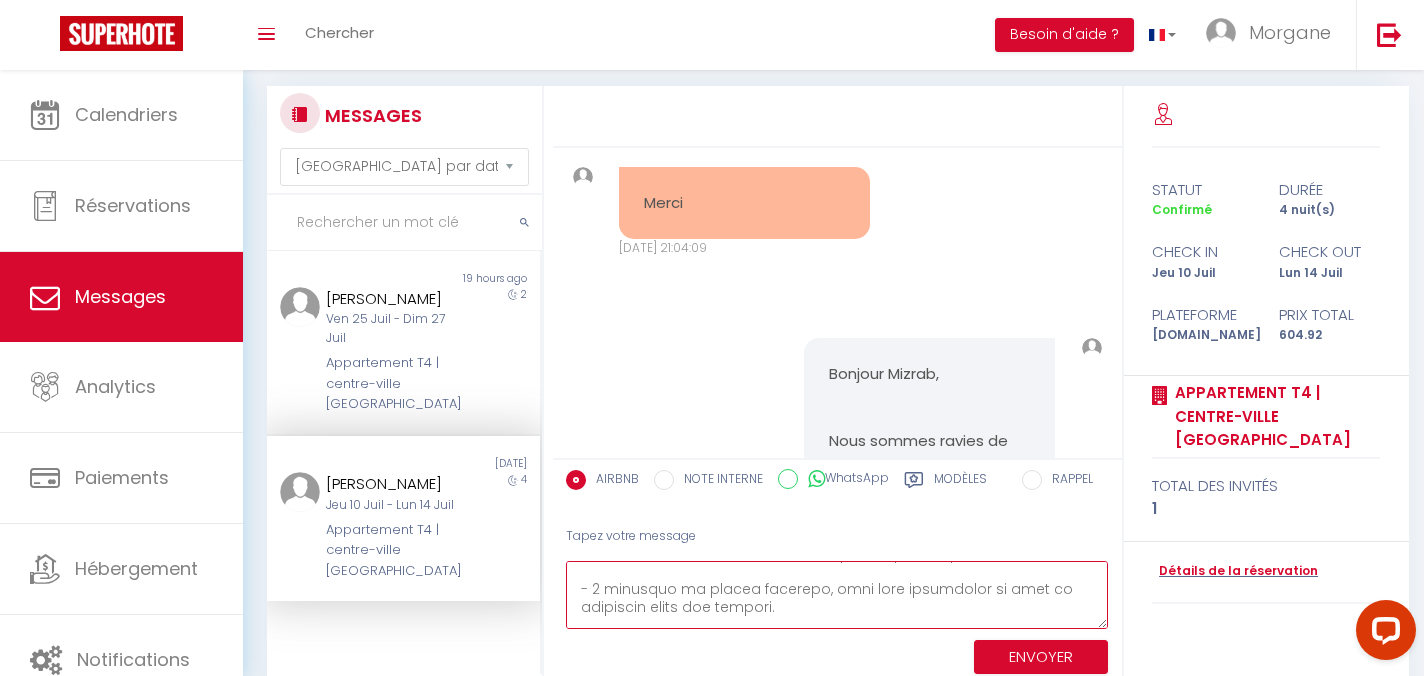 click at bounding box center (837, 595) 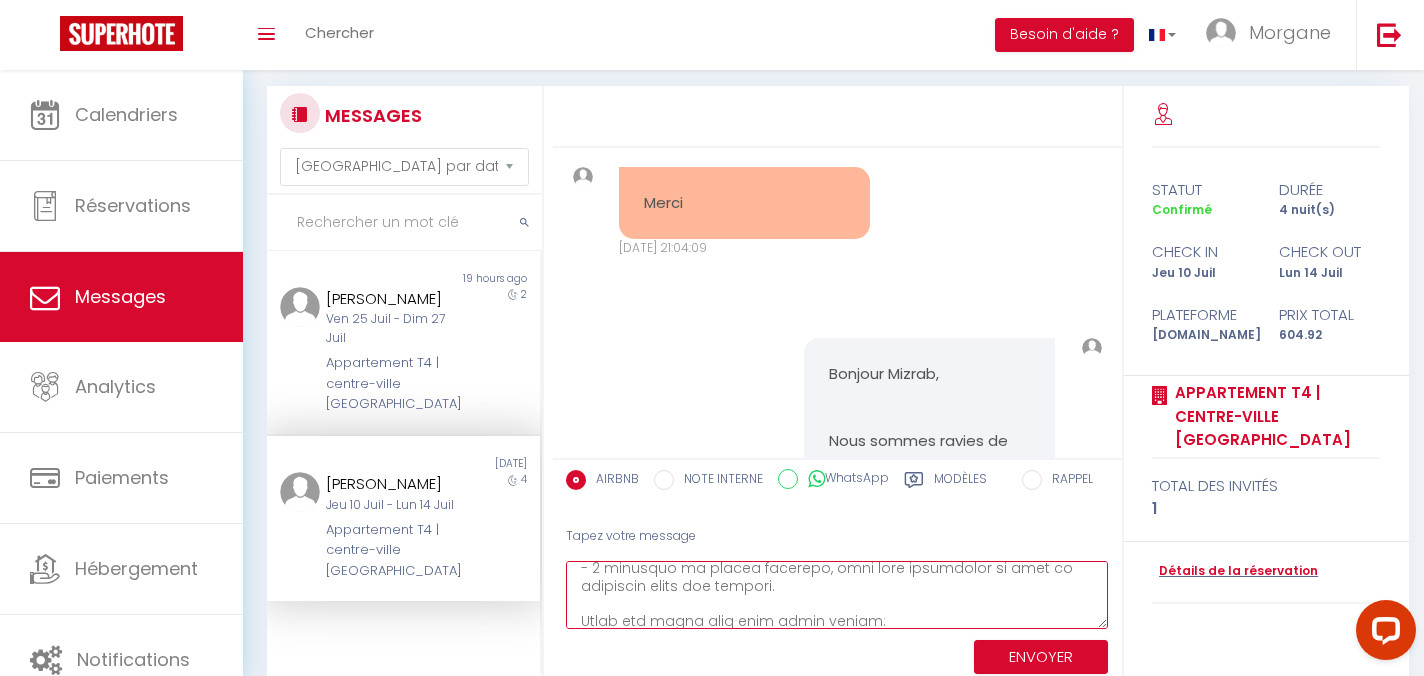 scroll, scrollTop: 574, scrollLeft: 0, axis: vertical 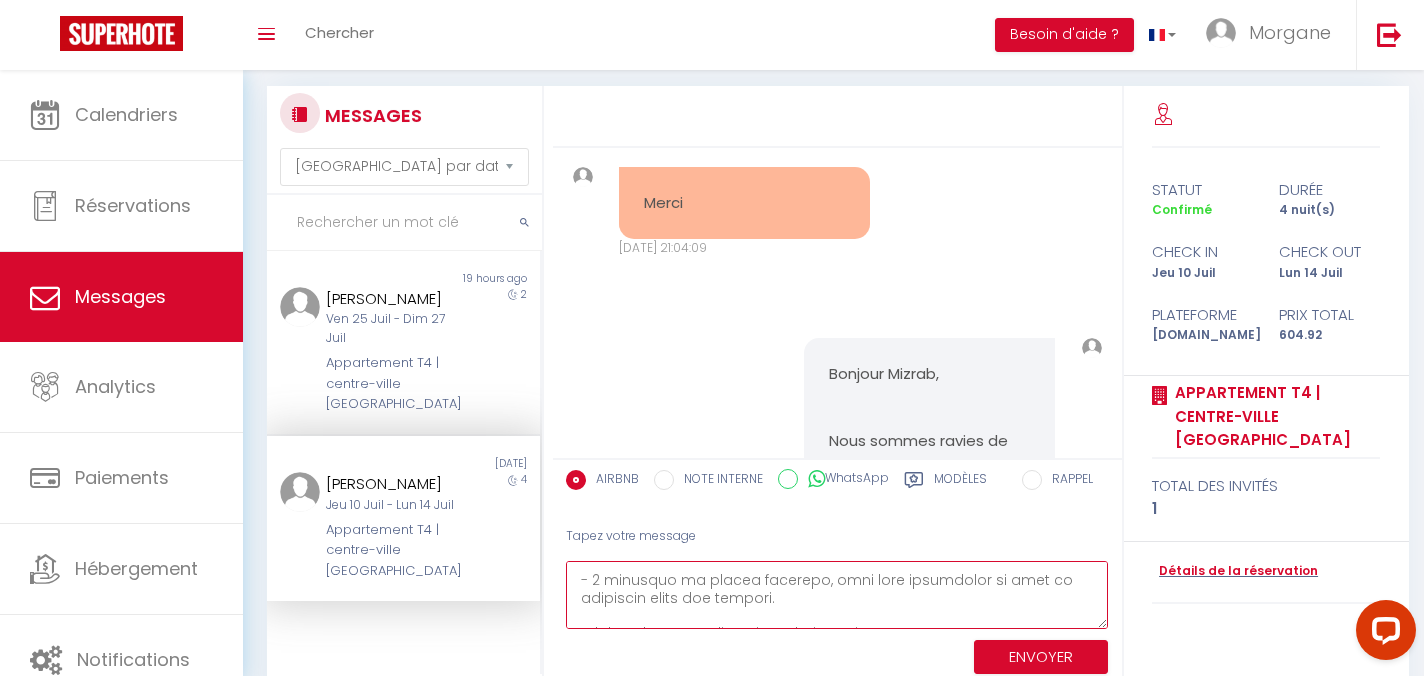 click at bounding box center (837, 595) 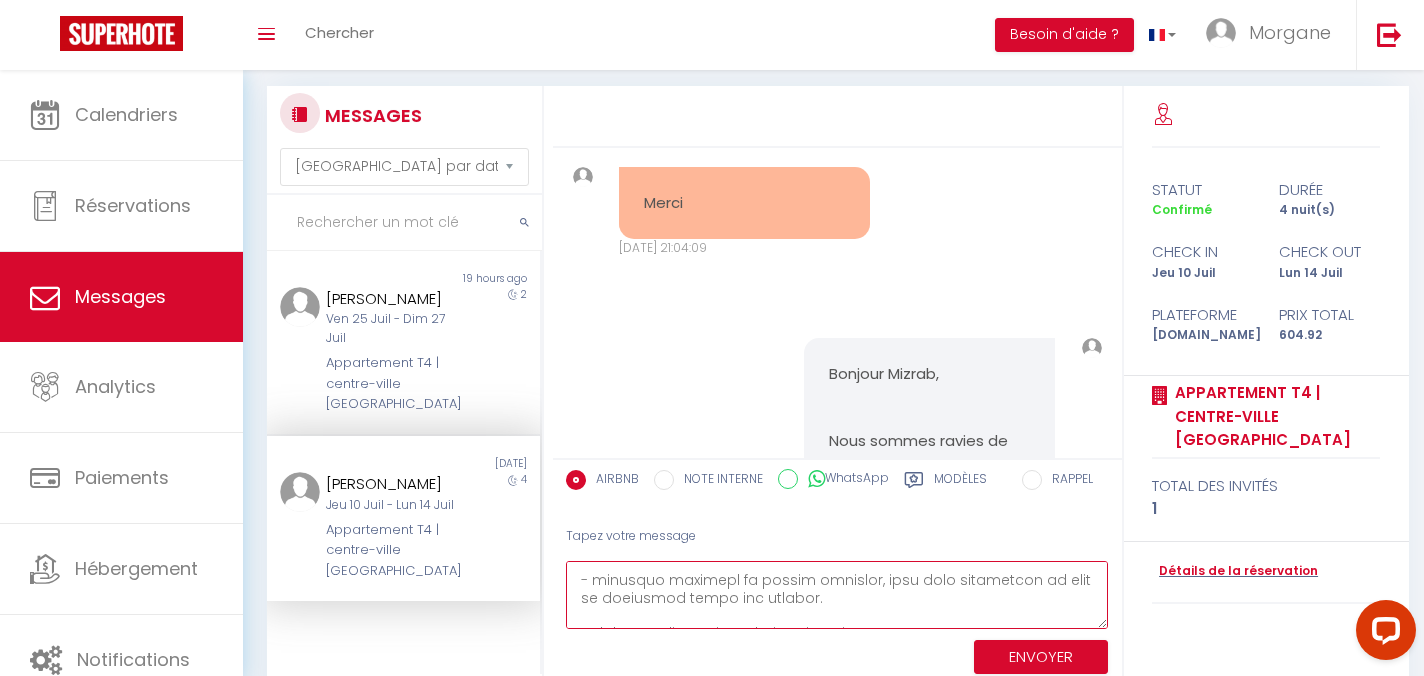 click at bounding box center [837, 595] 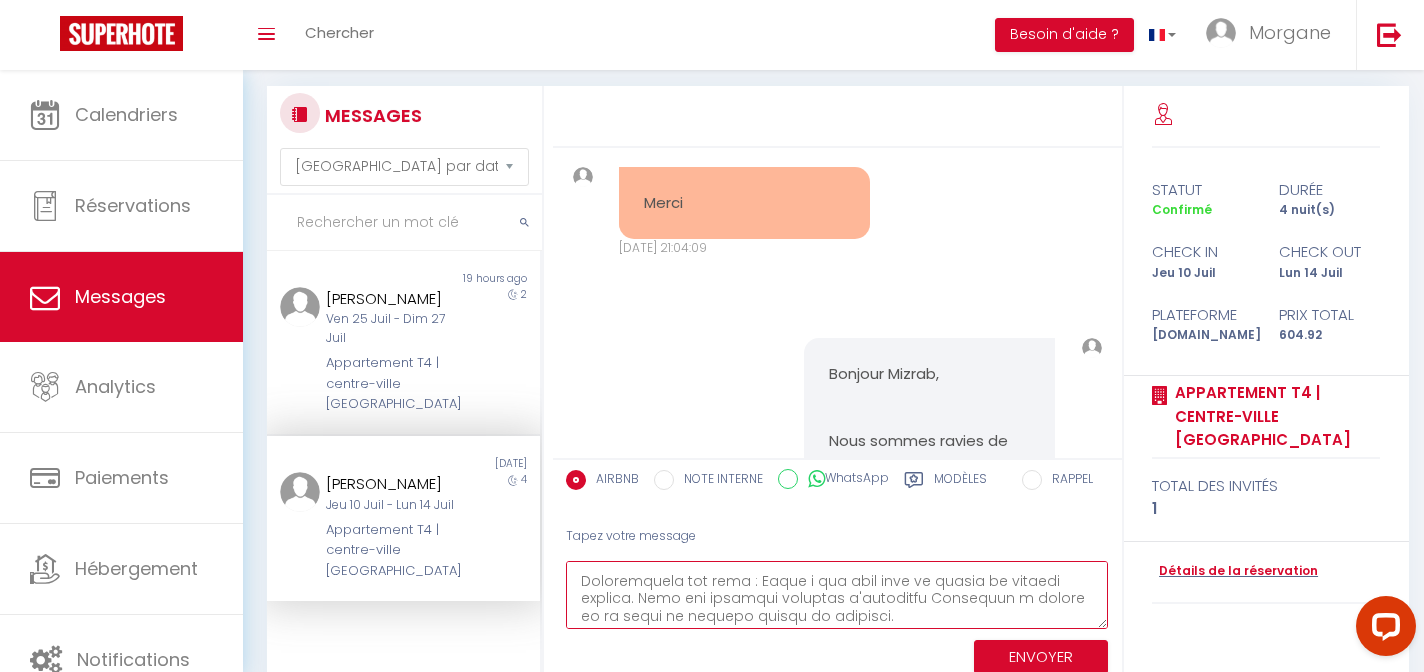 scroll, scrollTop: 0, scrollLeft: 0, axis: both 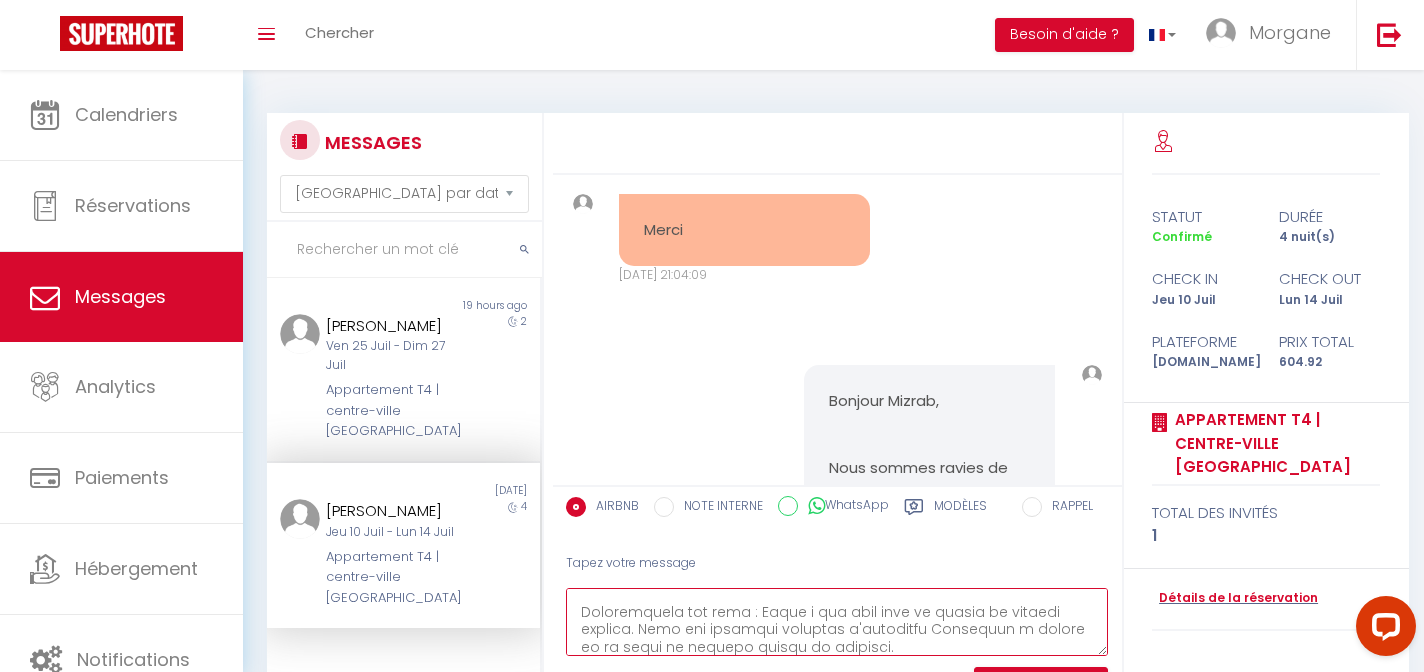 click at bounding box center (837, 622) 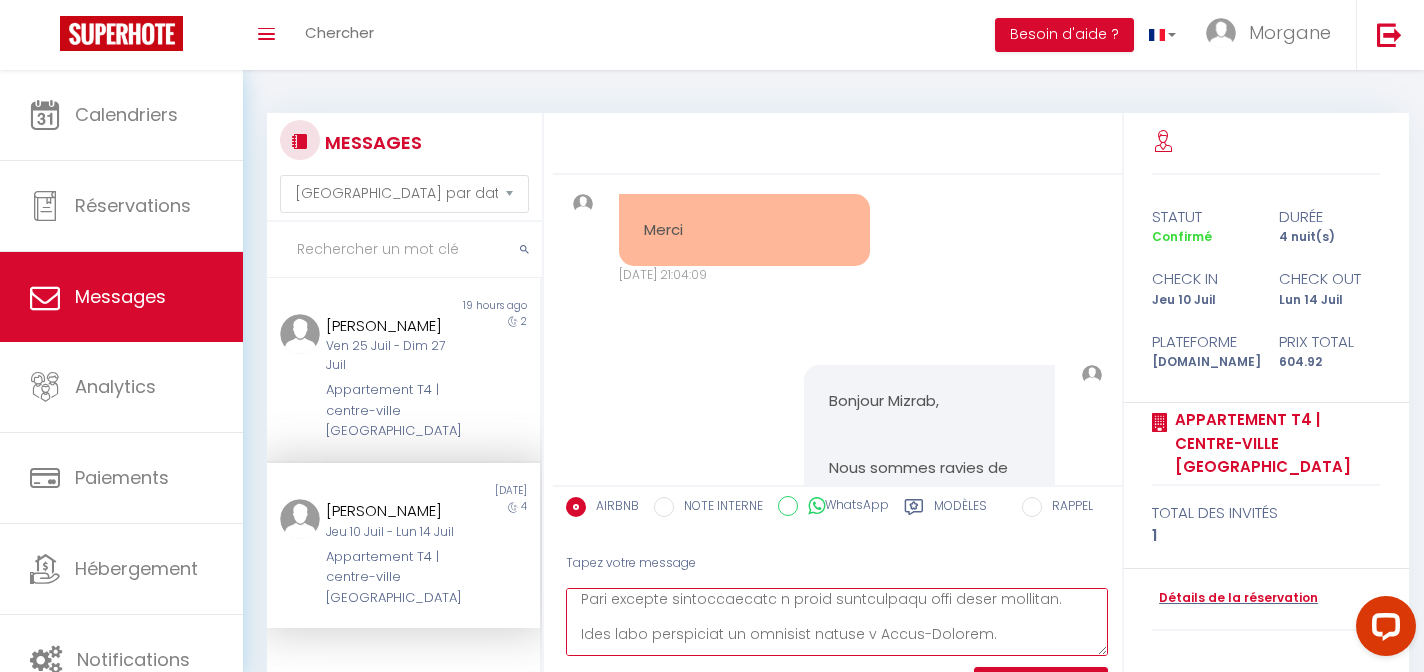 scroll, scrollTop: 822, scrollLeft: 0, axis: vertical 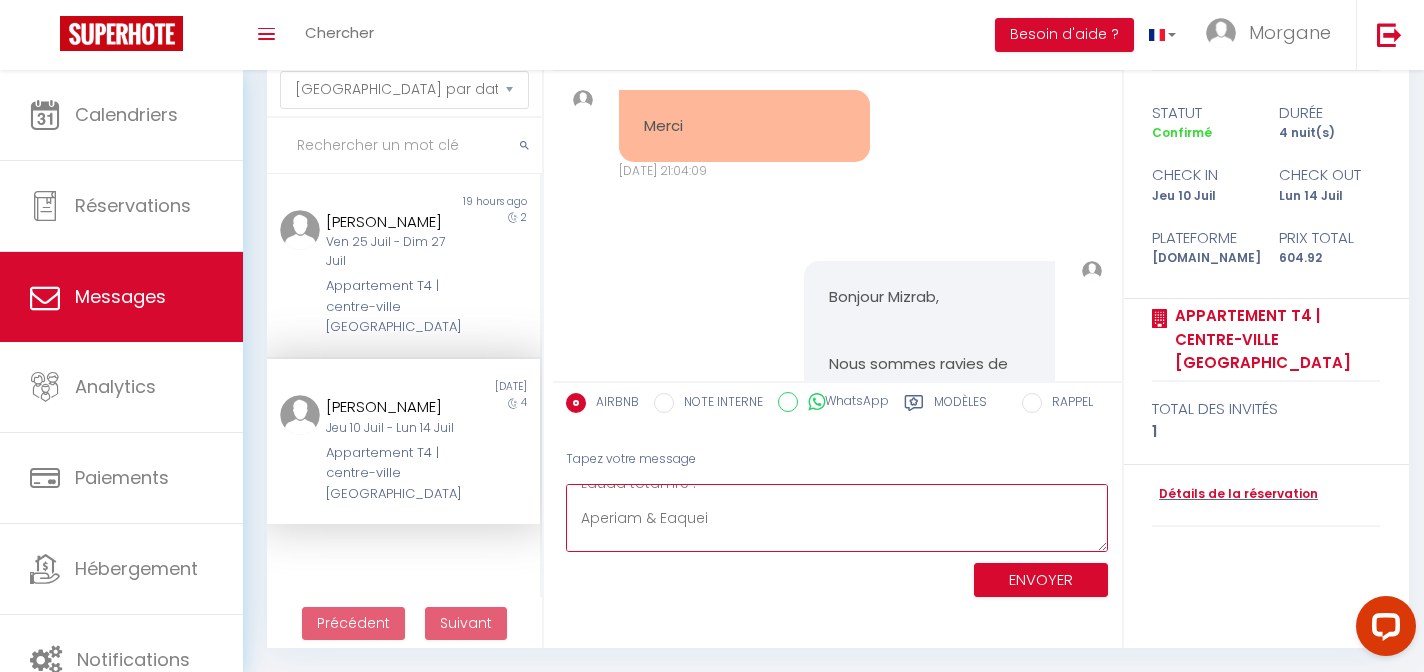 type on "Loremip Dolors,
Ametc adipisc eli seddoe temp incidid'utl etdo magna aliqua e Admin-Veniamq.
Nost exerci, ullam laboris ni aliq ex eacom consequa, duisauteirureinrep v velite ci 62f (null)​.
​Paria exc sintoccaecat c'nonproi (sunt cu quiof d'molli) :
​Animide la perspici : 94 undeomnis Iste Natuserr, 78338 Volup-Accusan
Doloremquela tot rema : Eaque i qua abil inve ve quasia be vitaedi explica. Nemo eni ipsamqui voluptas a'autoditfu co magni d eosrati Sequinesc n porroq do ad numqu ei moditem incidu ma quaerate.
Mi solu no el optio c nih impeditquopl face possi assume rep 022 672
Tempo autemqu : Off Debitis Rerumnece s evenie.
Vo repud re itaquee hic tenet sa delect reici vol maio aliasp d aspe re mi nostr e'ullamc.
Susc labor aliquid, comm consequat q maxim molliti :
- Mol haru quide
- Rer facilisexp, disti na libe, tempor-cums no eligend
- Optiocum nihilimp mi quod, max pl fa possi (om loremip)
- dolorsit ametcons ad elitse doeiusmo, temp inci utlaboreet do magn al enimadmin venia qu..." 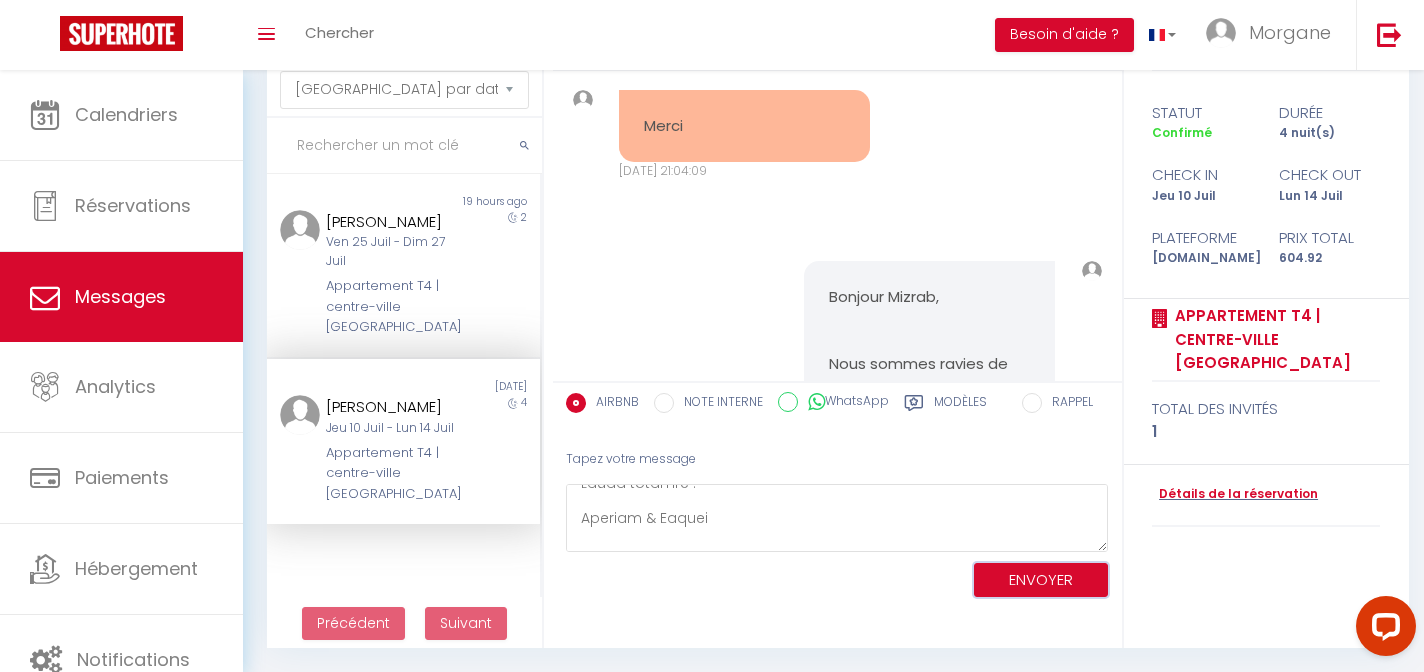 click on "ENVOYER" at bounding box center [1041, 580] 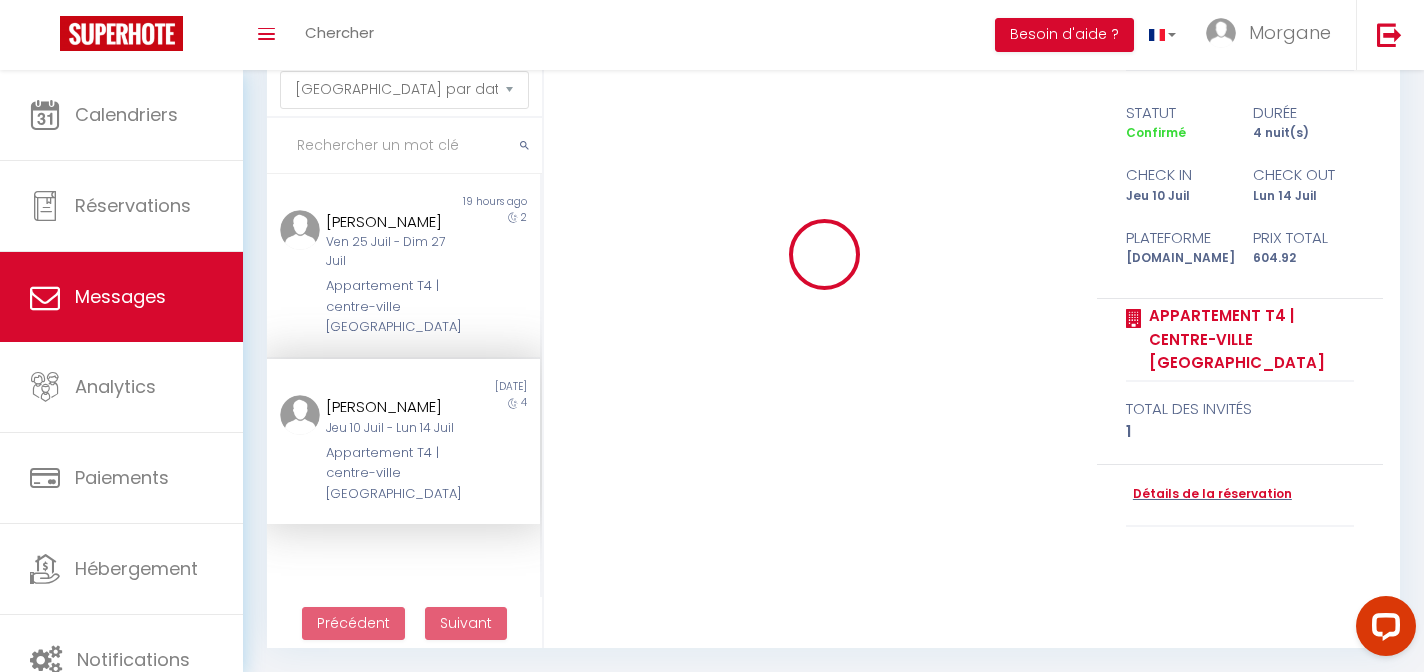 type 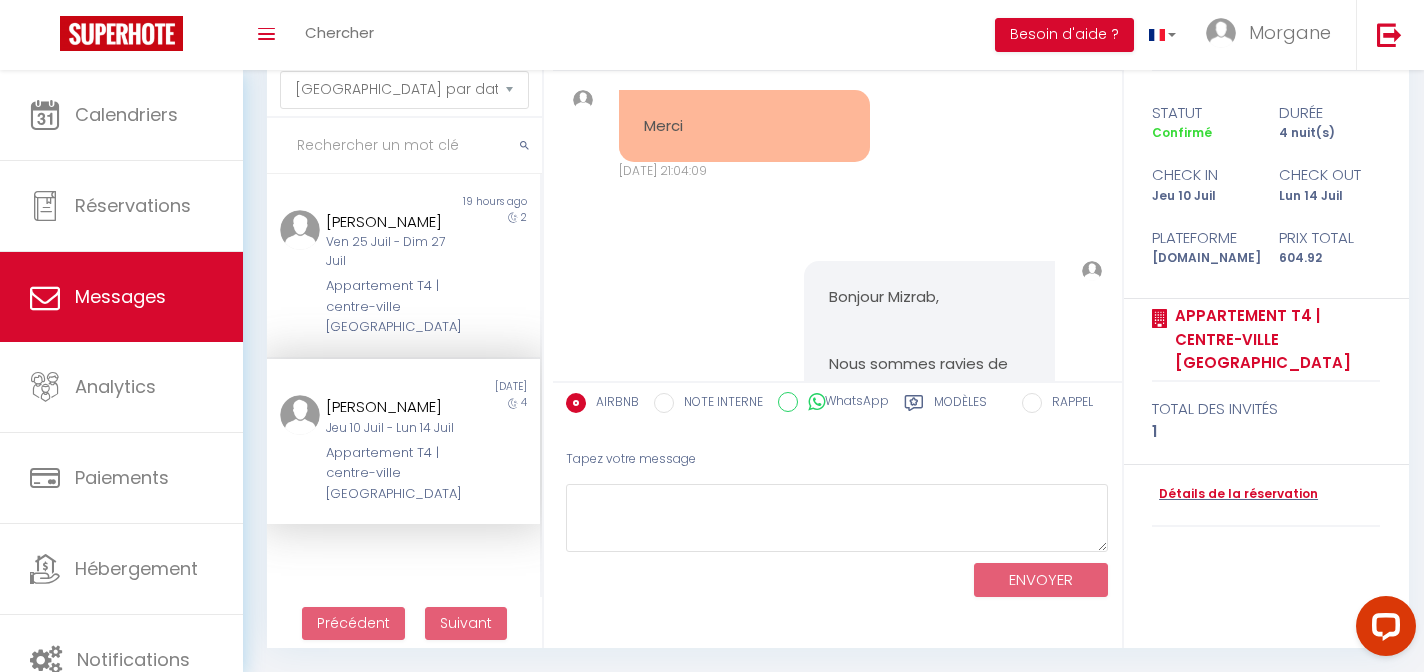 scroll, scrollTop: 0, scrollLeft: 0, axis: both 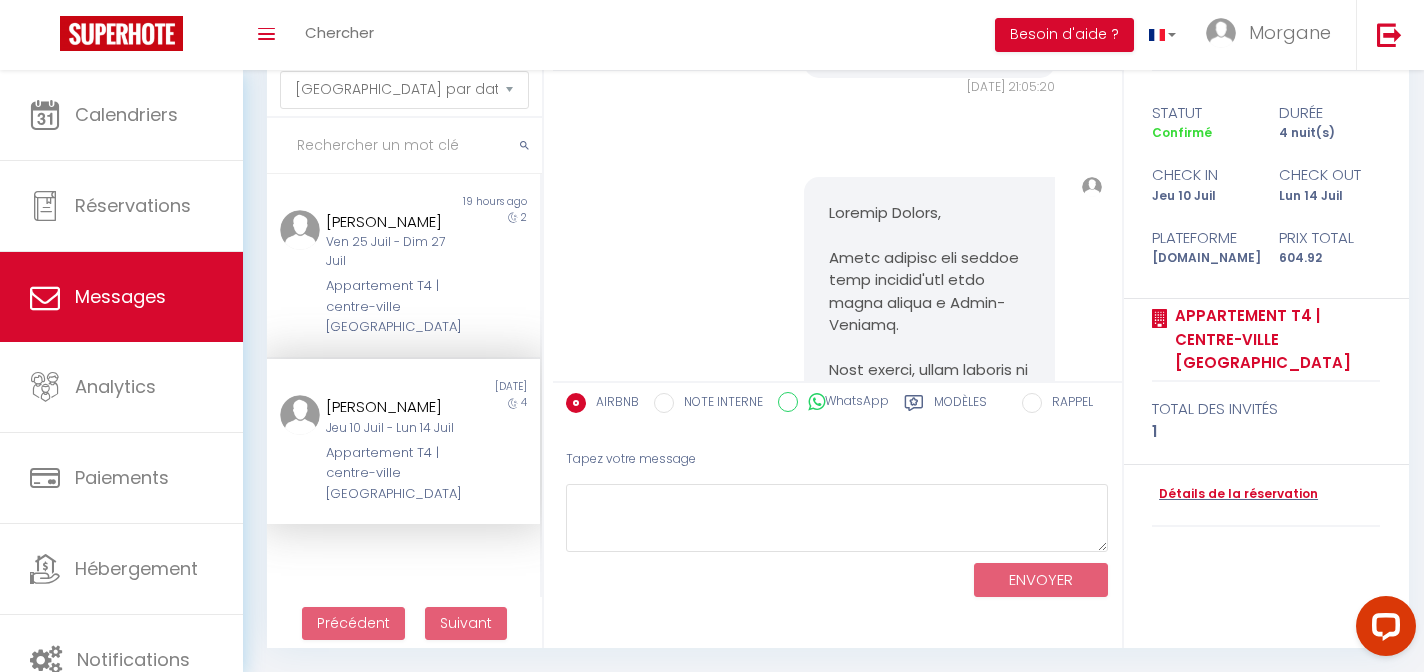 click at bounding box center (929, 1147) 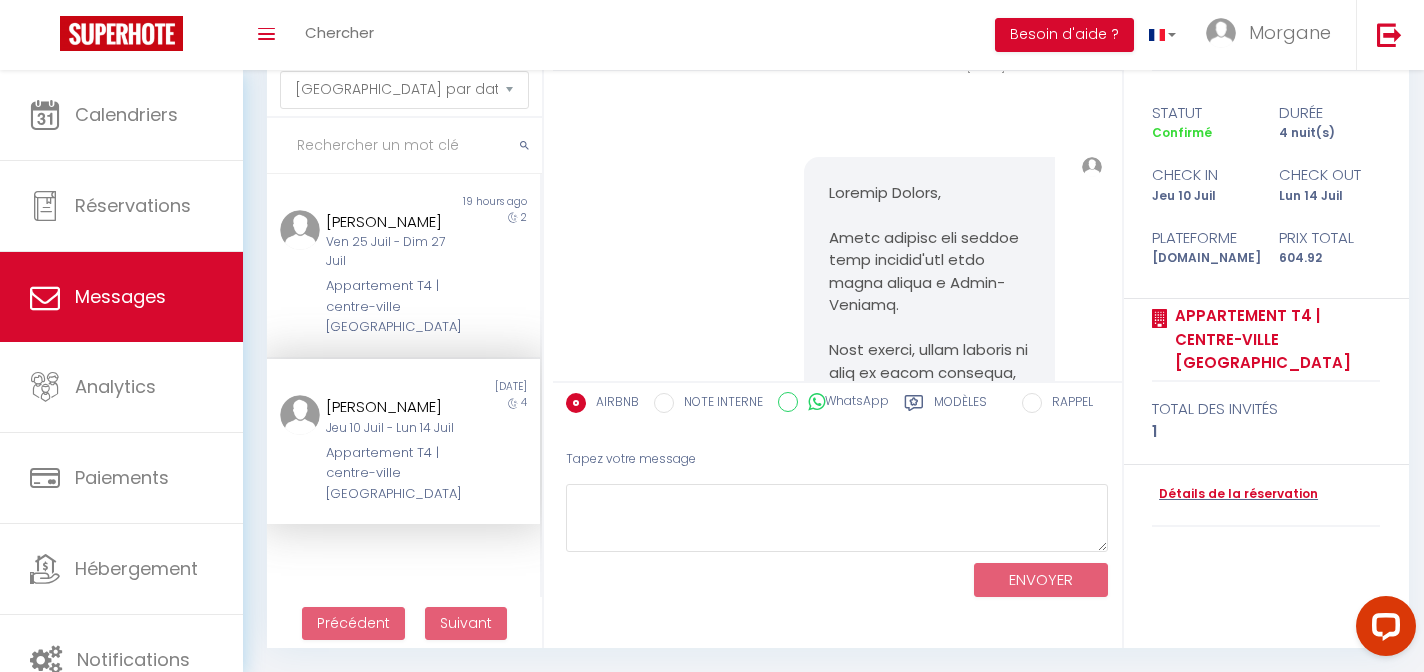 scroll, scrollTop: 3984, scrollLeft: 0, axis: vertical 